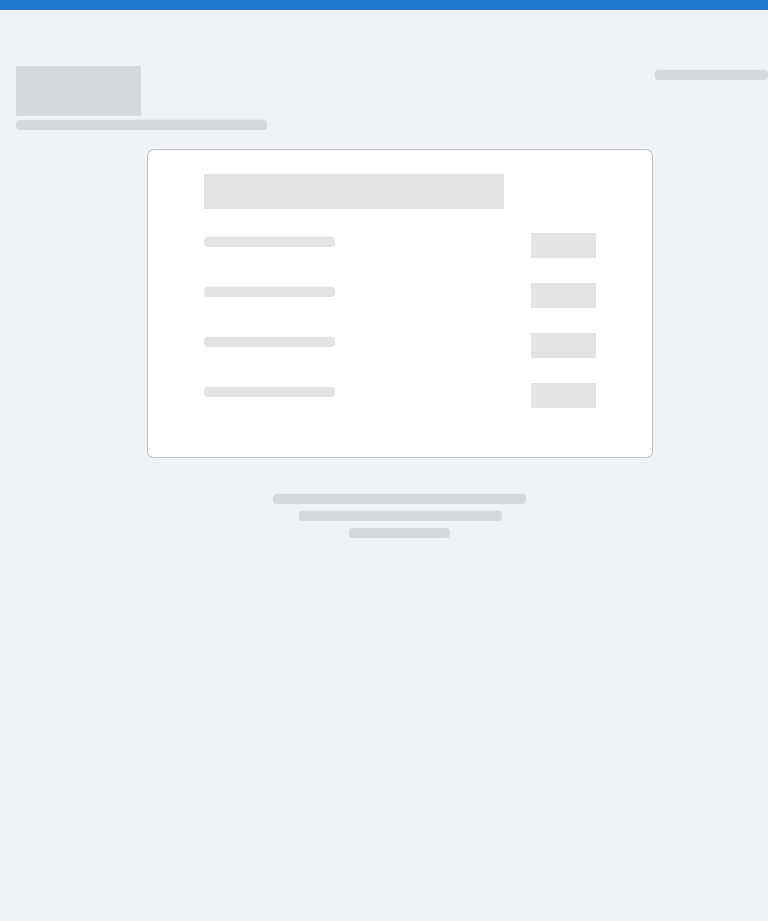scroll, scrollTop: 0, scrollLeft: 0, axis: both 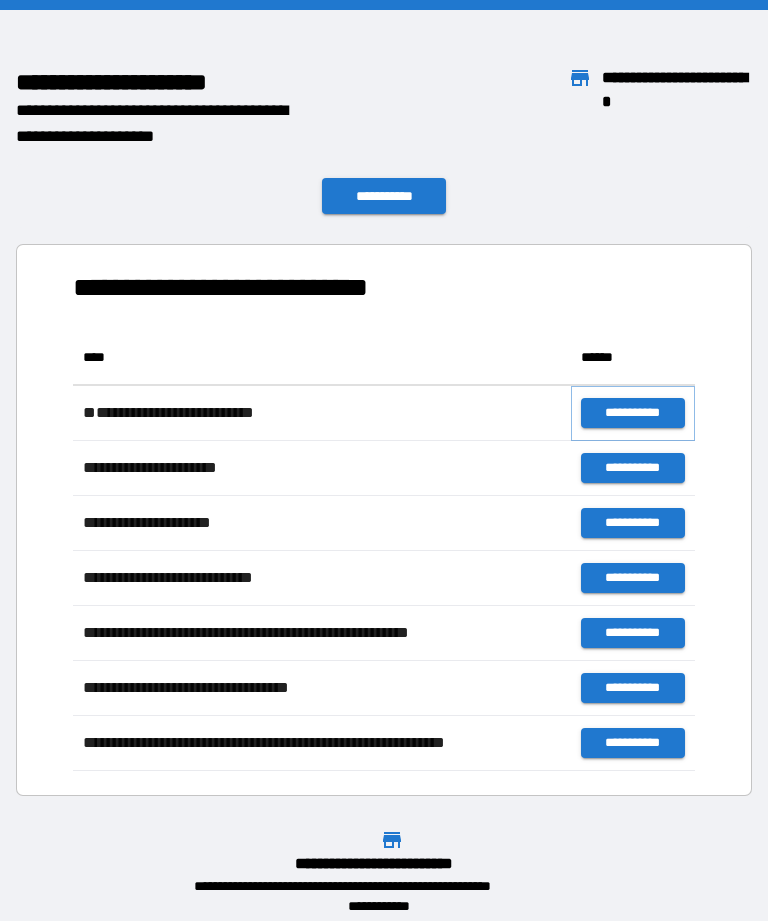 click on "**********" at bounding box center [633, 413] 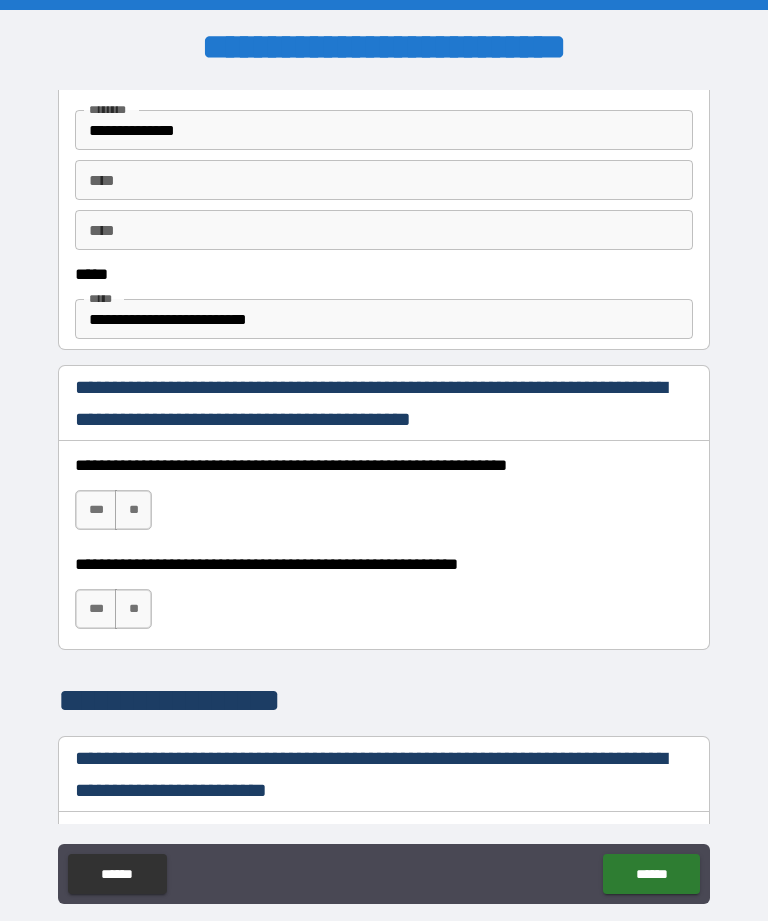 scroll, scrollTop: 1079, scrollLeft: 0, axis: vertical 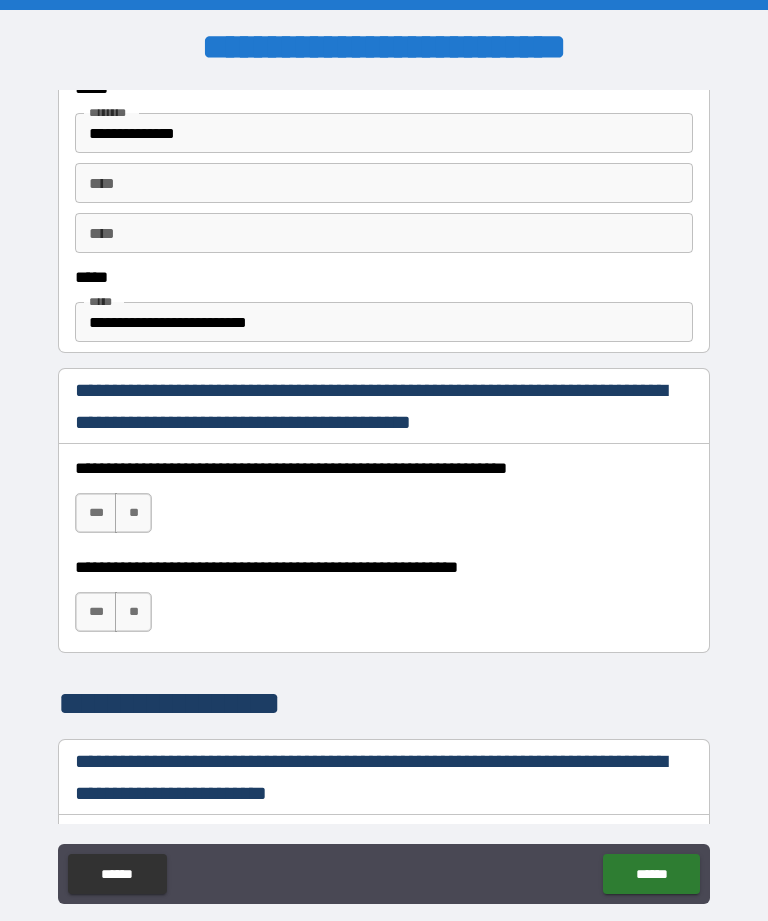 click on "***" at bounding box center [96, 513] 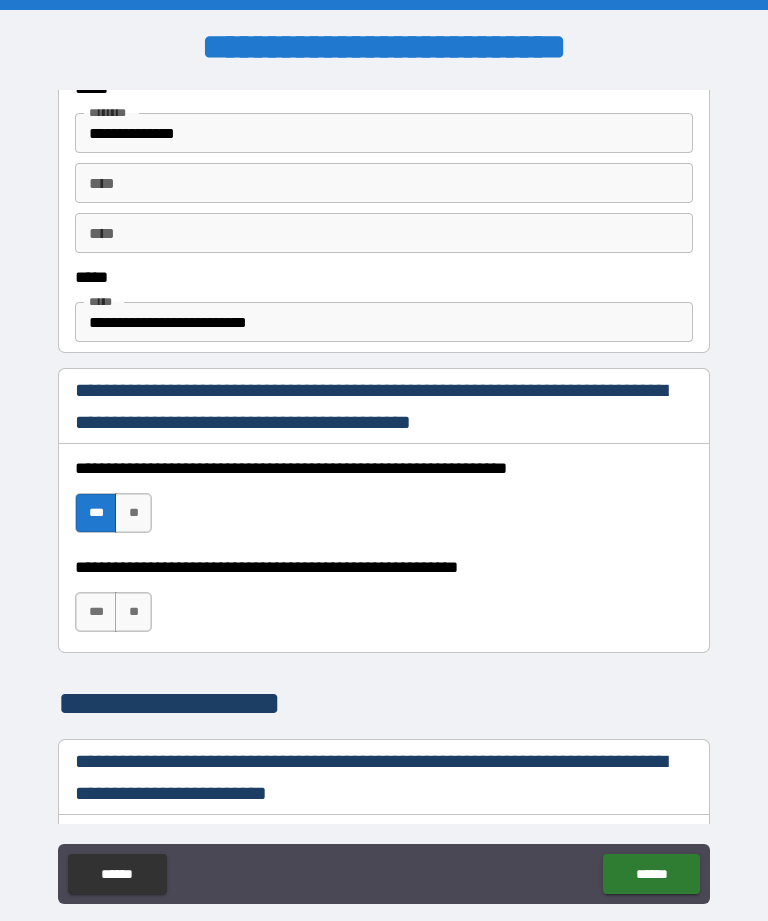 click on "***" at bounding box center (96, 612) 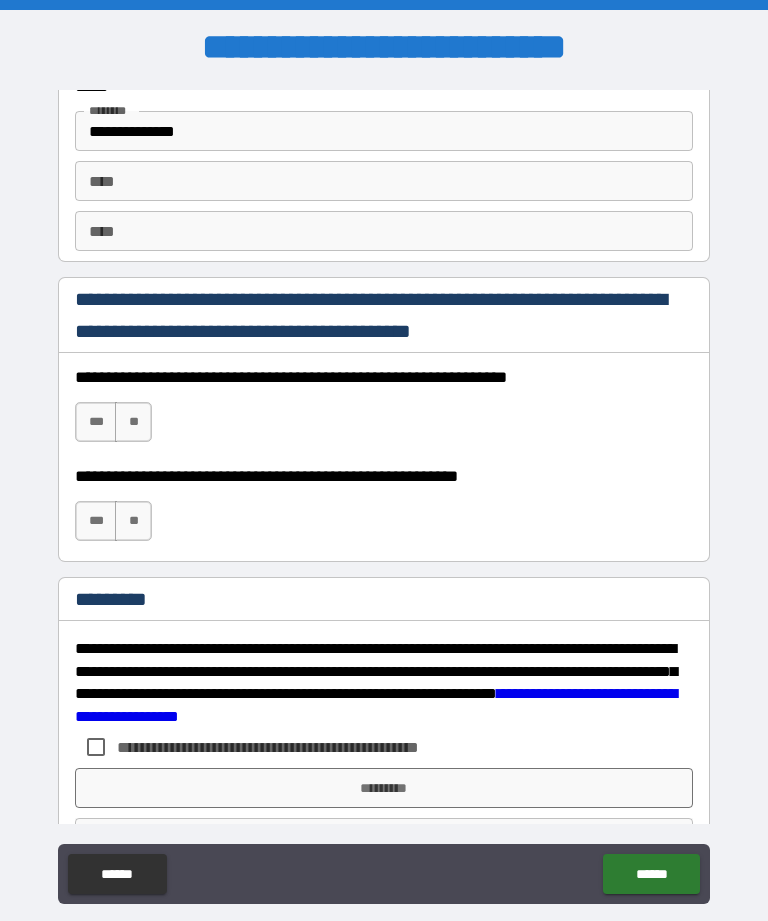 scroll, scrollTop: 2809, scrollLeft: 0, axis: vertical 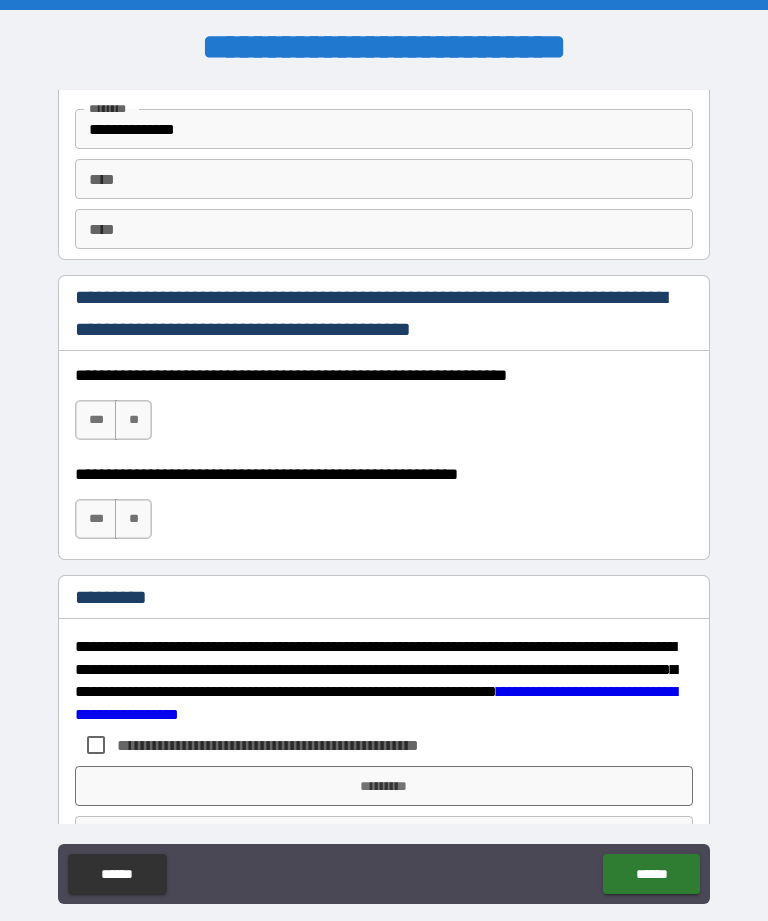 click on "***" at bounding box center [96, 420] 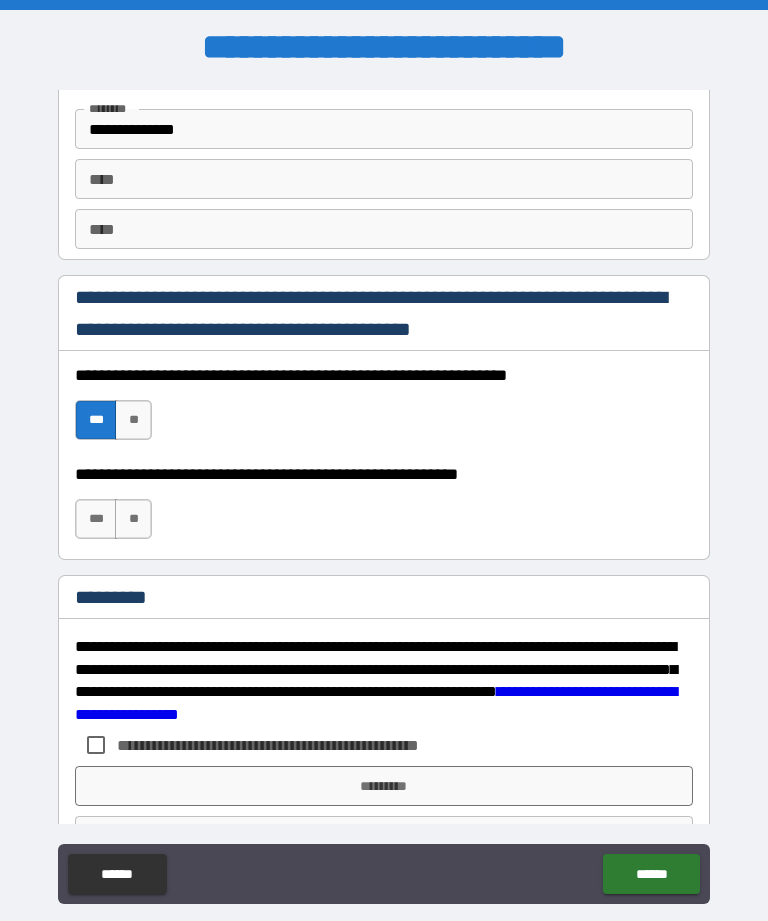 click on "***" at bounding box center (96, 519) 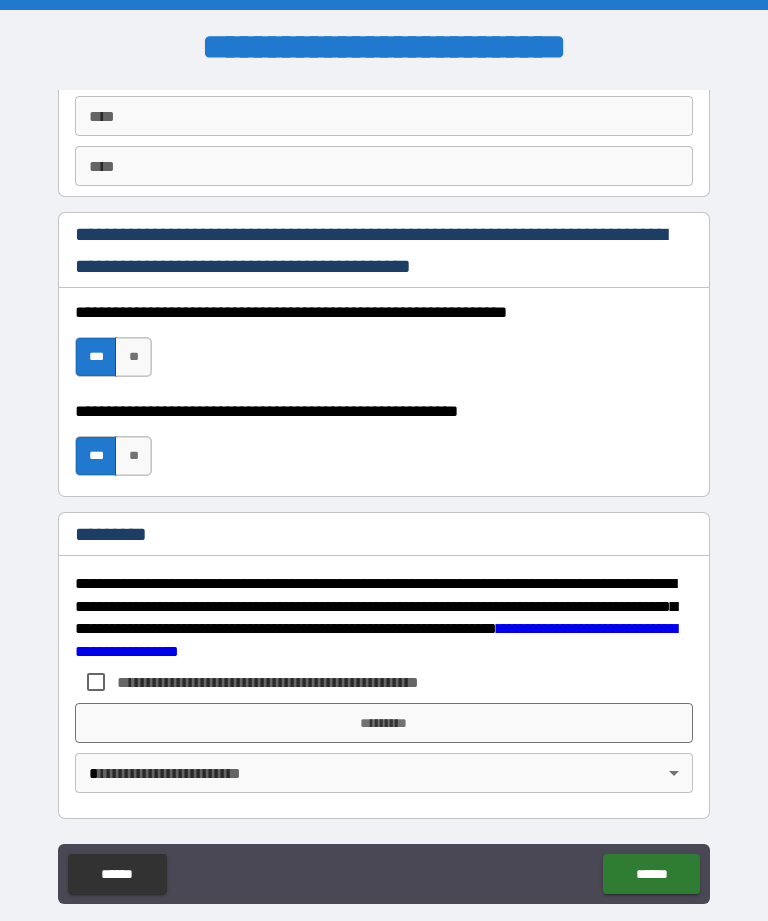 scroll, scrollTop: 2872, scrollLeft: 0, axis: vertical 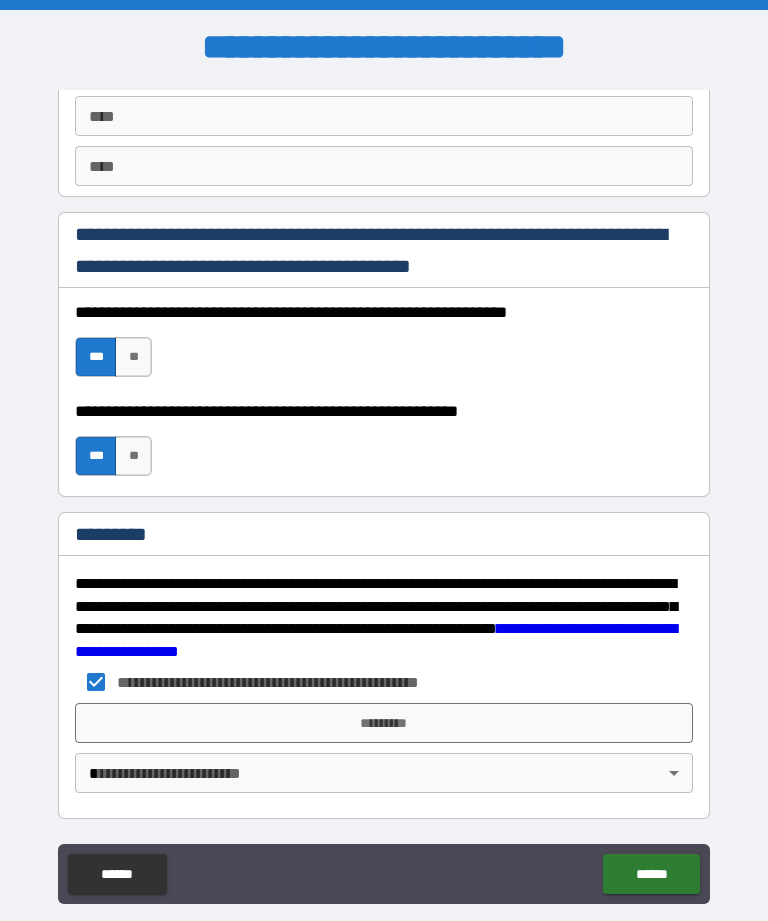 click on "*********" at bounding box center [384, 723] 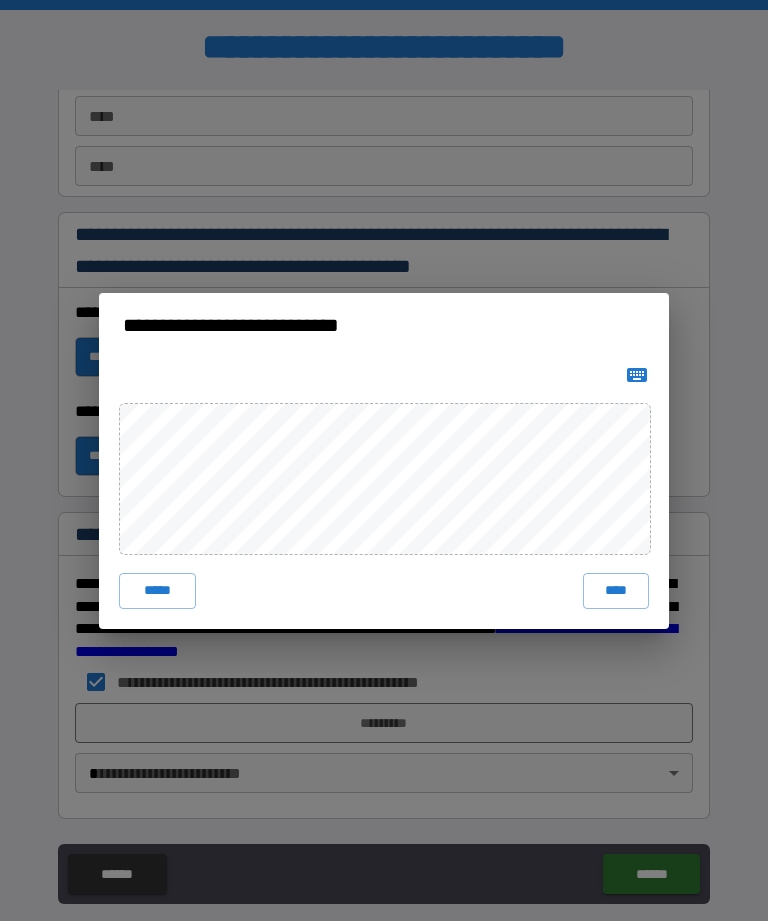 click on "****" at bounding box center [616, 591] 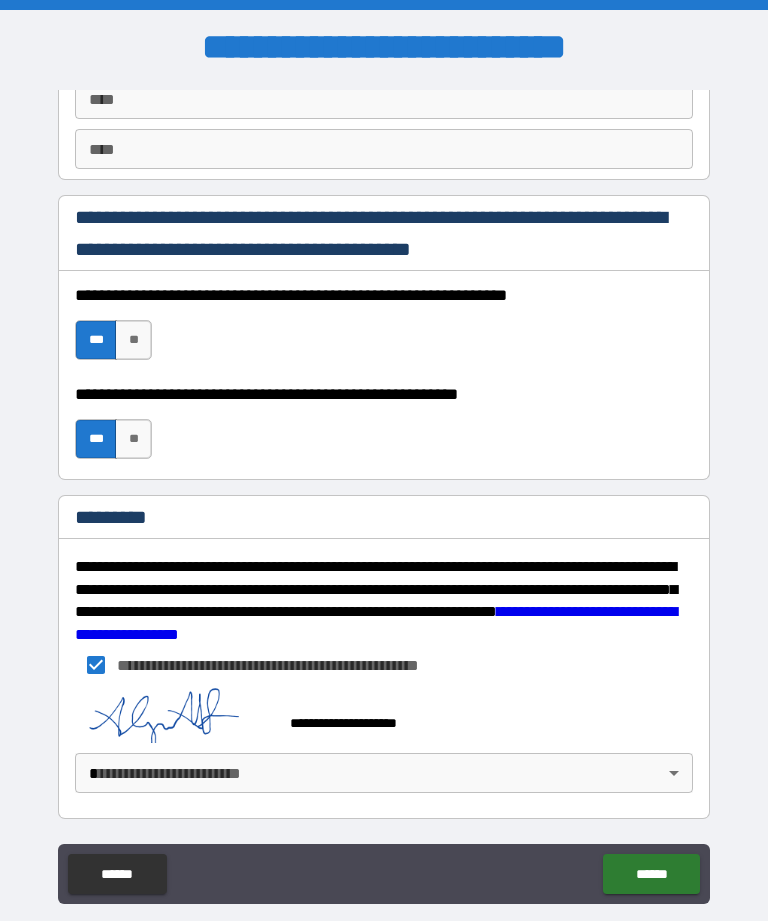 scroll, scrollTop: 2889, scrollLeft: 0, axis: vertical 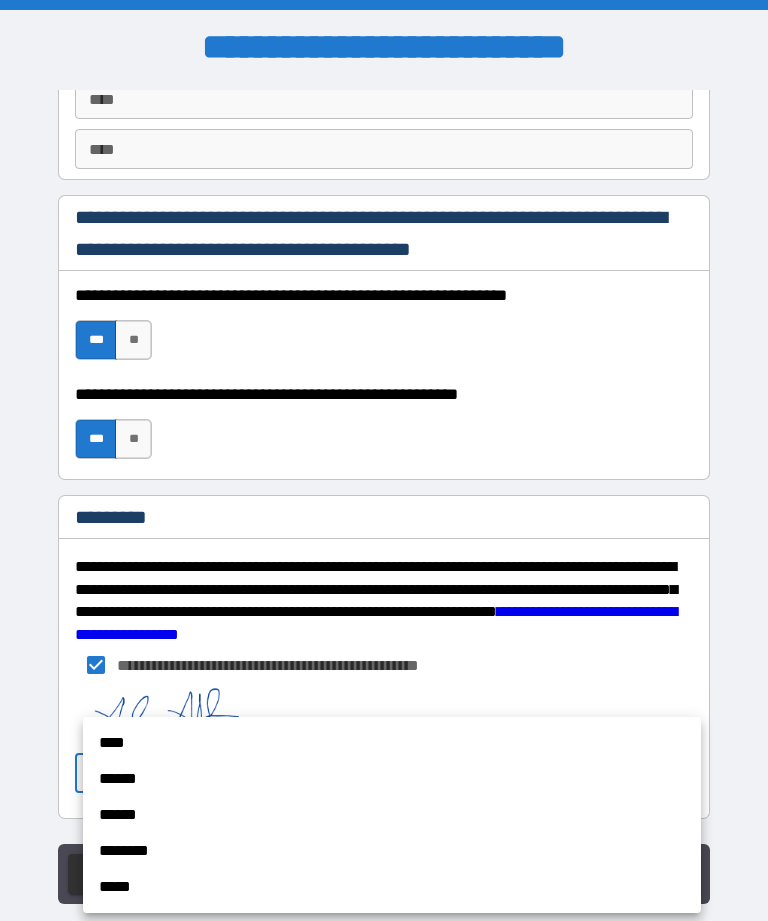 click on "****" at bounding box center (392, 743) 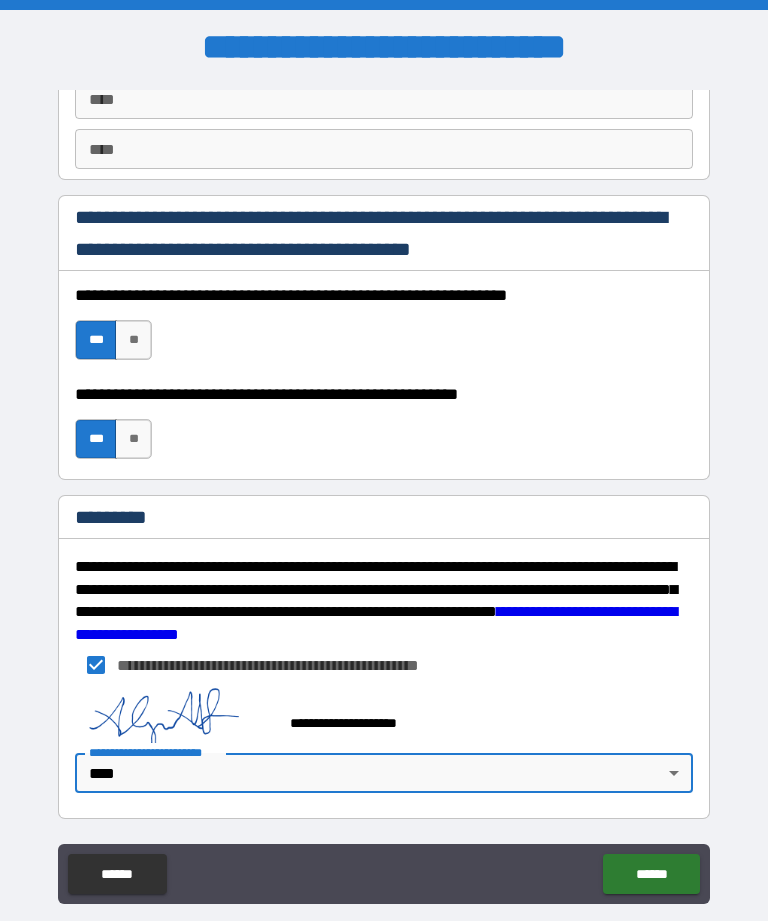 click on "******" at bounding box center [651, 874] 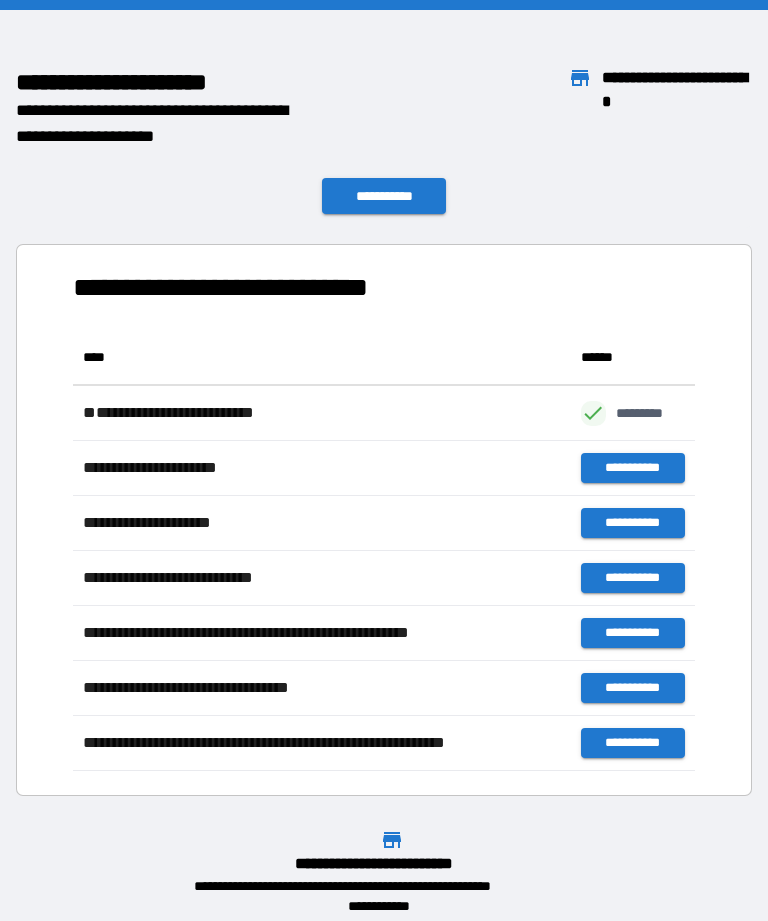 scroll, scrollTop: 1, scrollLeft: 1, axis: both 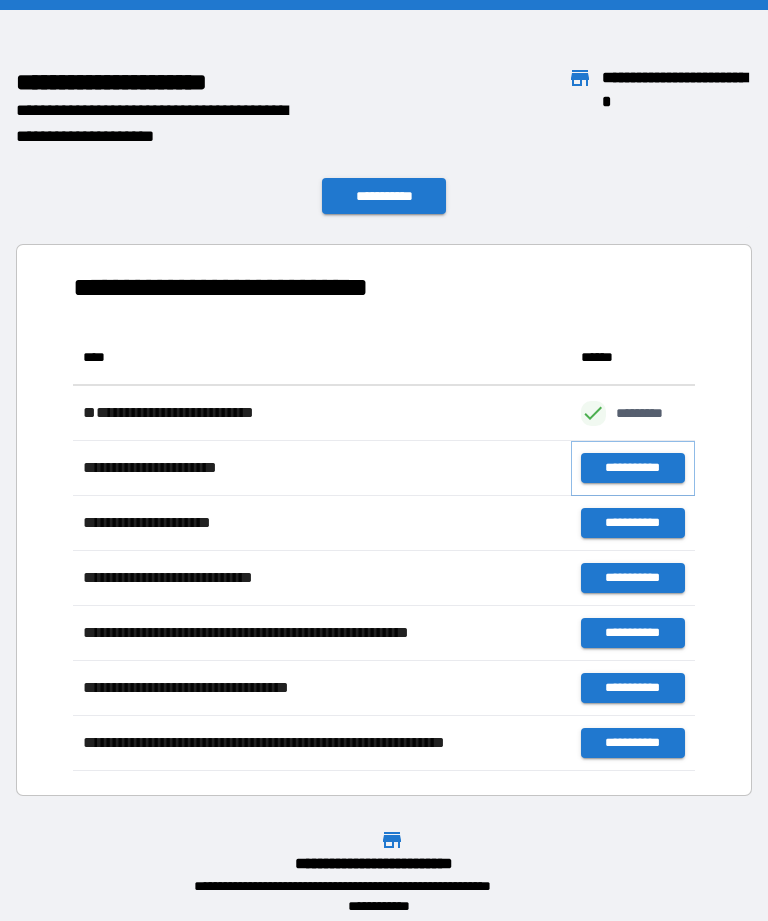 click on "**********" at bounding box center (633, 468) 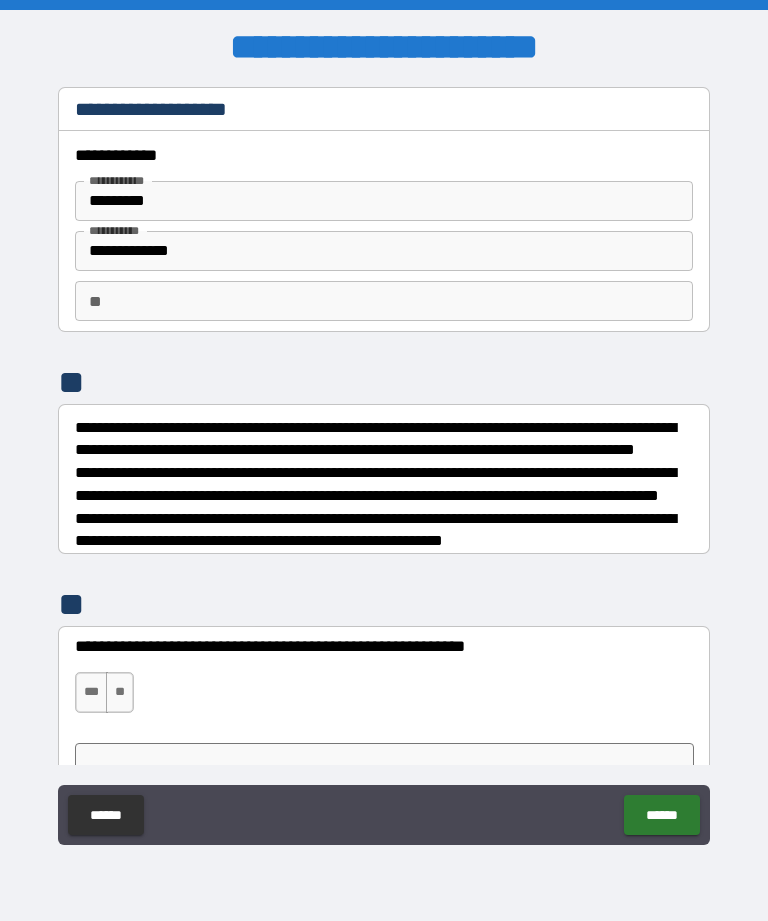 type on "*" 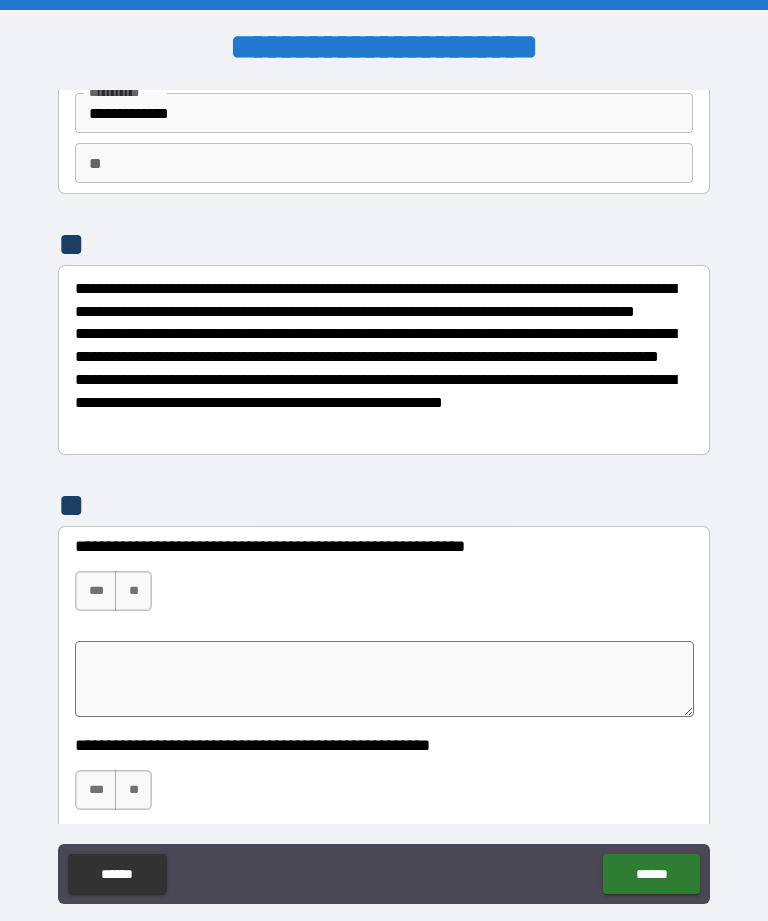 scroll, scrollTop: 156, scrollLeft: 0, axis: vertical 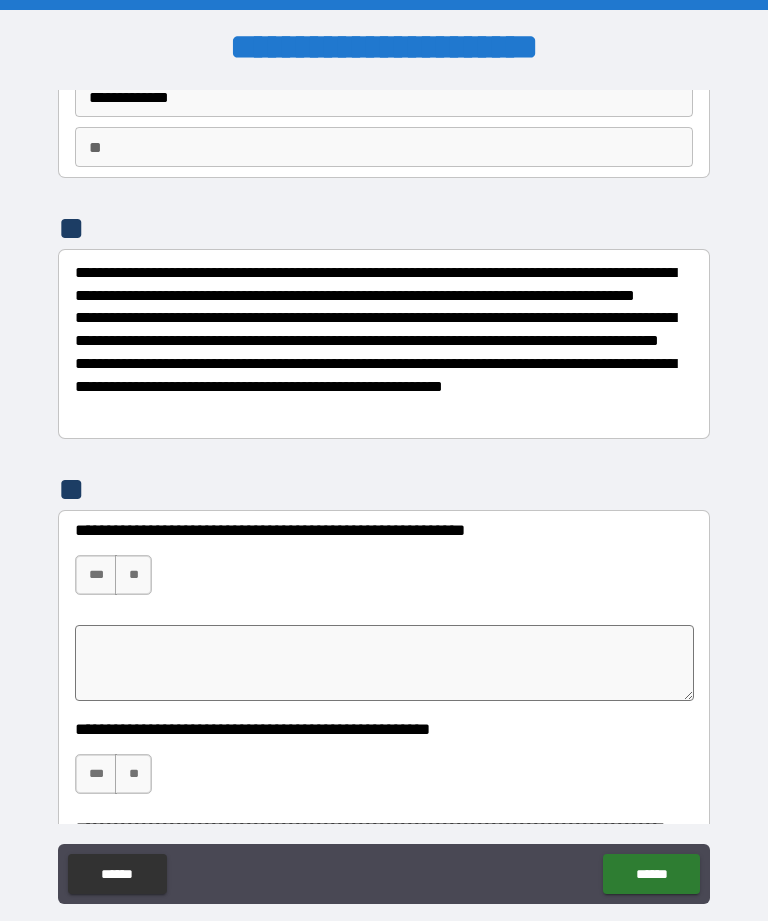 click on "***" at bounding box center [96, 575] 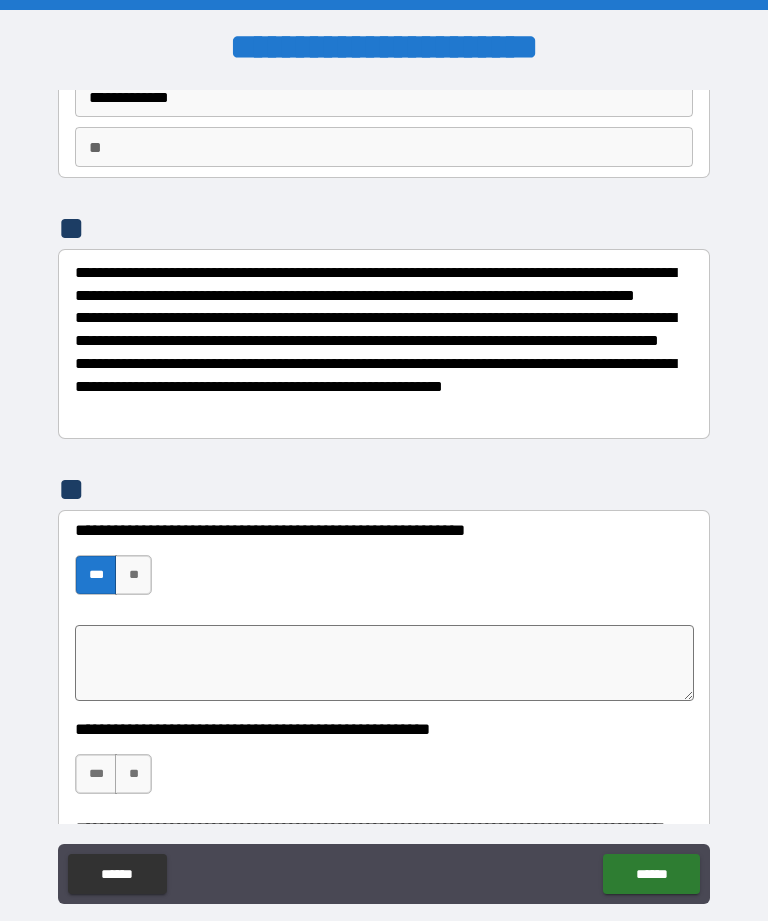 type on "*" 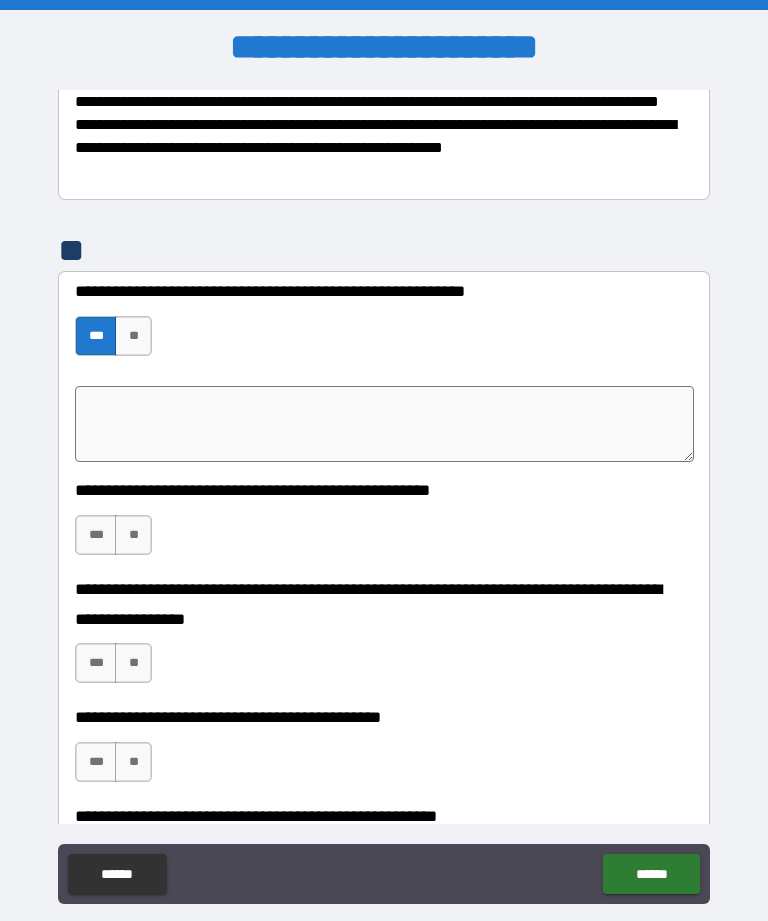 scroll, scrollTop: 397, scrollLeft: 0, axis: vertical 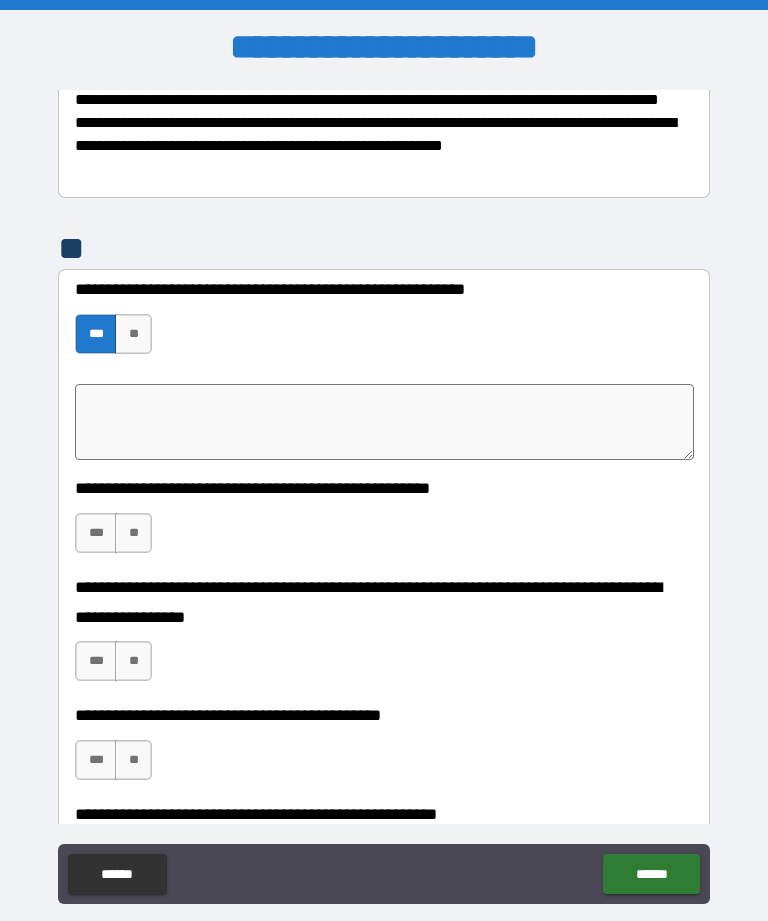 click on "**" at bounding box center [133, 533] 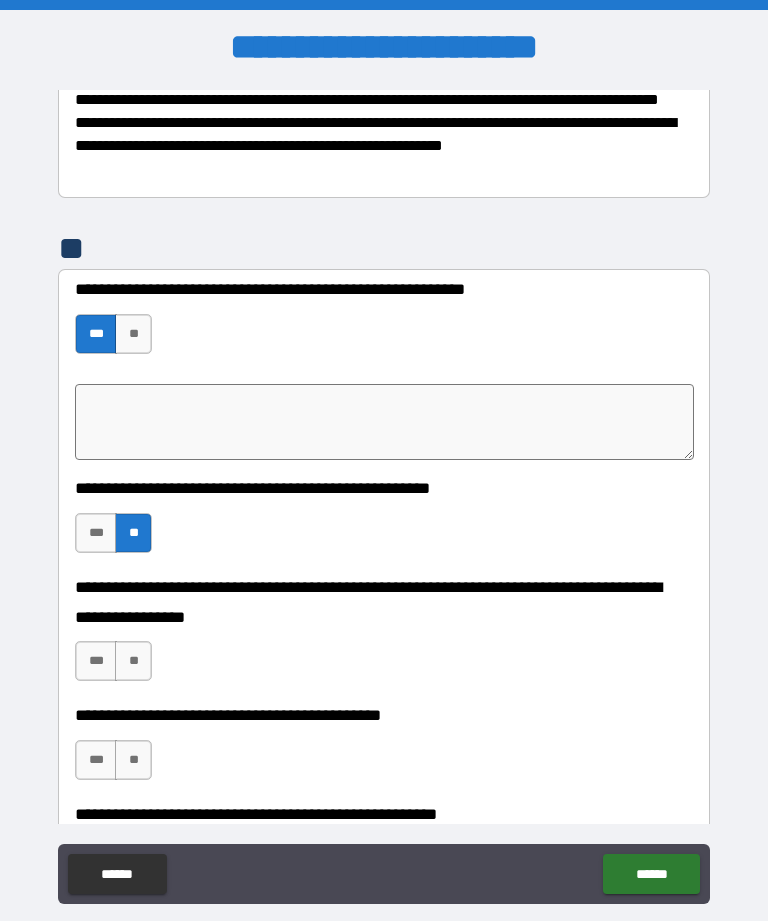 type on "*" 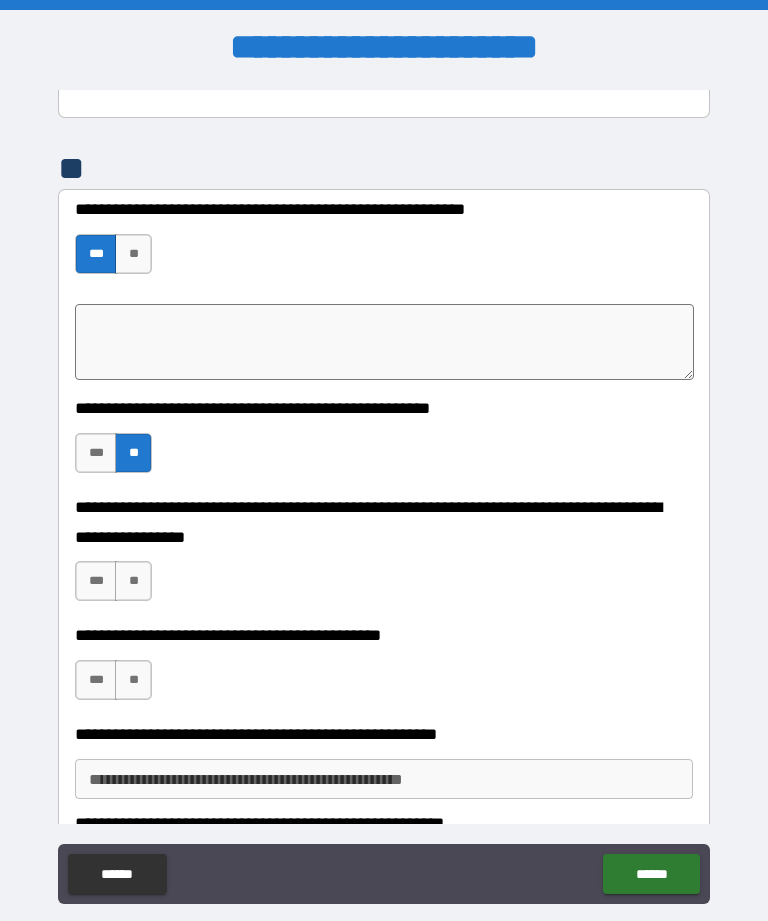 scroll, scrollTop: 478, scrollLeft: 0, axis: vertical 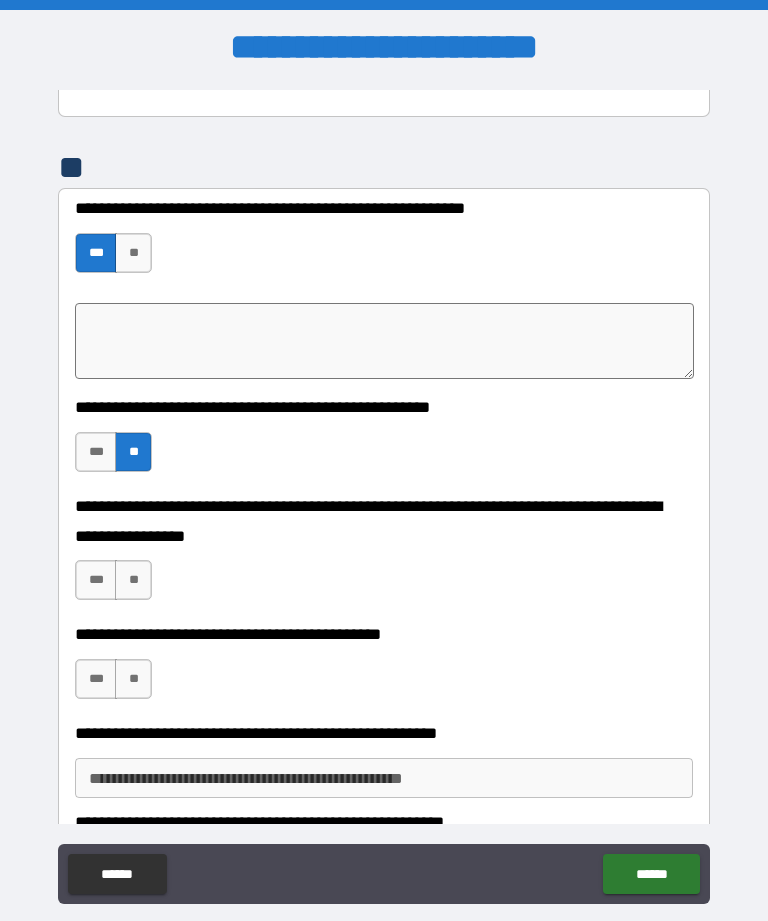 click on "**" at bounding box center (133, 580) 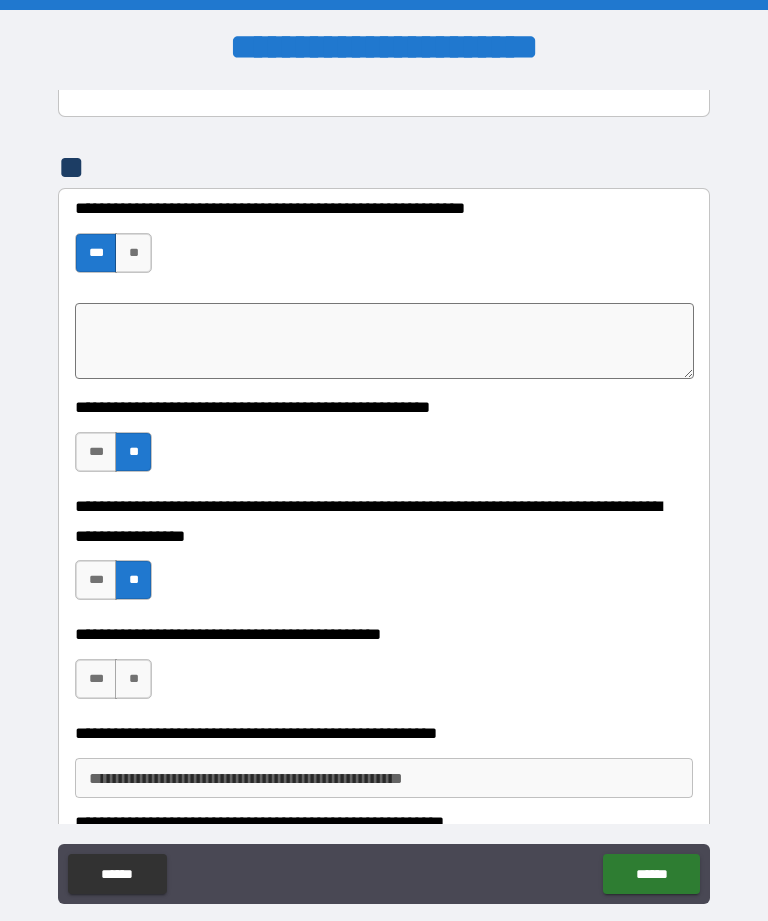 type on "*" 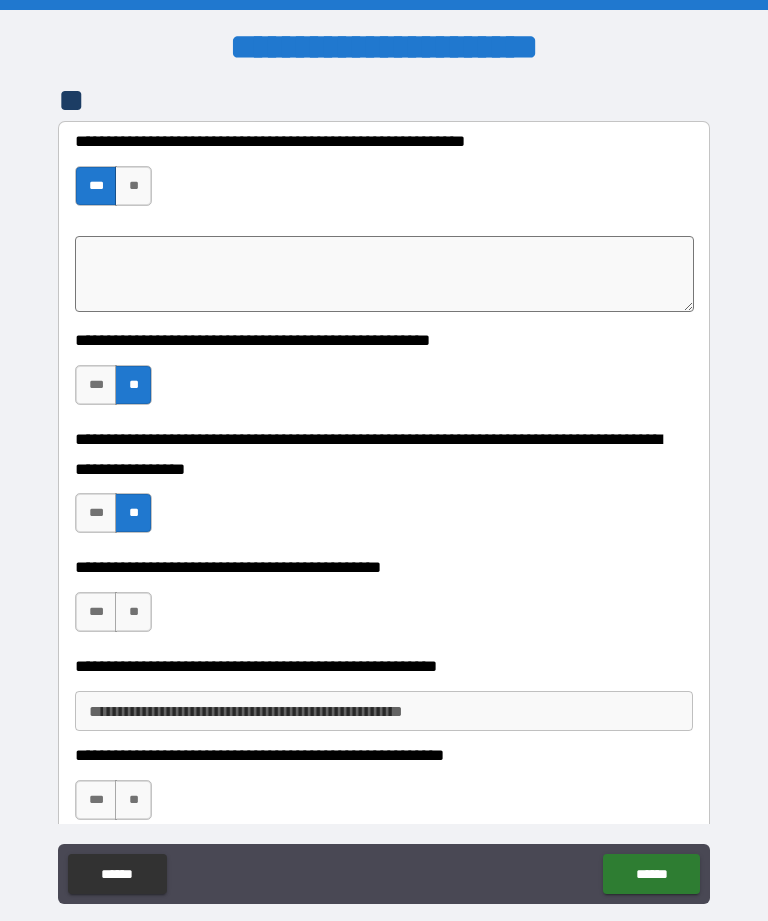scroll, scrollTop: 548, scrollLeft: 0, axis: vertical 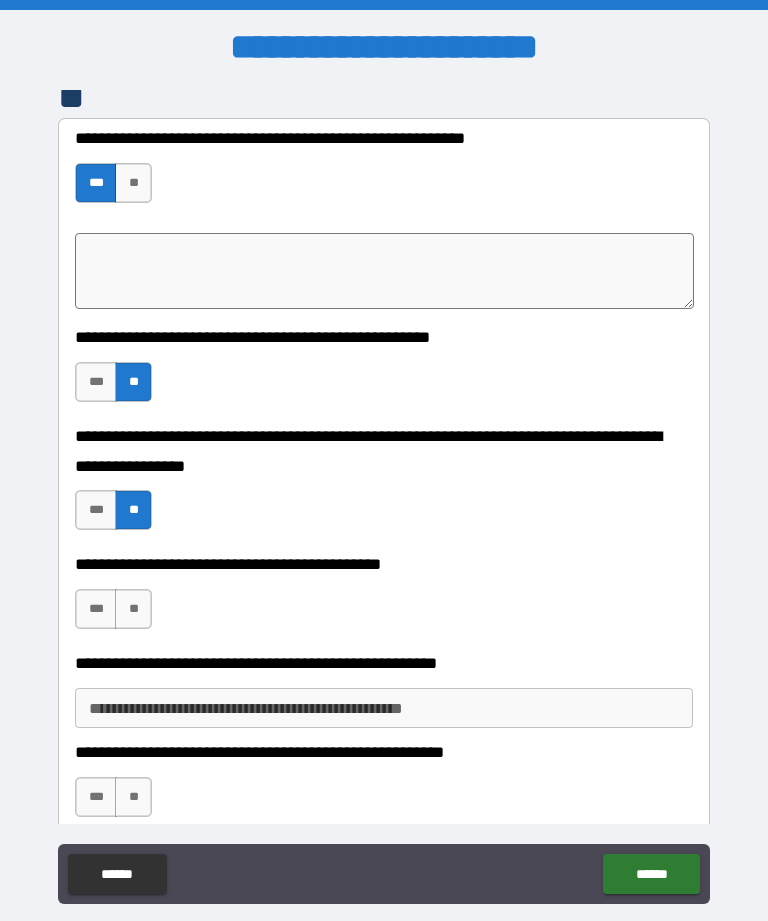 click on "**" at bounding box center (133, 609) 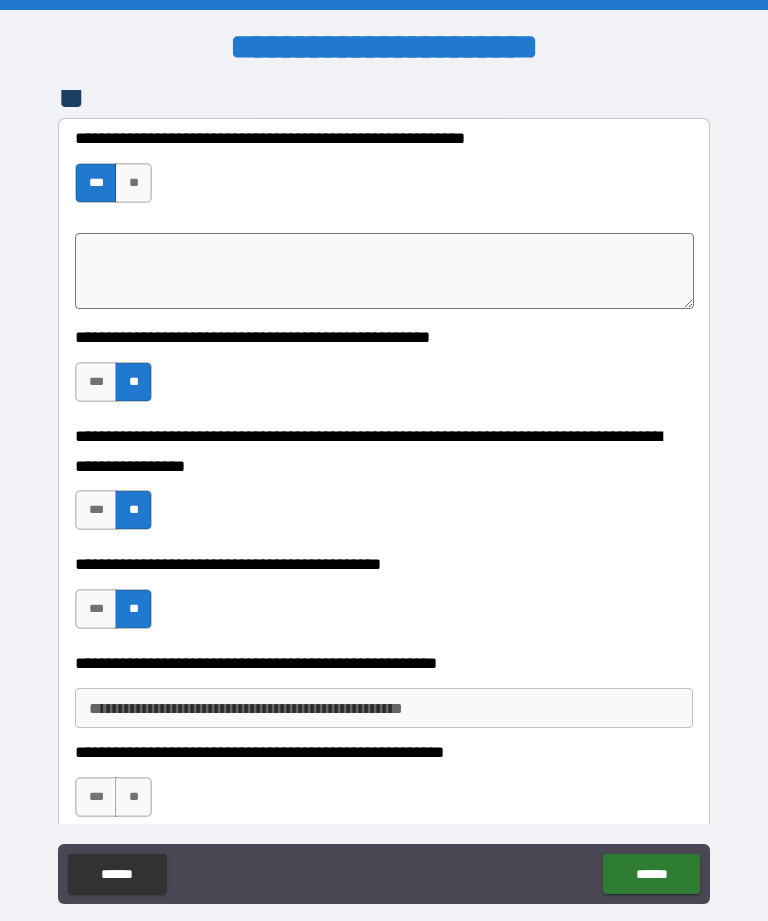 type on "*" 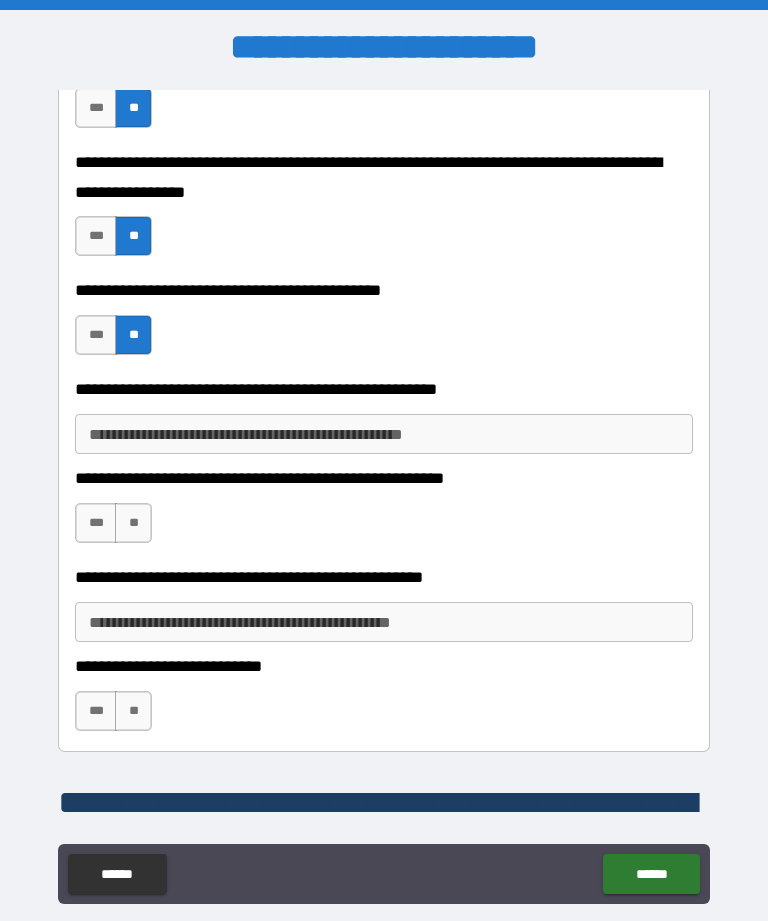 scroll, scrollTop: 823, scrollLeft: 0, axis: vertical 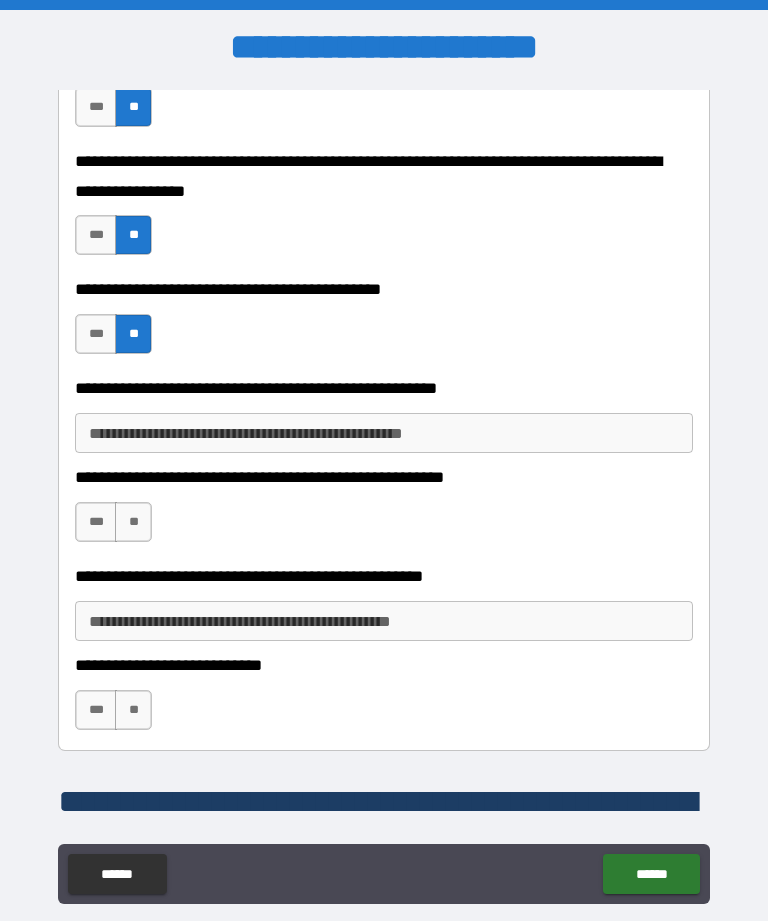 click on "**********" at bounding box center [384, 433] 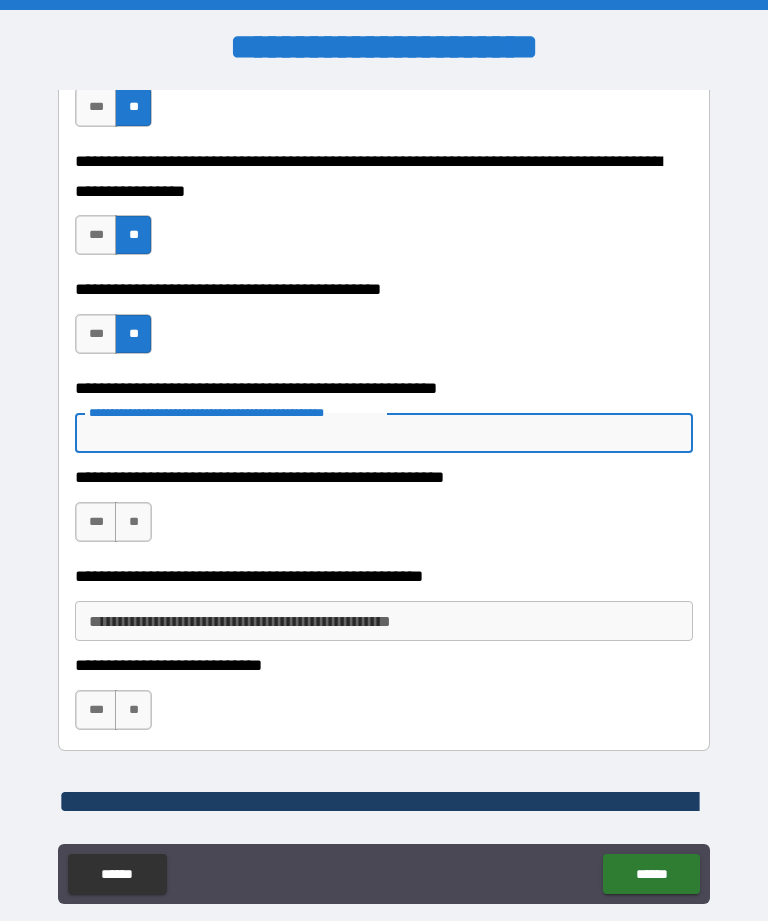 click on "***" at bounding box center (96, 334) 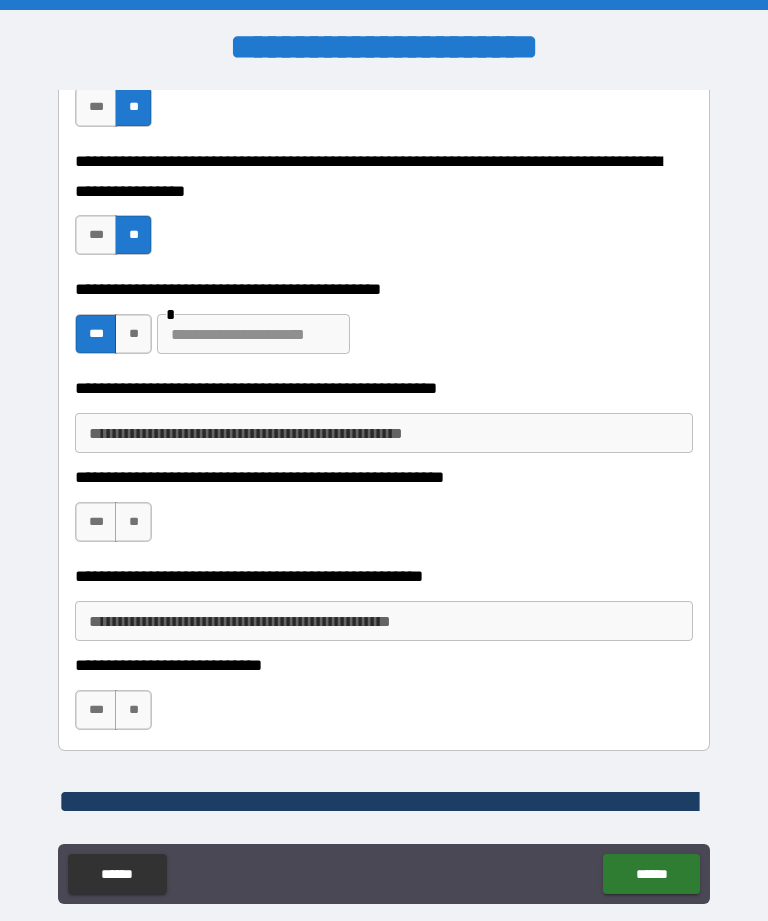 type on "*" 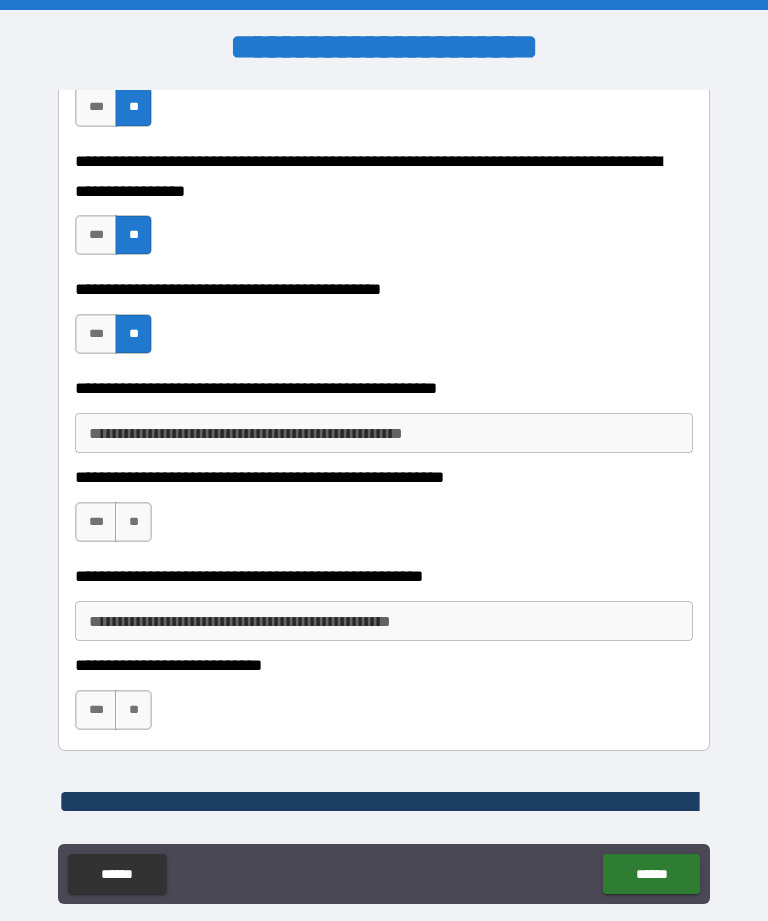 type on "*" 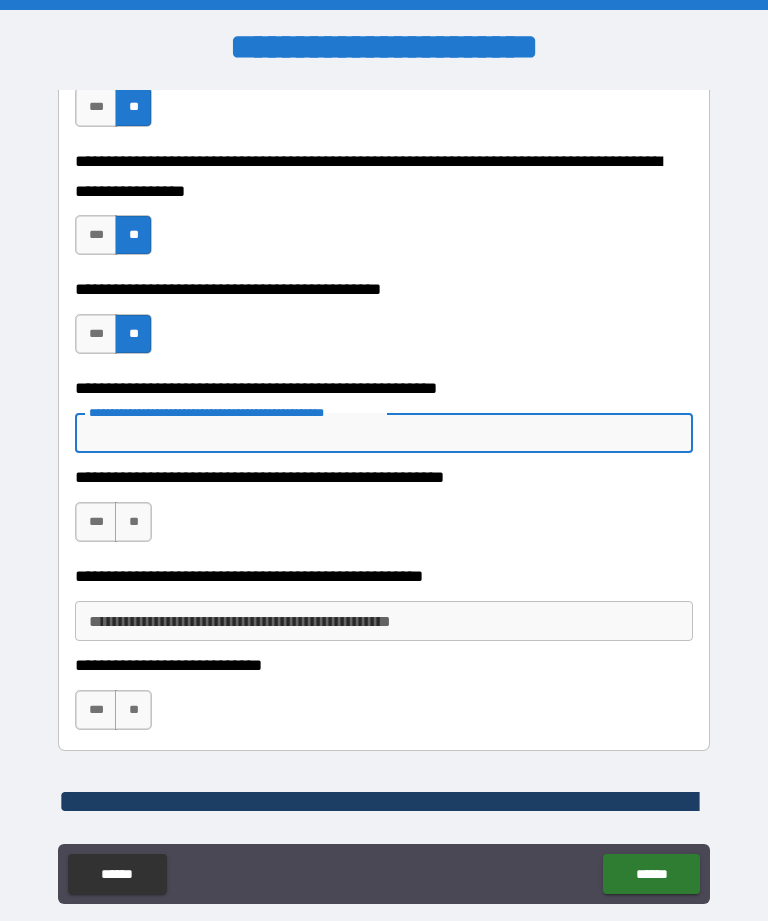 type on "*" 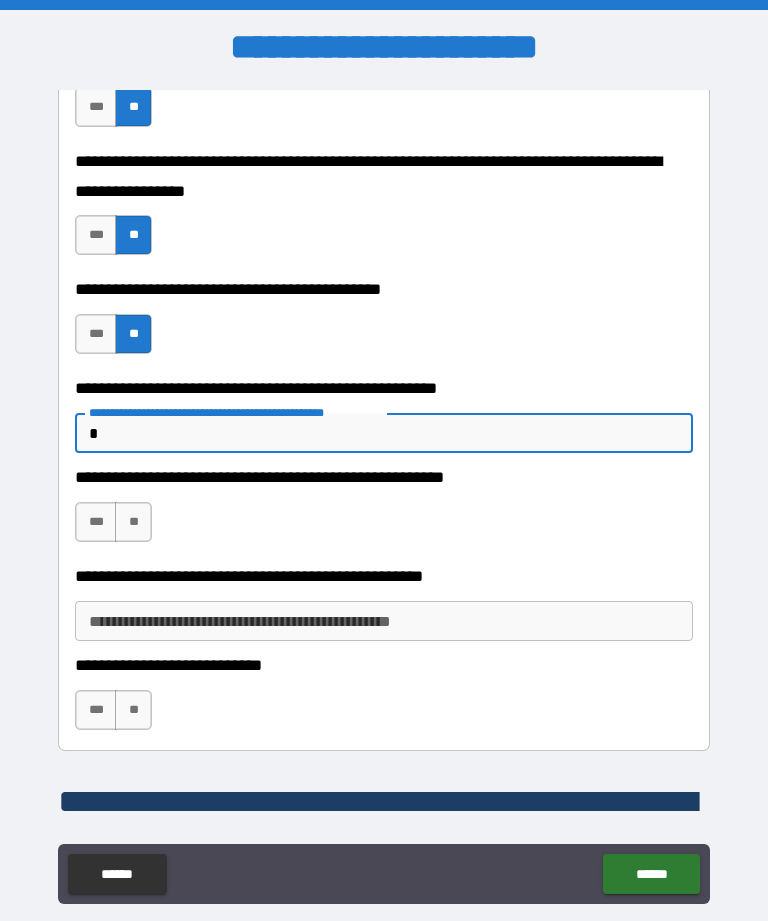 type on "*" 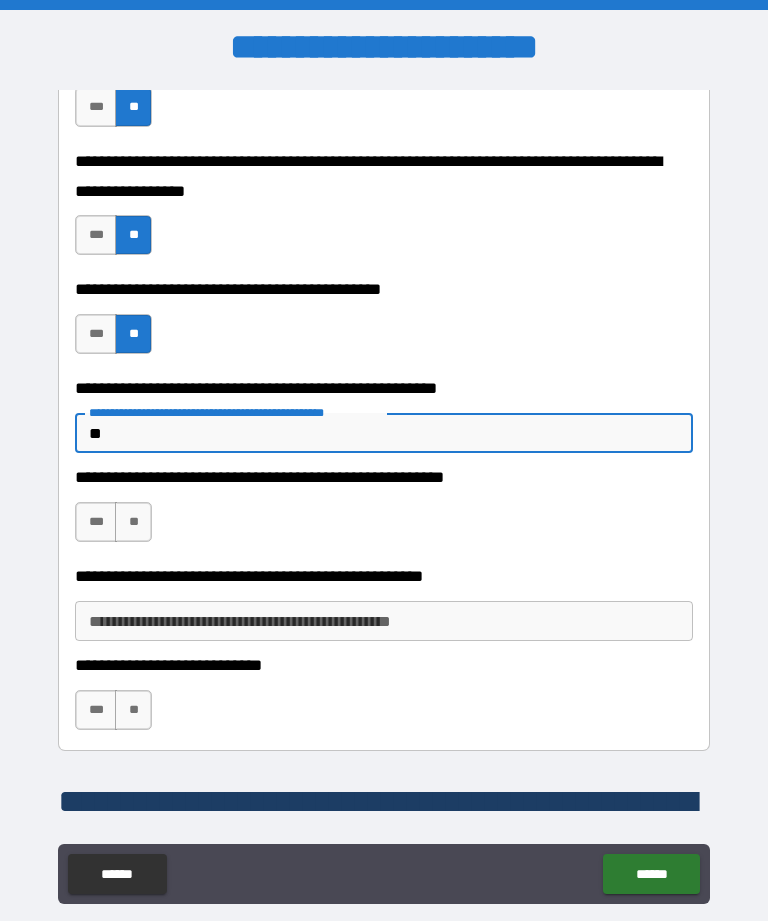 type on "*" 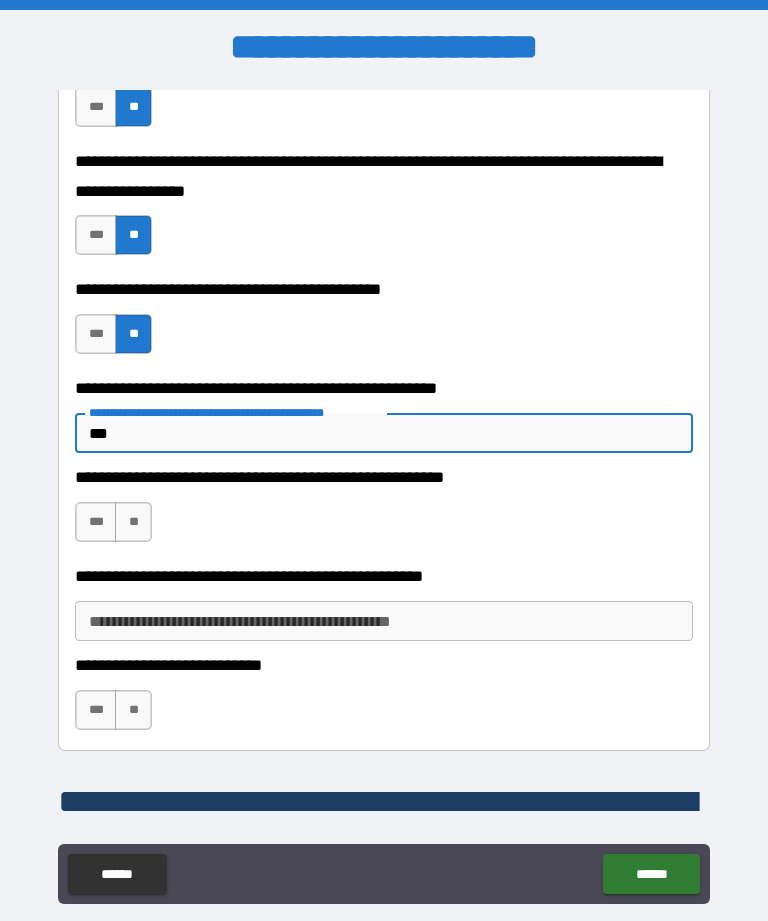 type on "*" 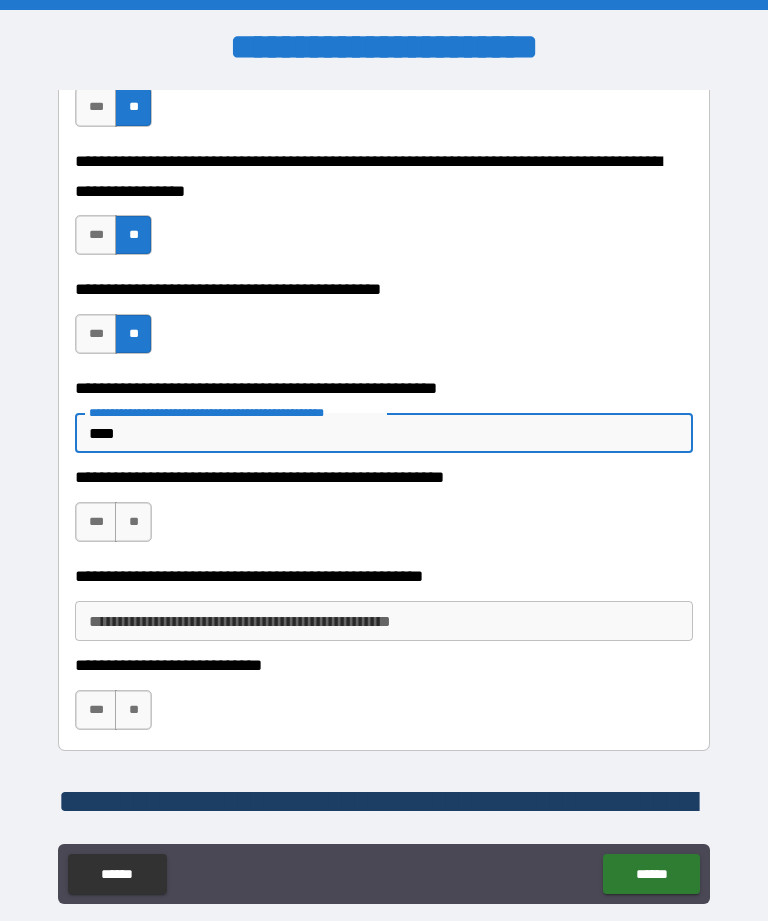 type on "*" 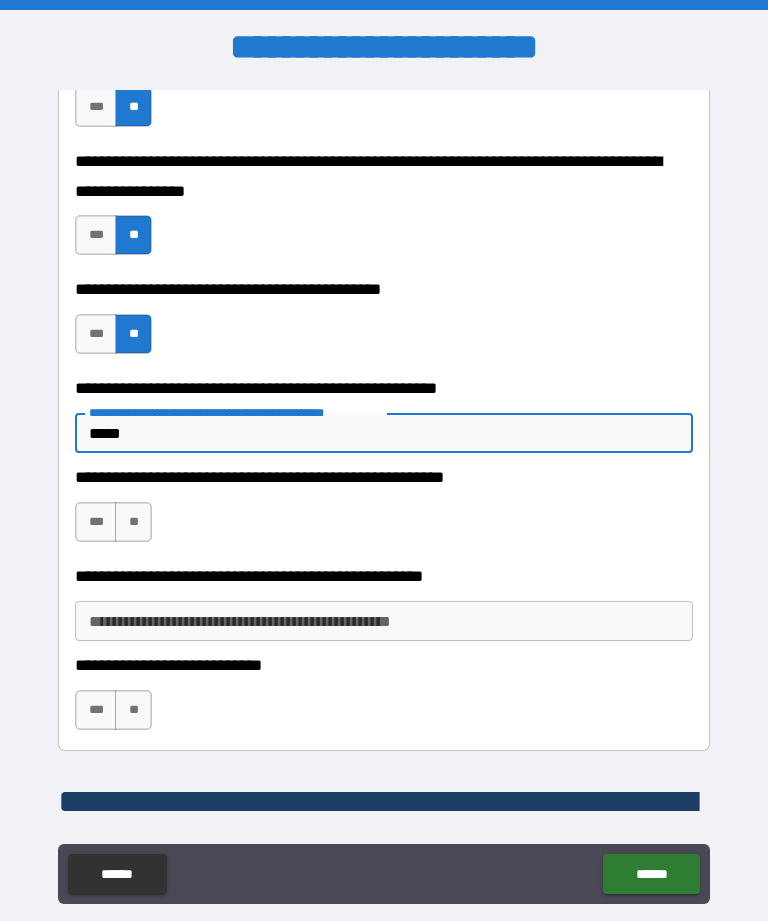type on "*" 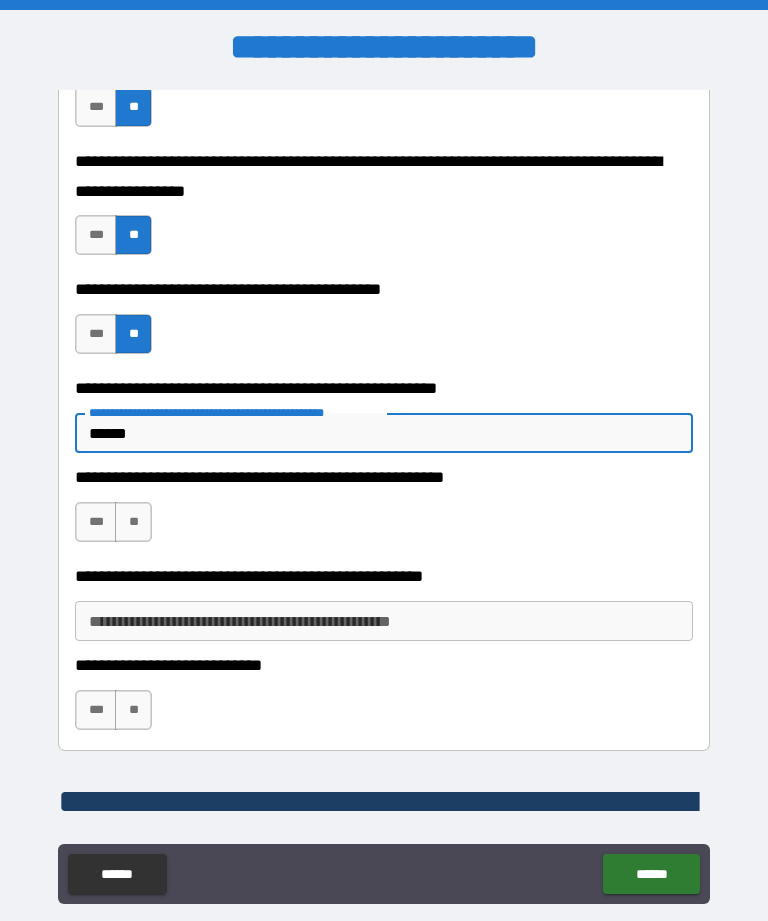 type on "*" 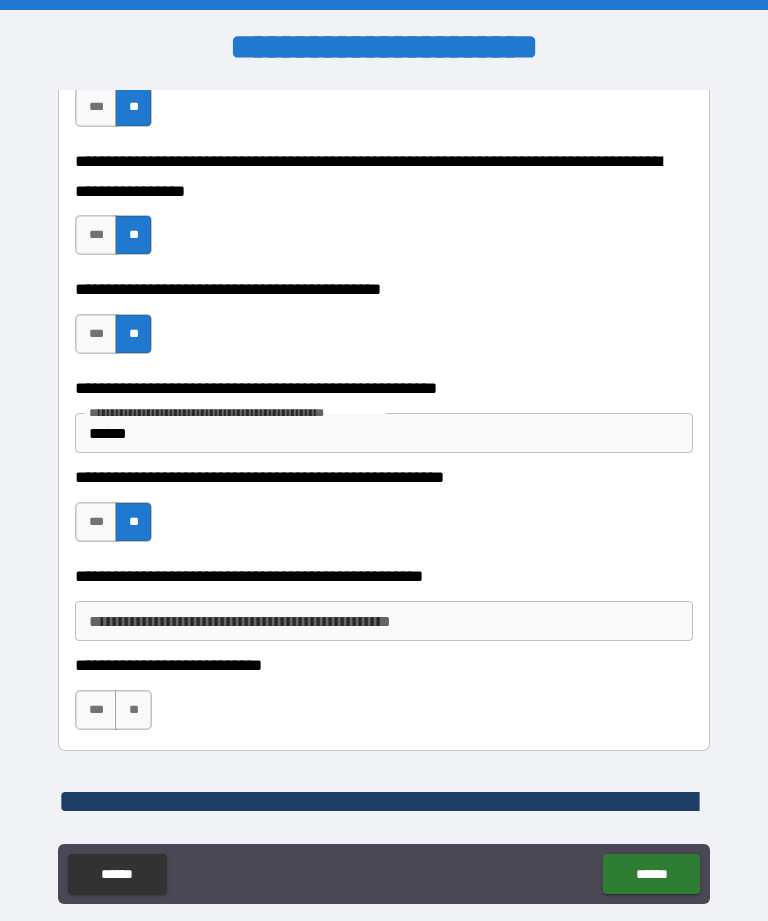 type on "*" 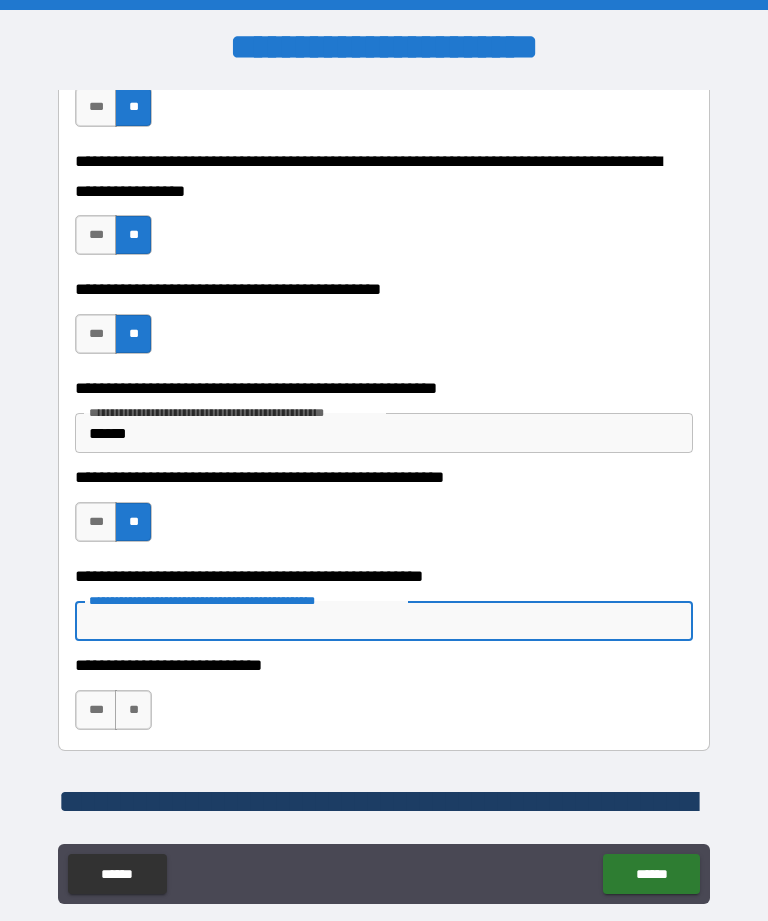 scroll, scrollTop: 2, scrollLeft: 0, axis: vertical 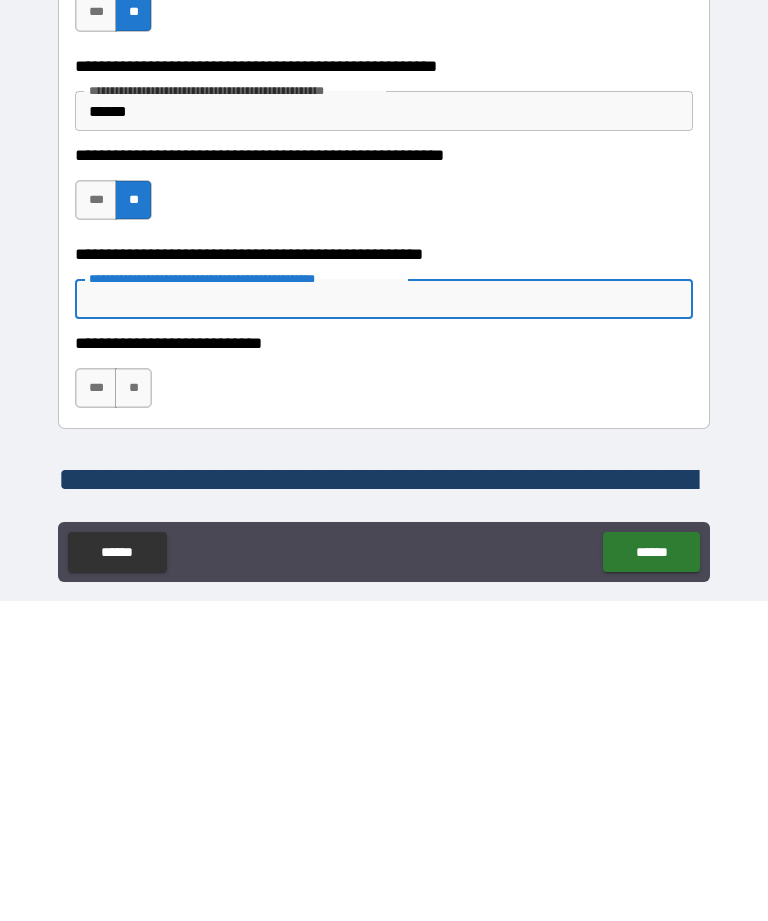 type on "*" 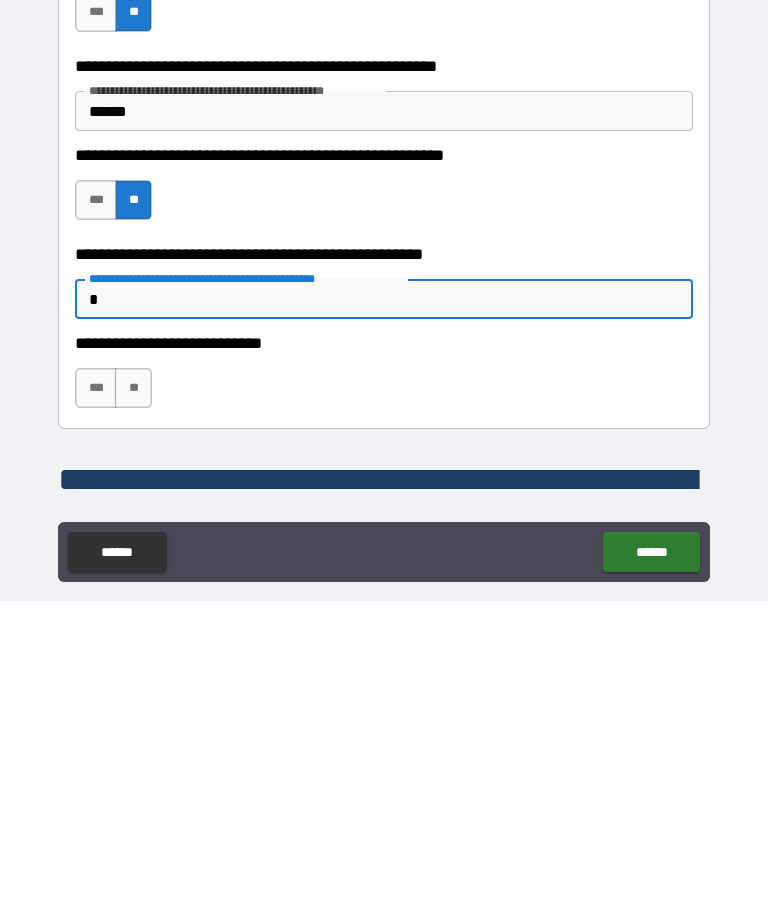 type on "*" 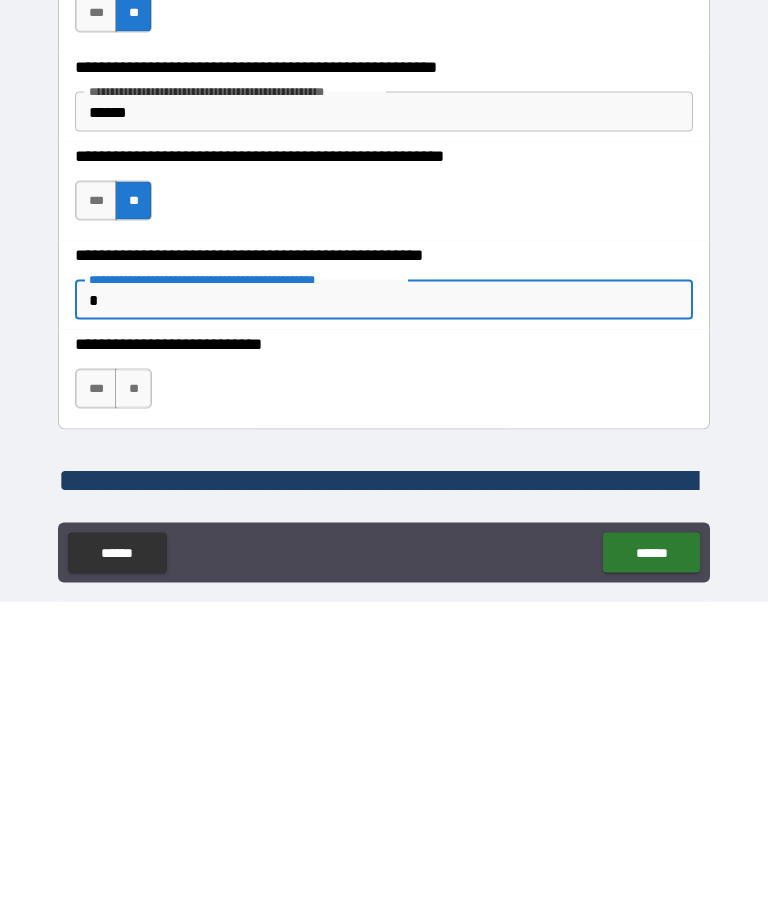 type on "*" 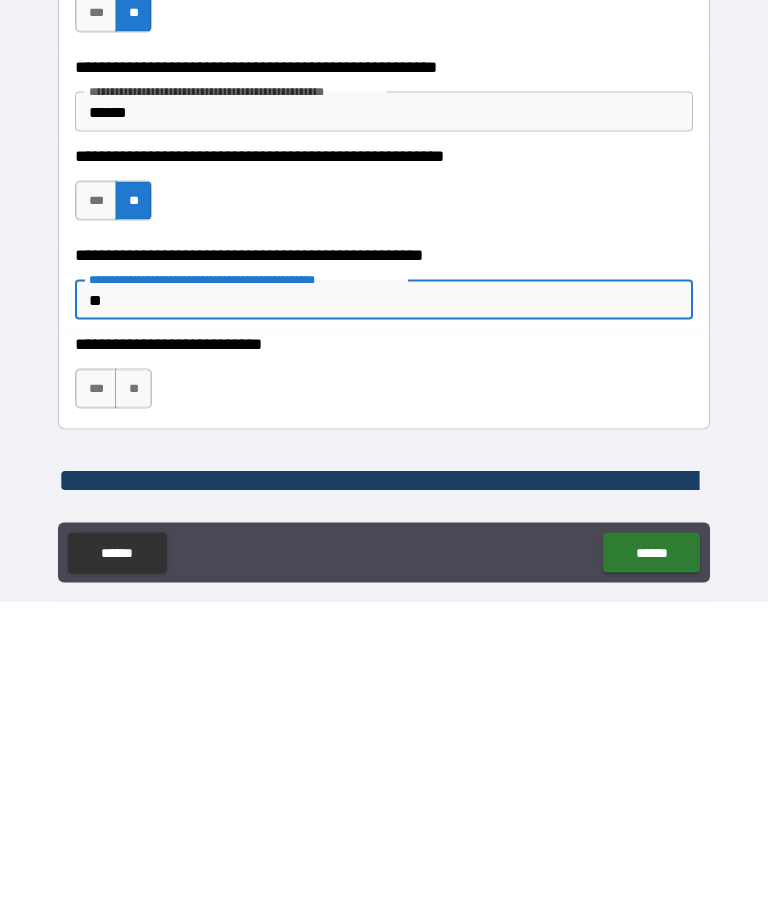 type on "***" 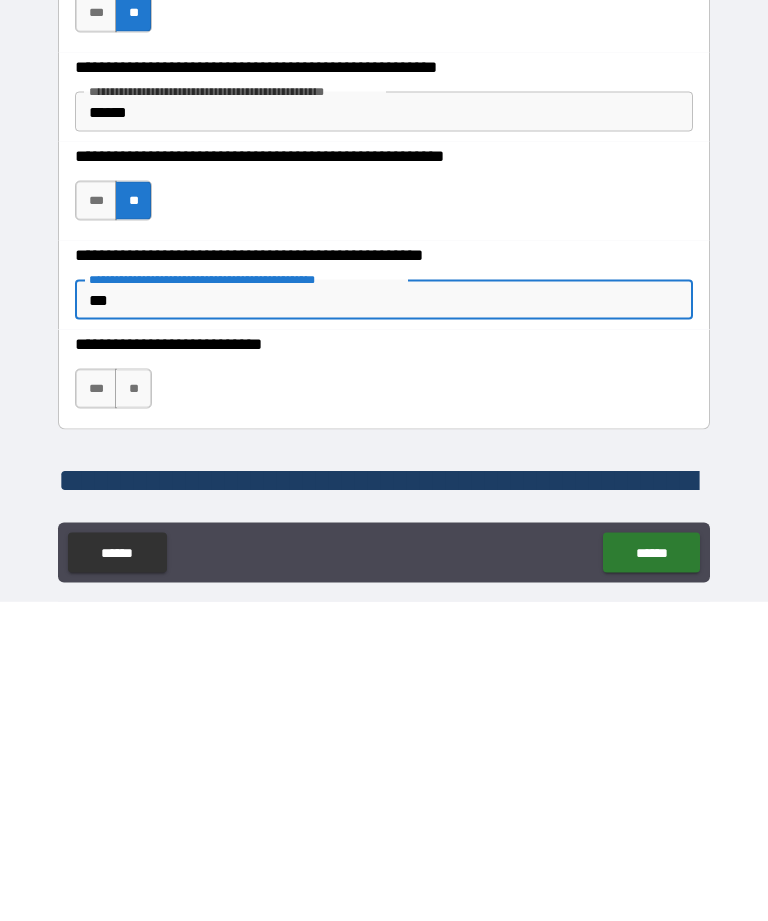 type on "*" 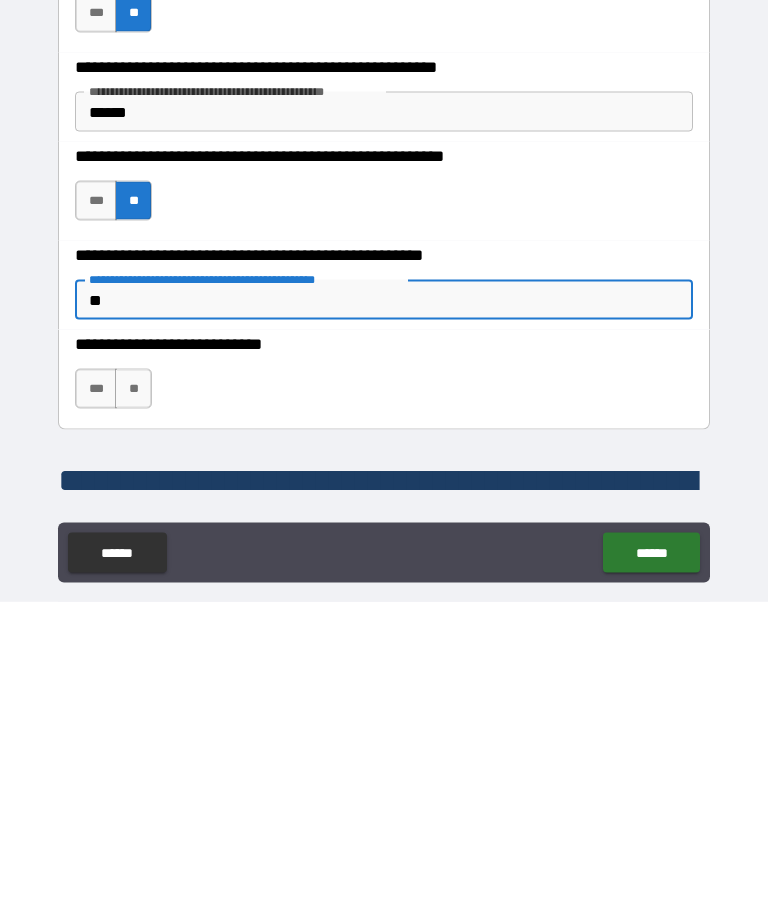 type on "*" 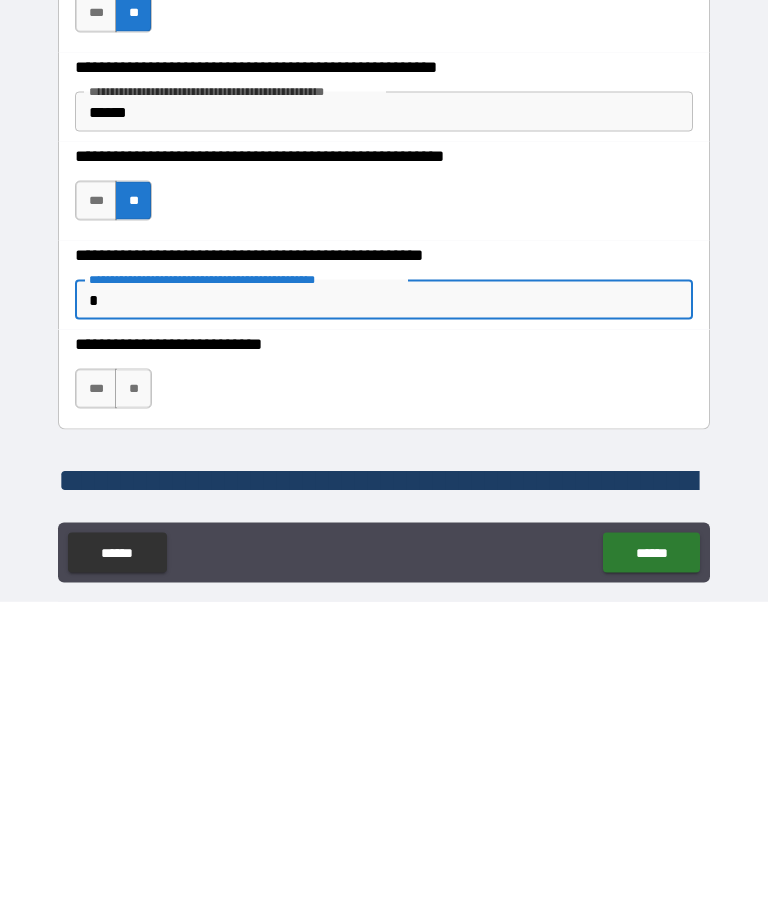 type on "*" 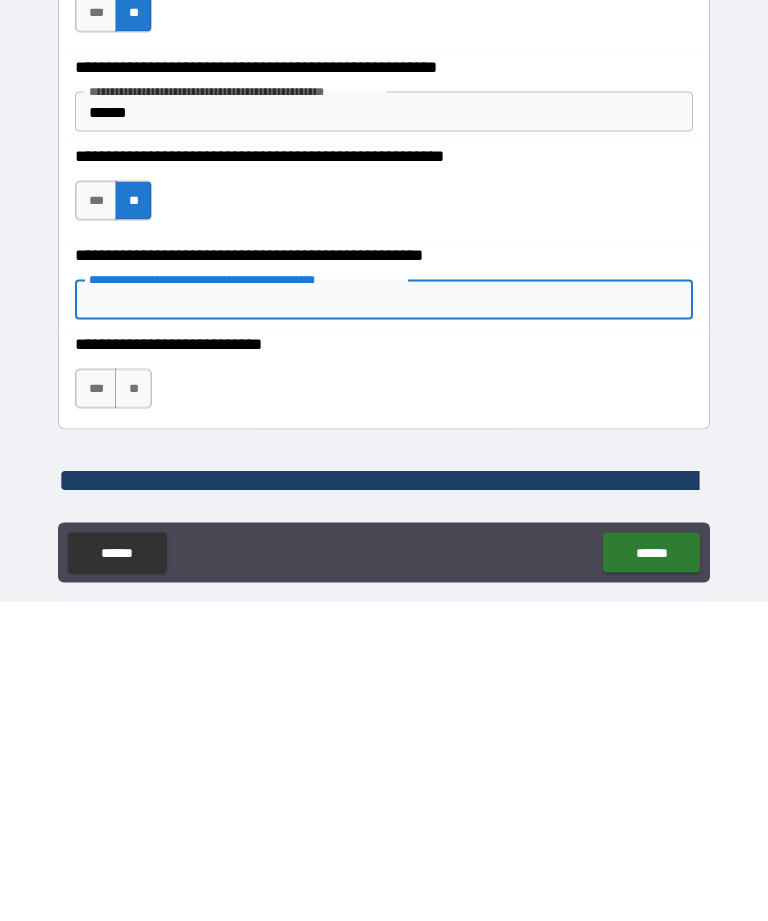type on "*" 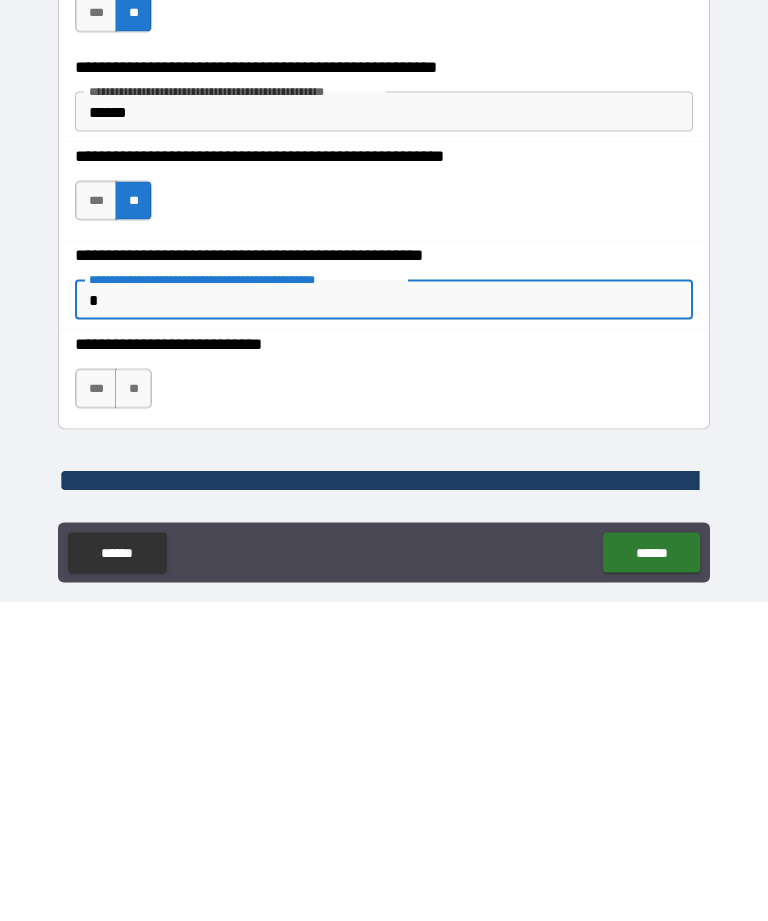 type on "*" 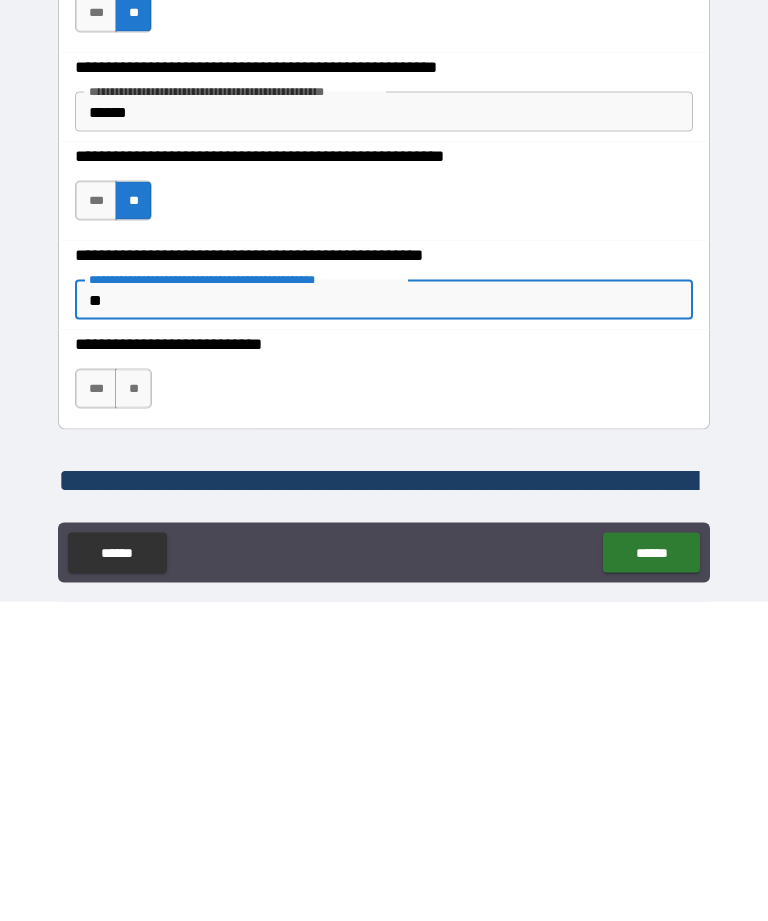 type on "*" 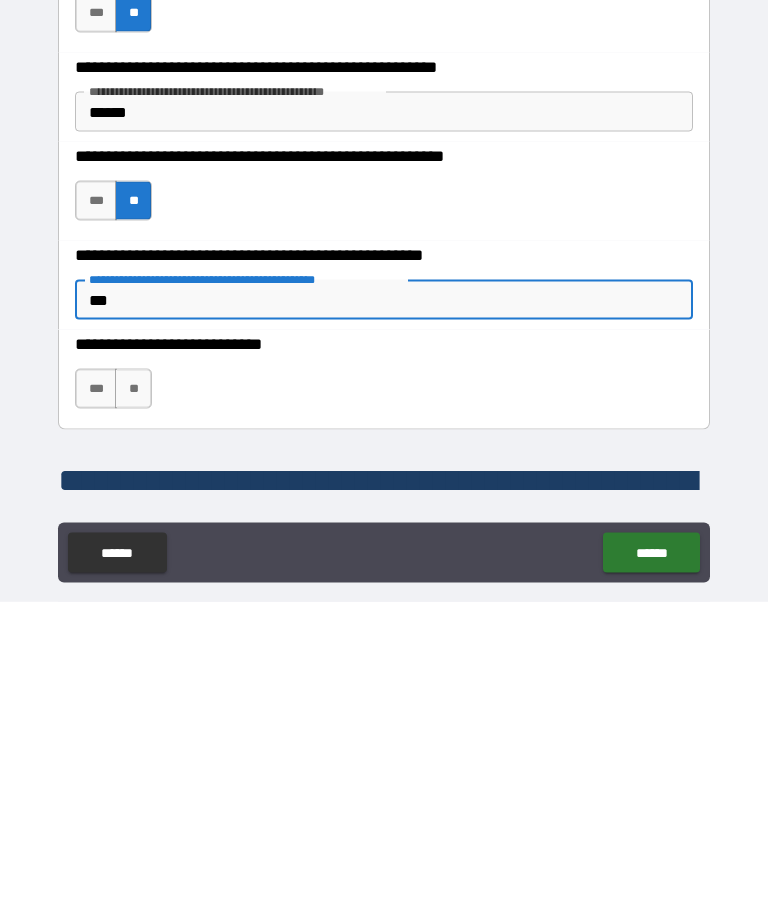 type on "*" 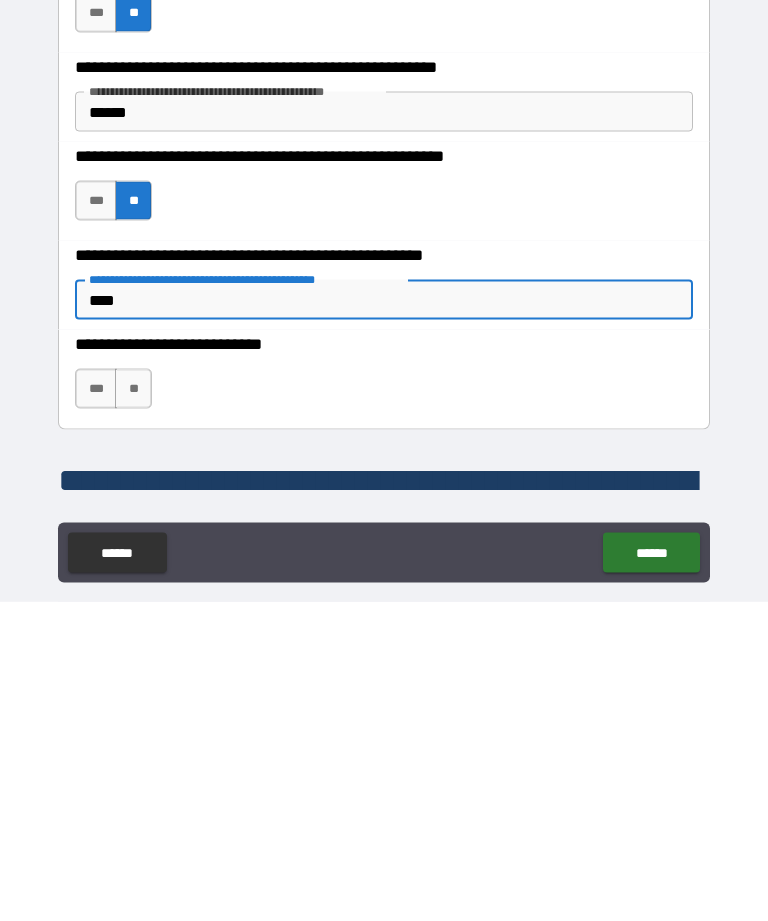type on "*" 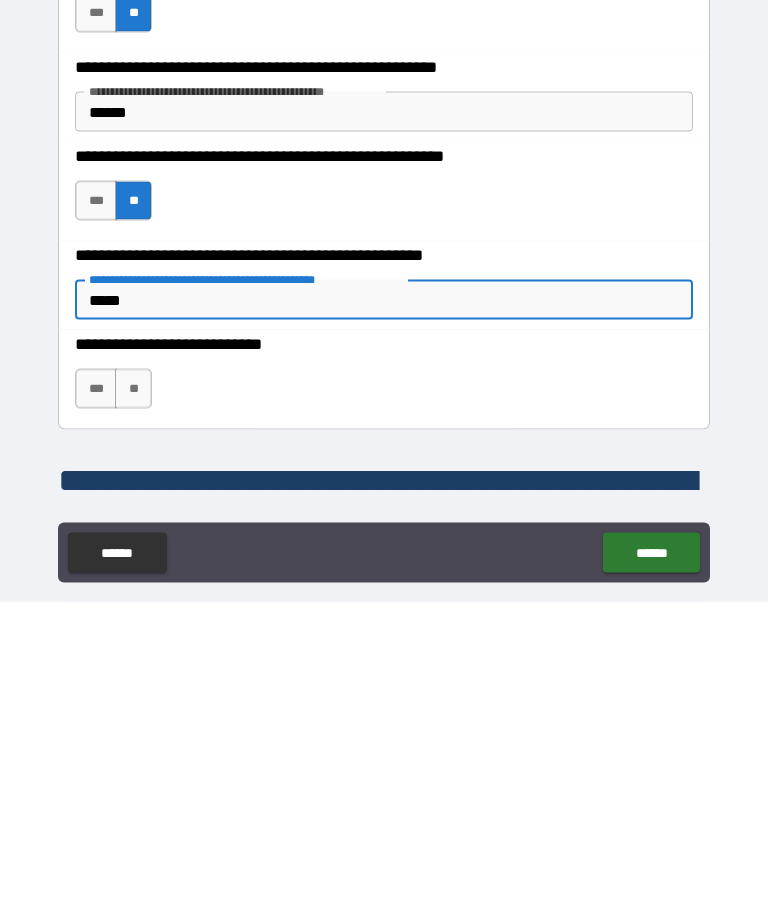 type on "*" 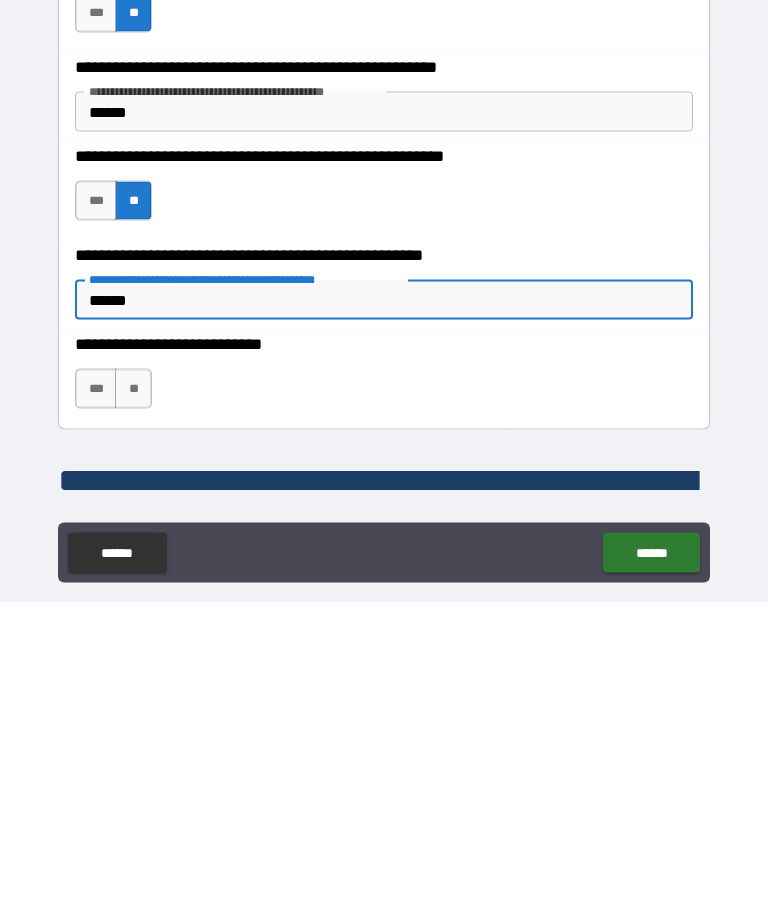 type on "*" 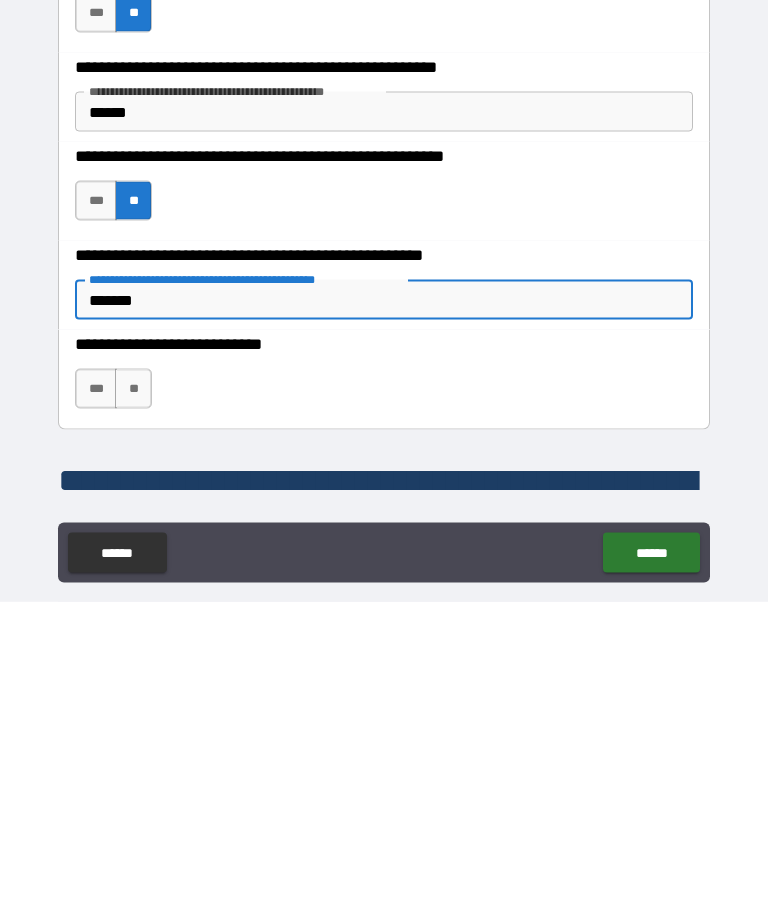 type on "********" 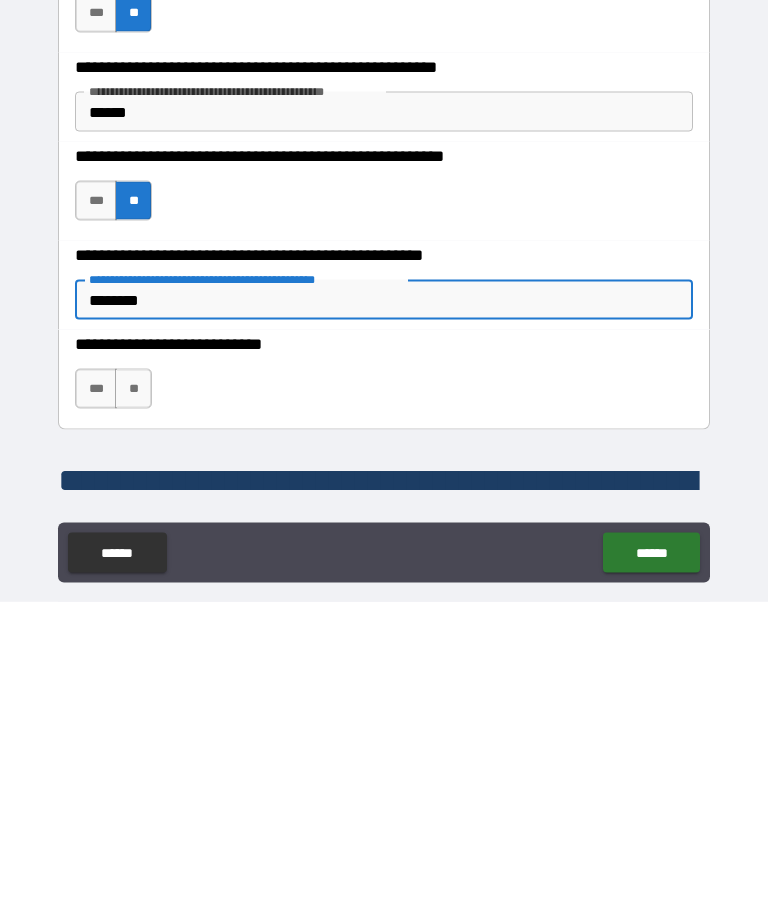 type on "*" 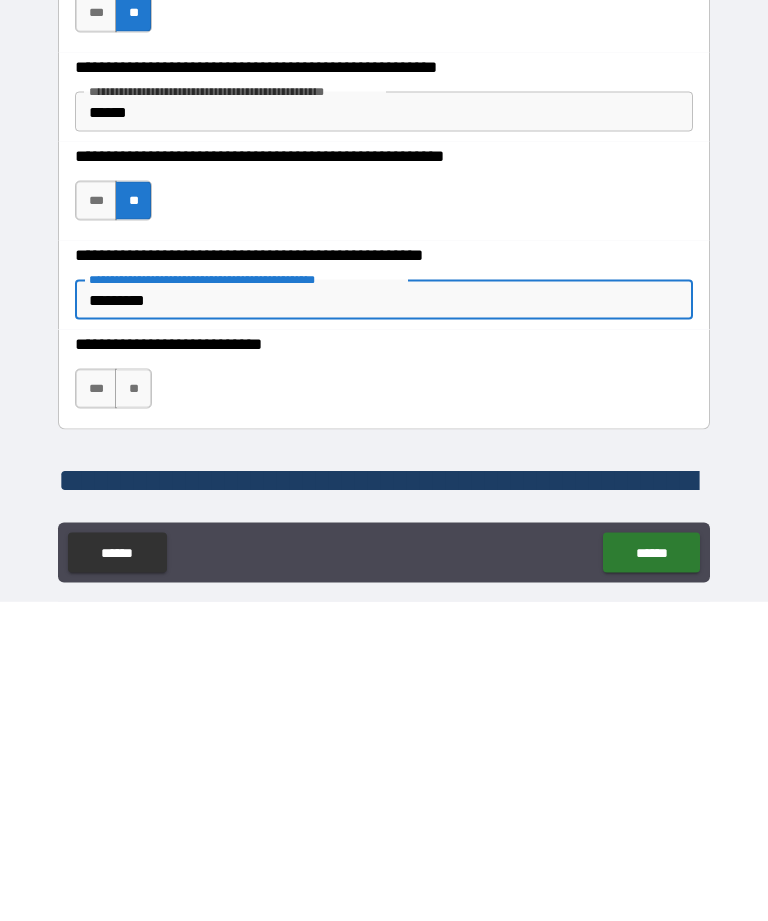 type on "*" 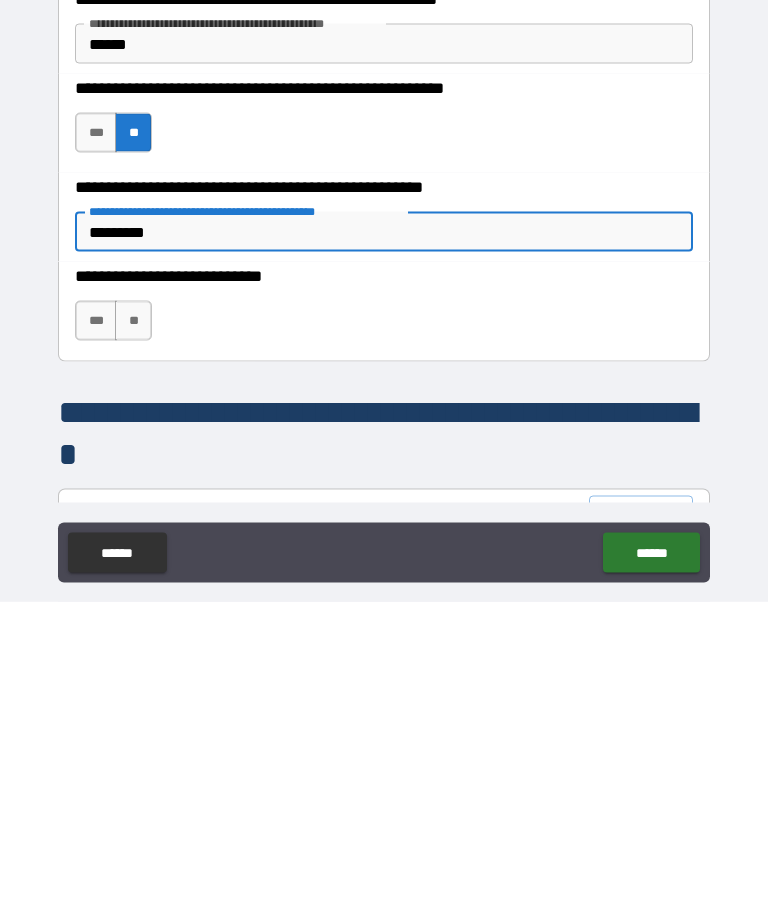 type on "********" 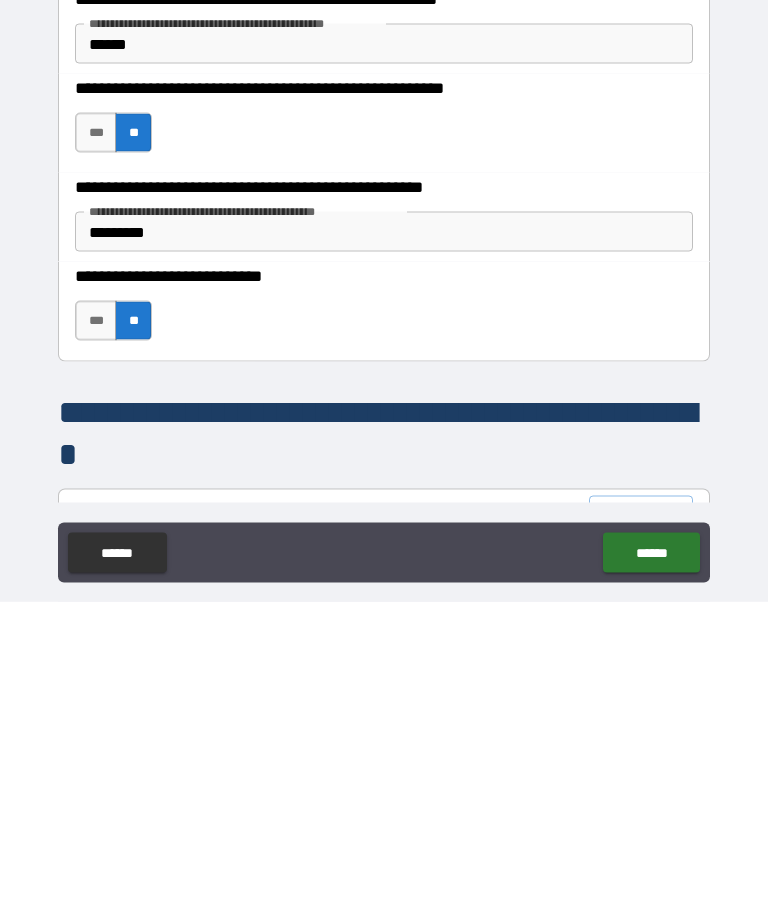 type on "*" 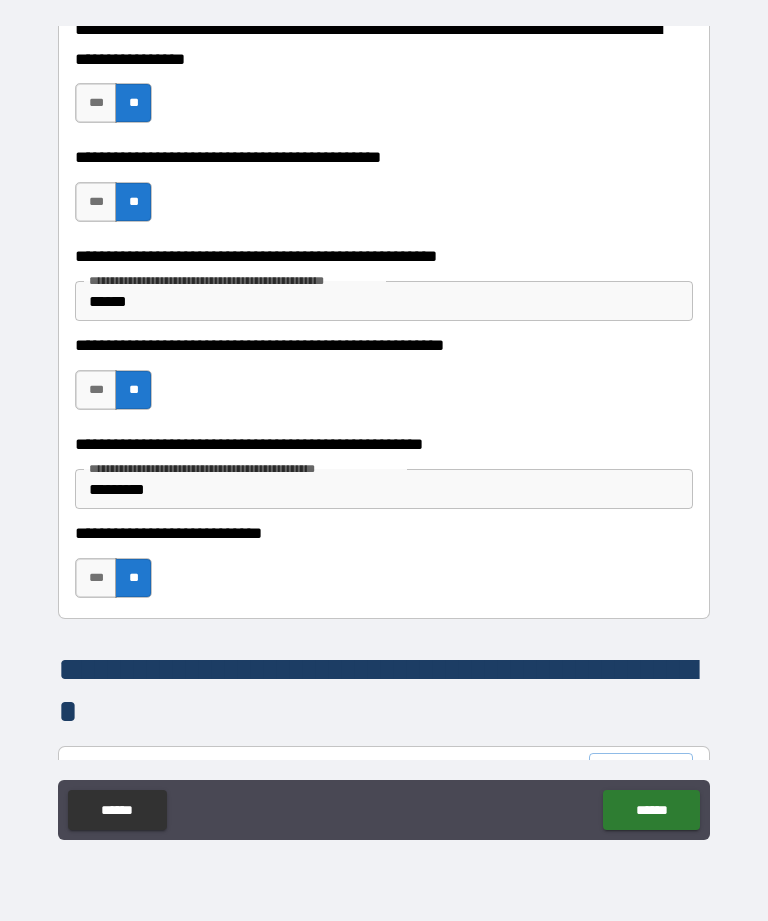 type on "*" 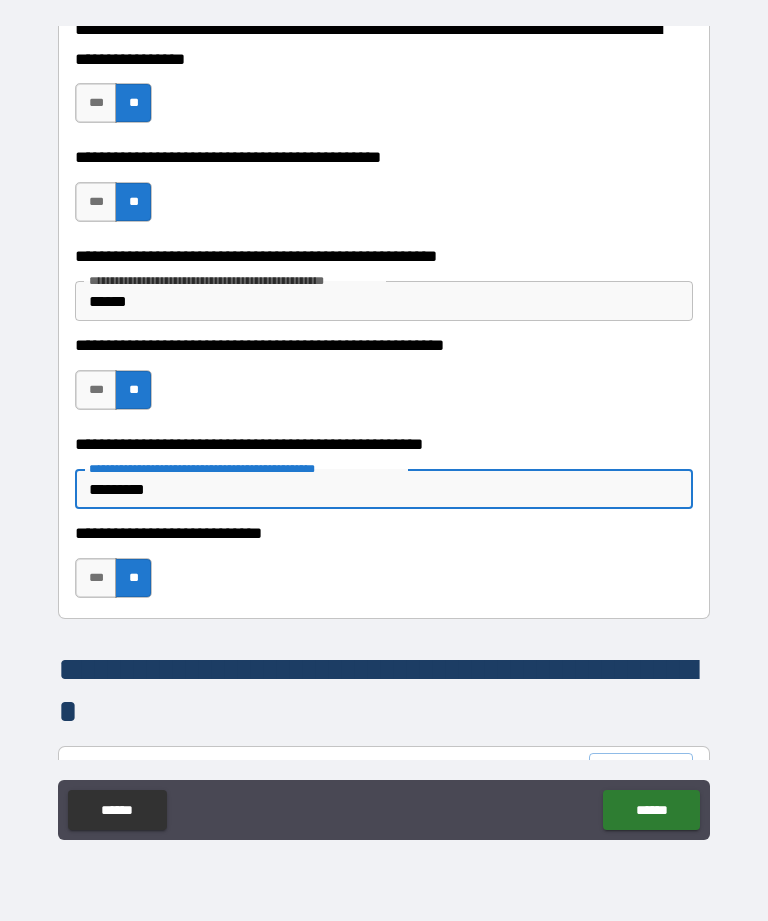 type on "**********" 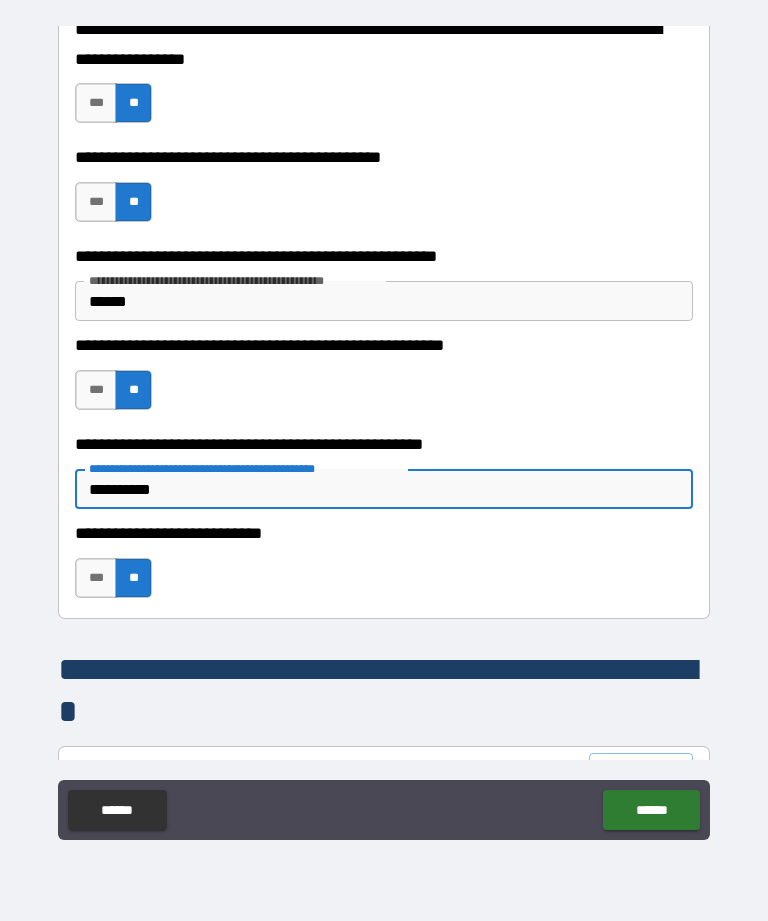 type on "*" 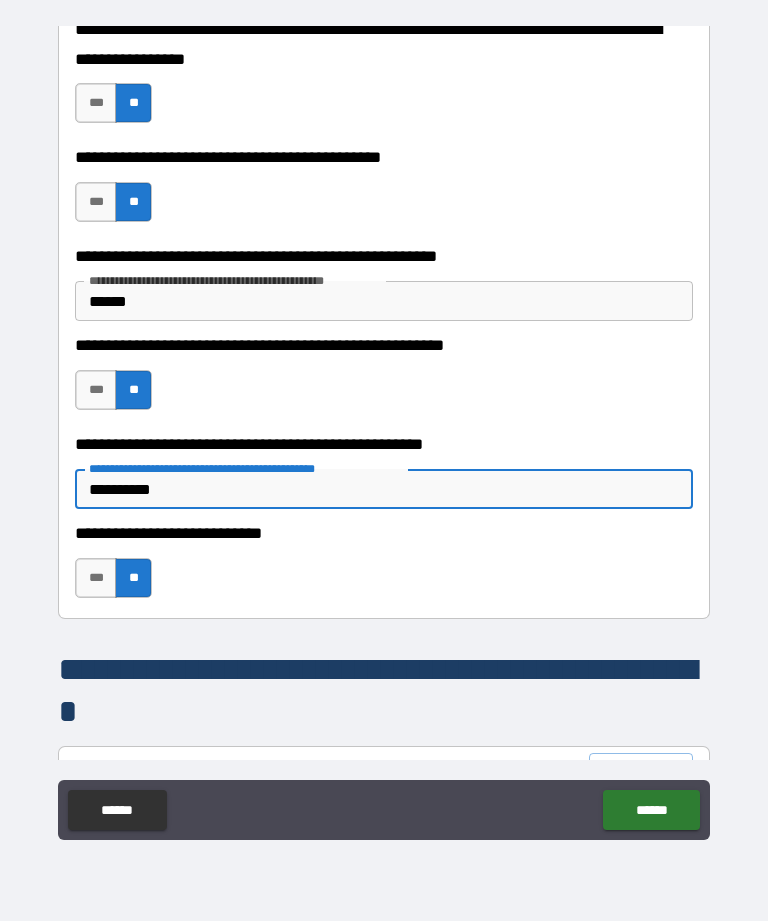 type on "**********" 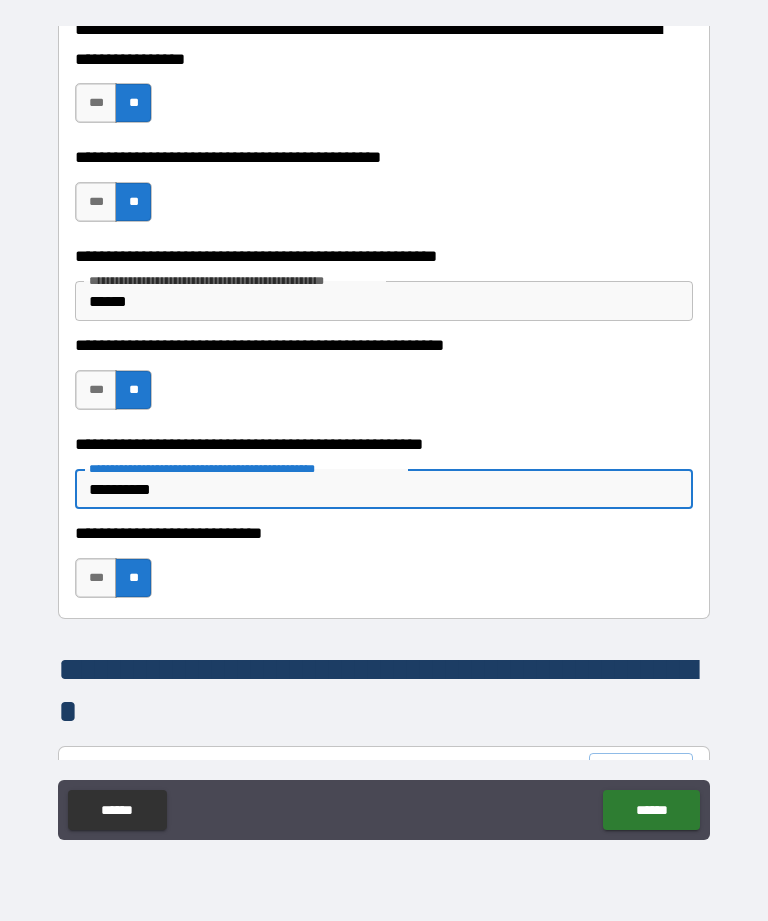 type on "*" 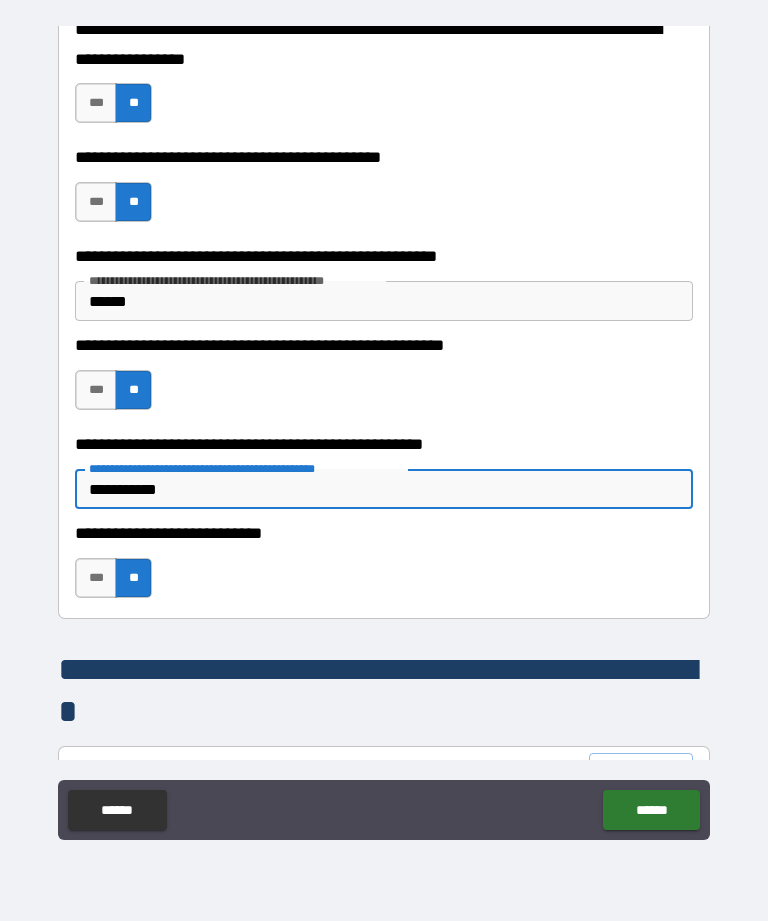 type 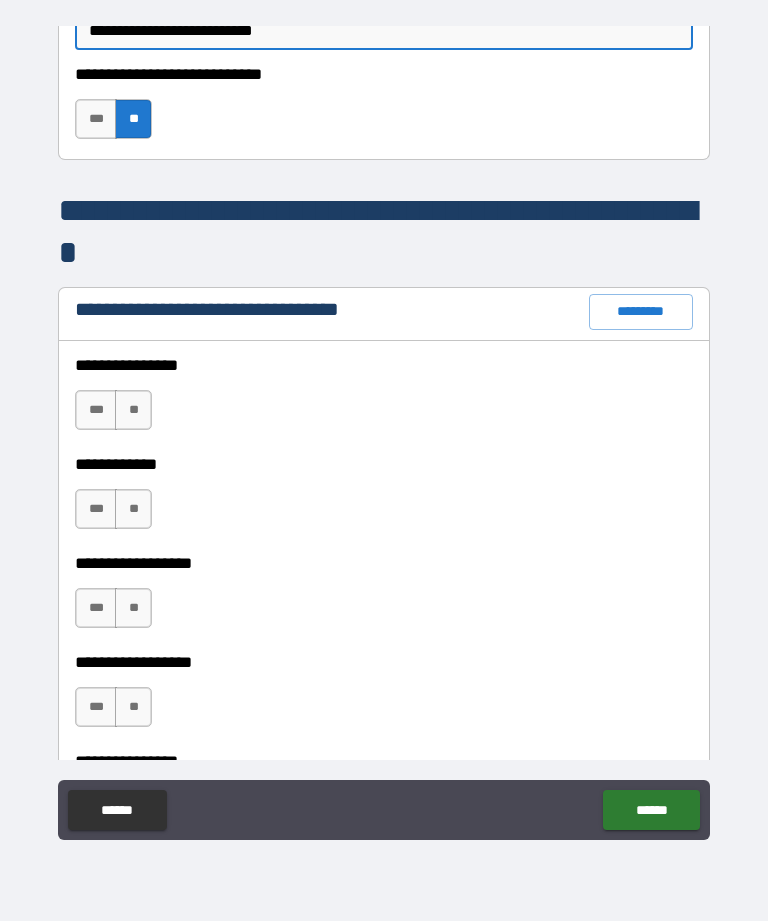 scroll, scrollTop: 1352, scrollLeft: 0, axis: vertical 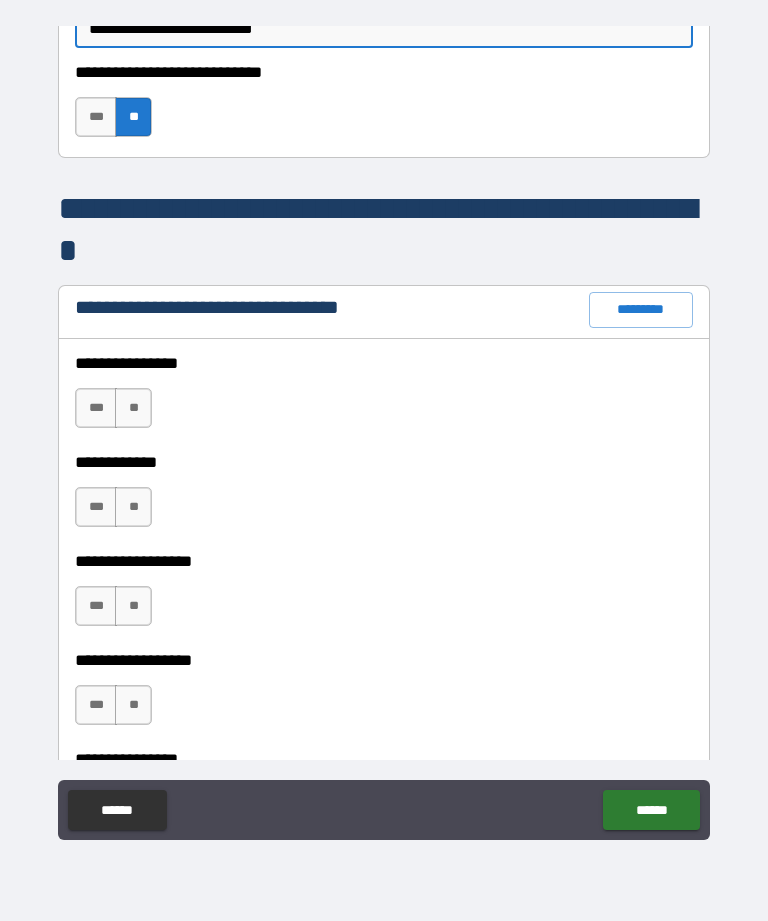 click on "***" at bounding box center [96, 408] 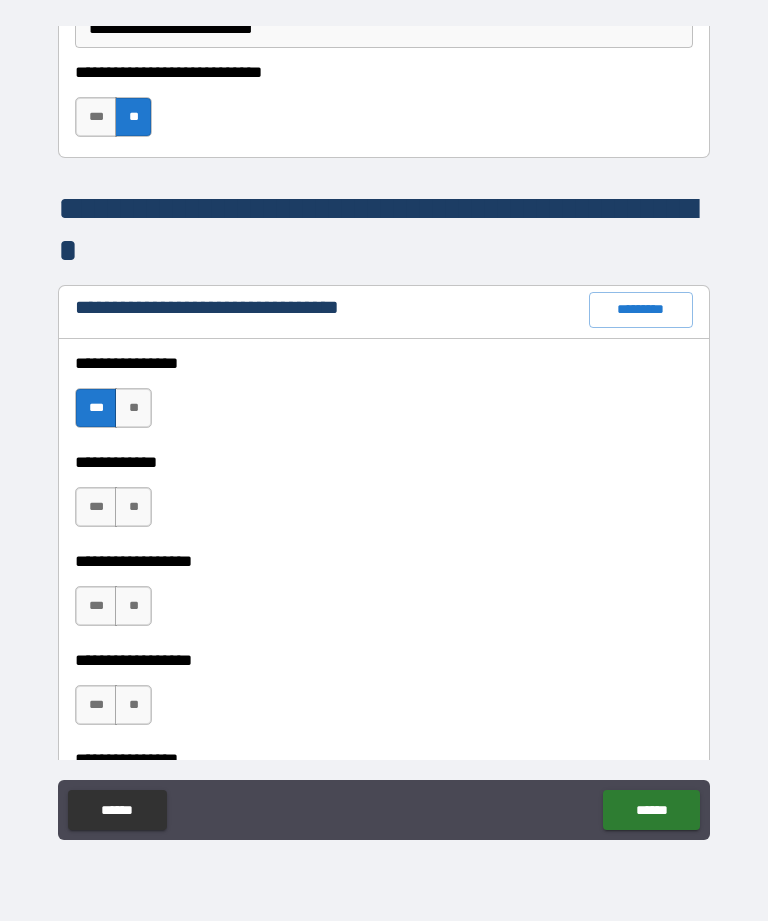 click on "***" at bounding box center (96, 507) 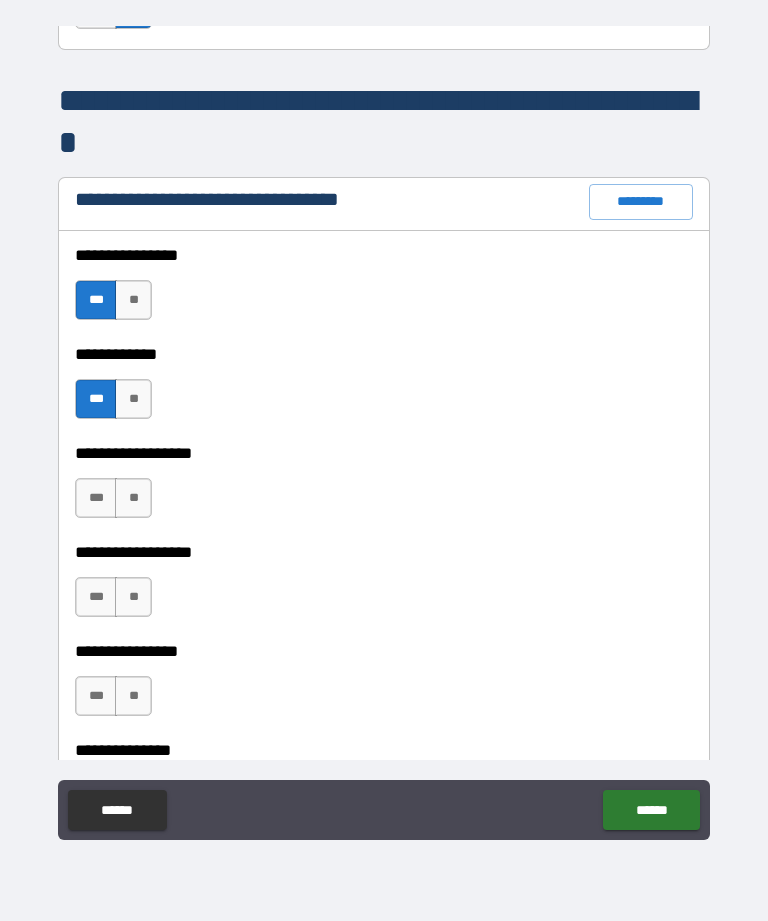 scroll, scrollTop: 1470, scrollLeft: 0, axis: vertical 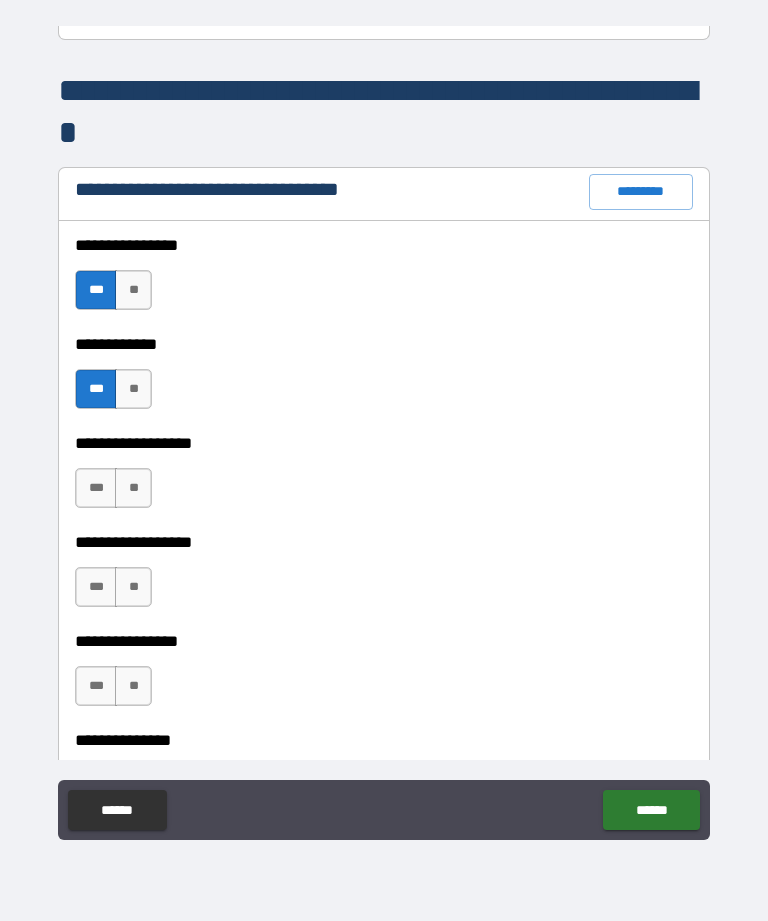 click on "**" at bounding box center [133, 488] 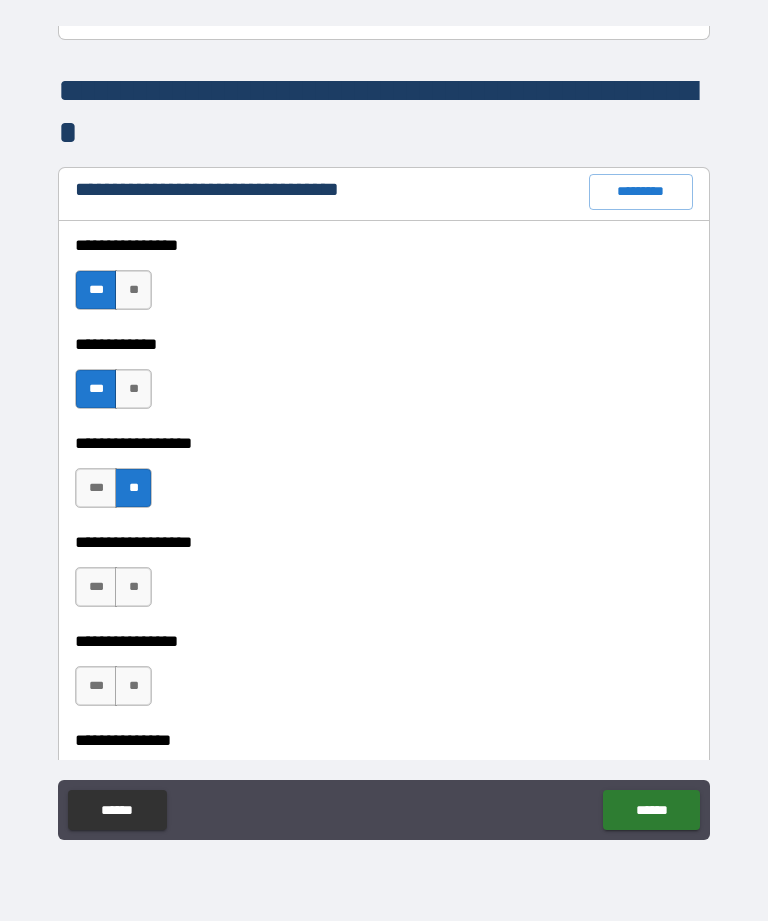 scroll, scrollTop: 1612, scrollLeft: 0, axis: vertical 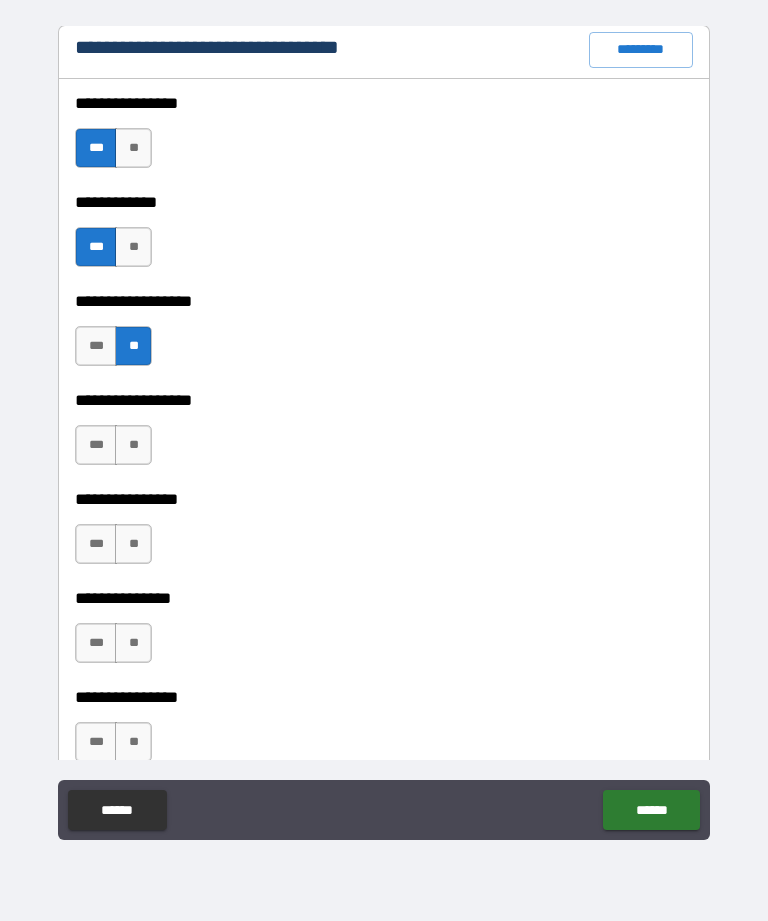 click on "**" at bounding box center (133, 445) 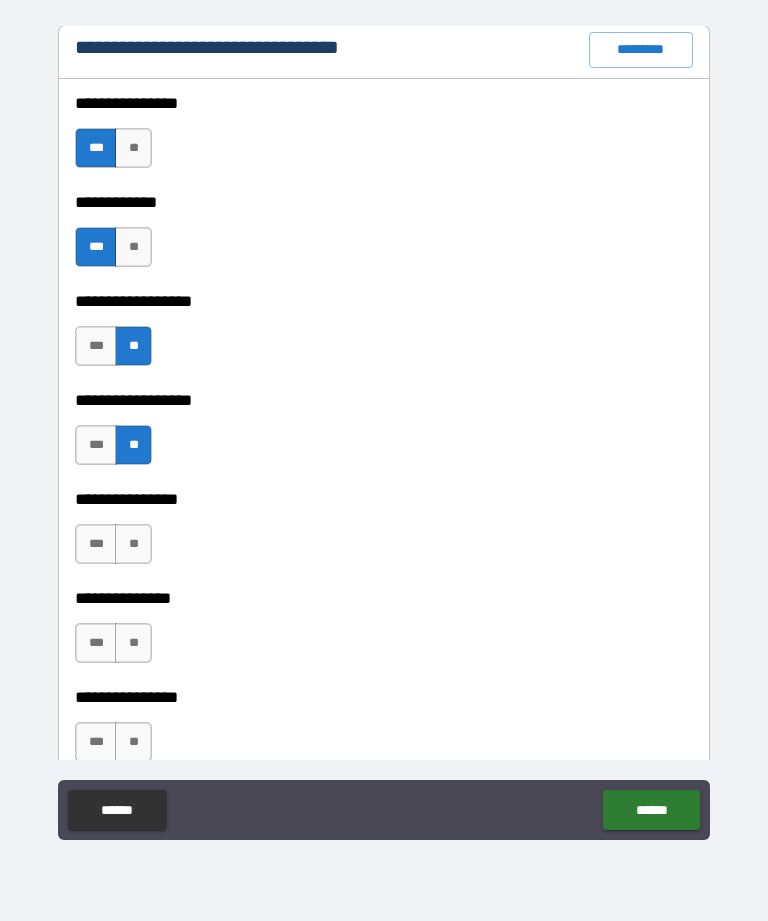 click on "**" at bounding box center [133, 544] 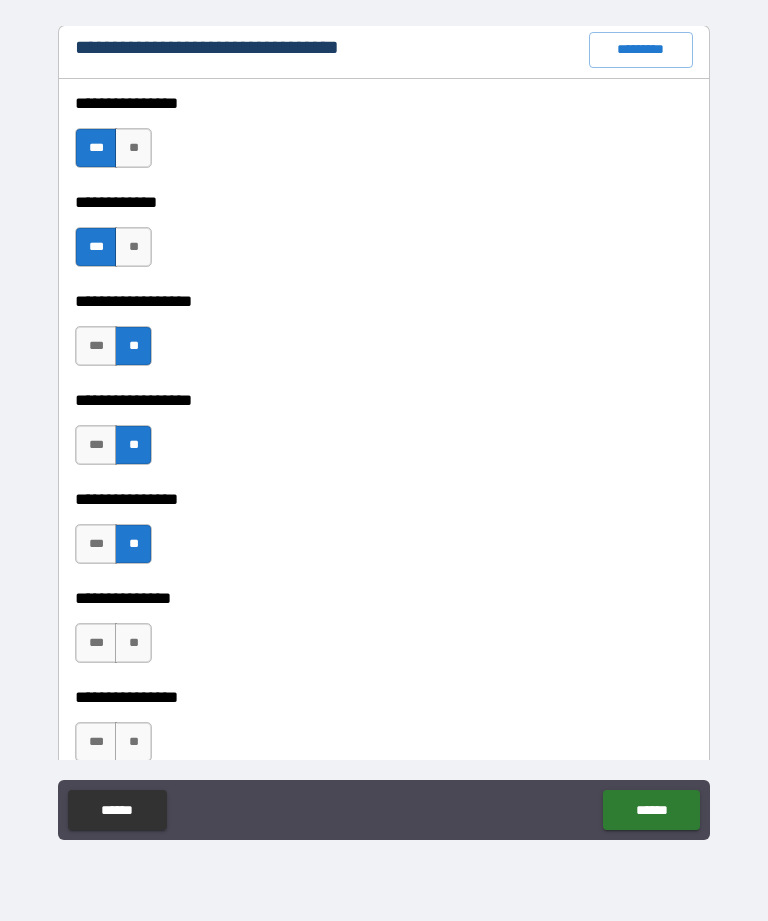 click on "**" at bounding box center (133, 643) 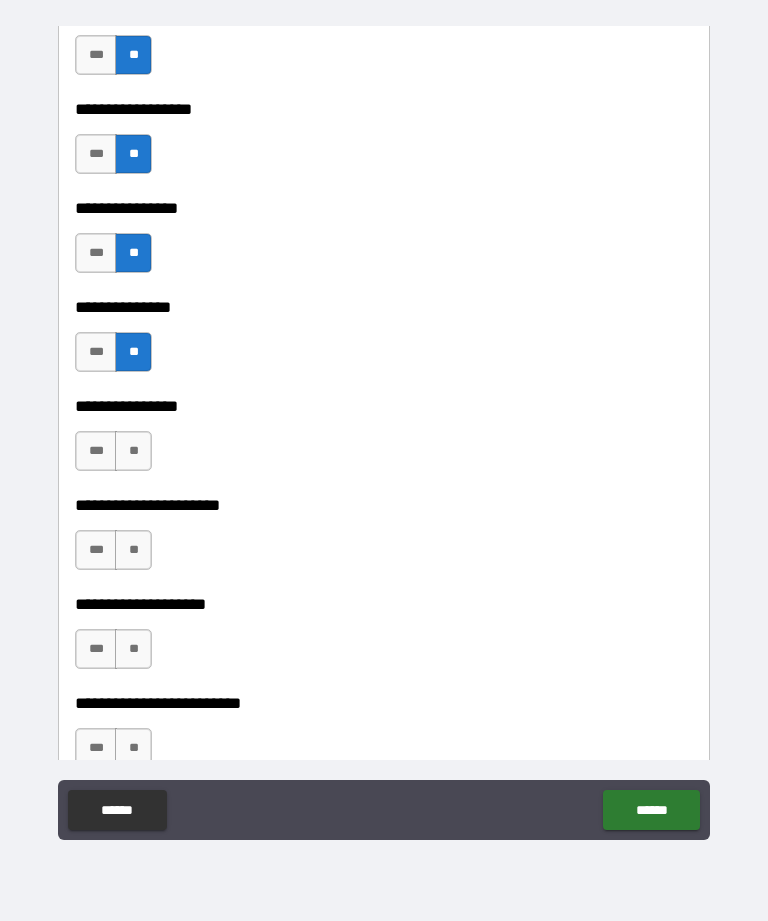 scroll, scrollTop: 1903, scrollLeft: 0, axis: vertical 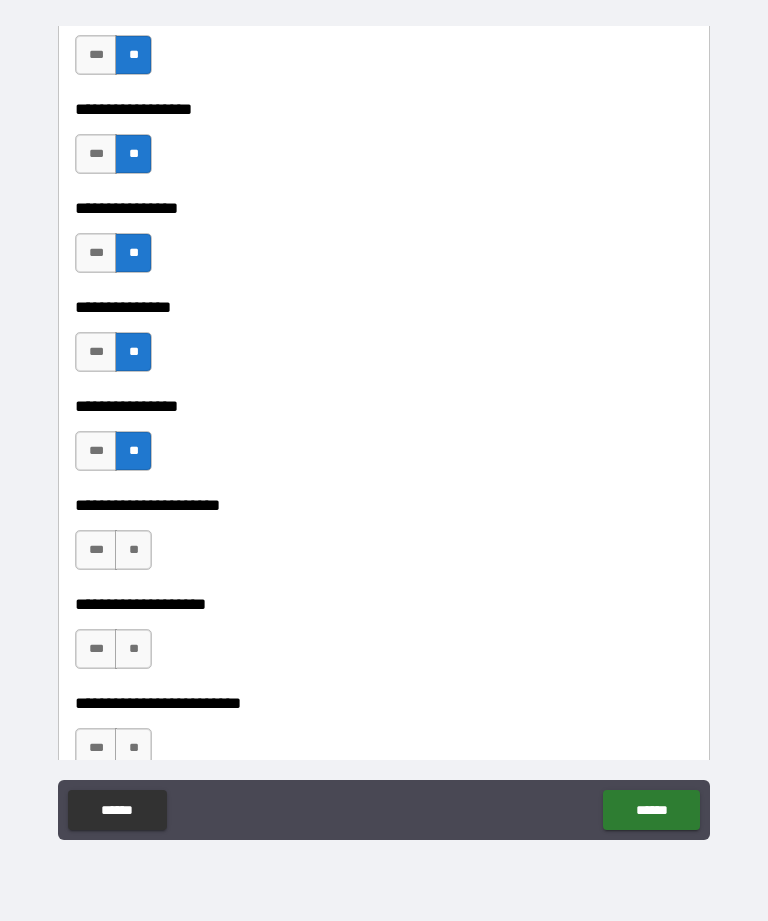 click on "**" at bounding box center (133, 550) 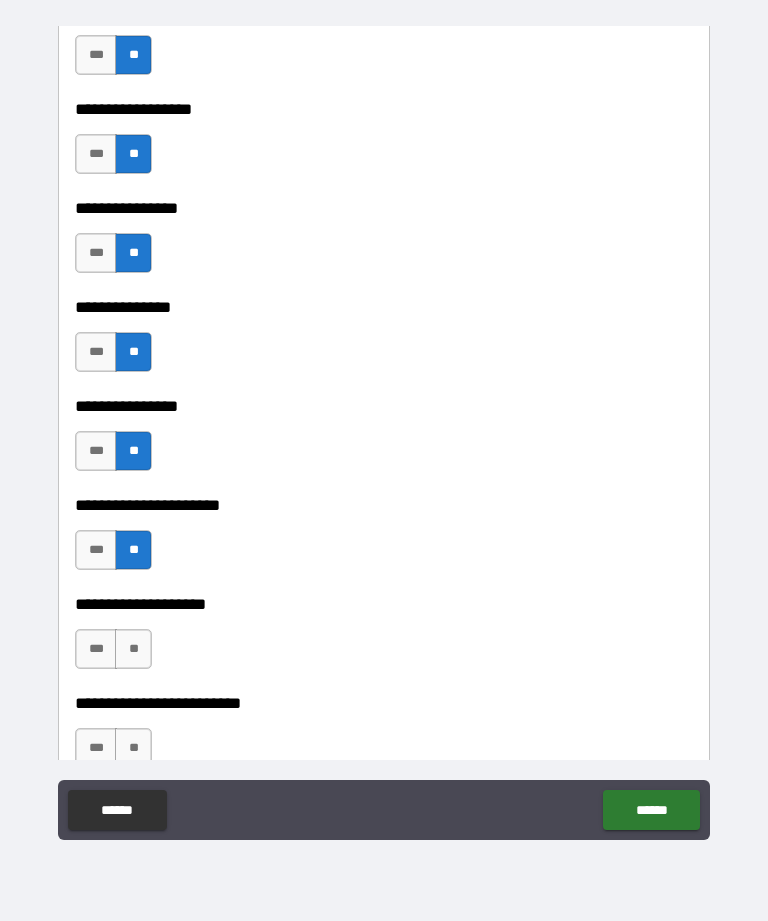click on "**" at bounding box center [133, 649] 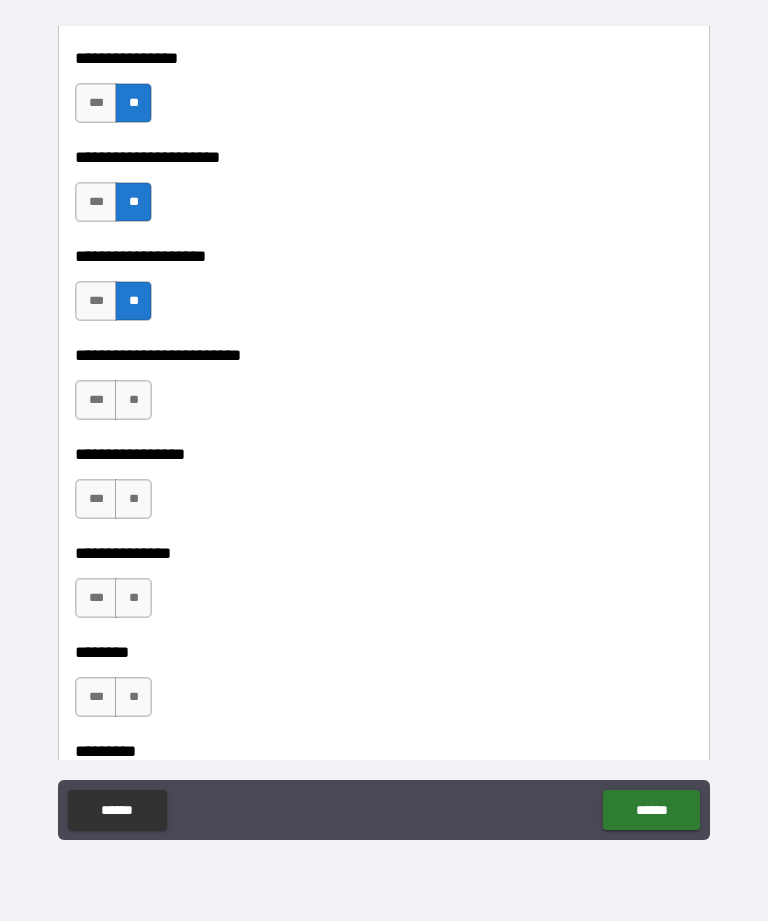 scroll, scrollTop: 2321, scrollLeft: 0, axis: vertical 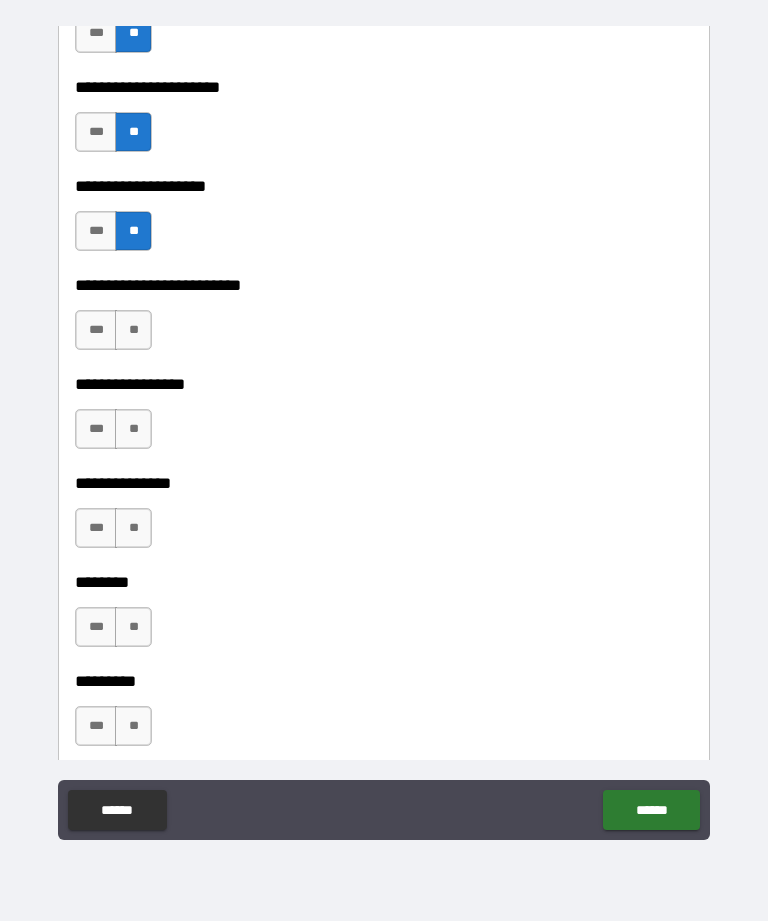 click on "**" at bounding box center [133, 330] 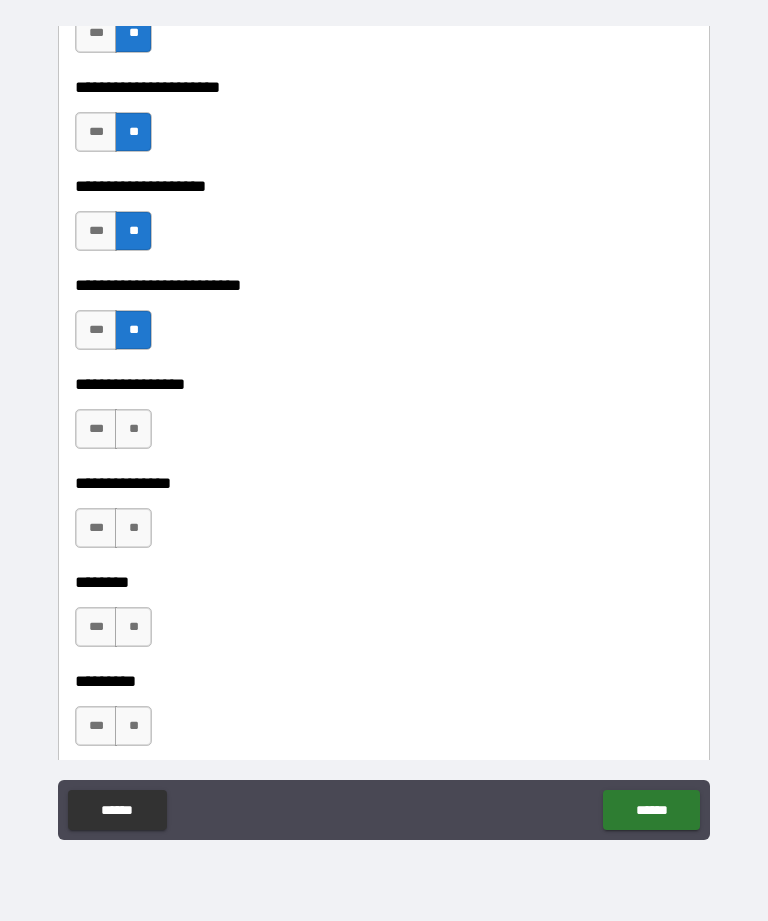 click on "**" at bounding box center [133, 429] 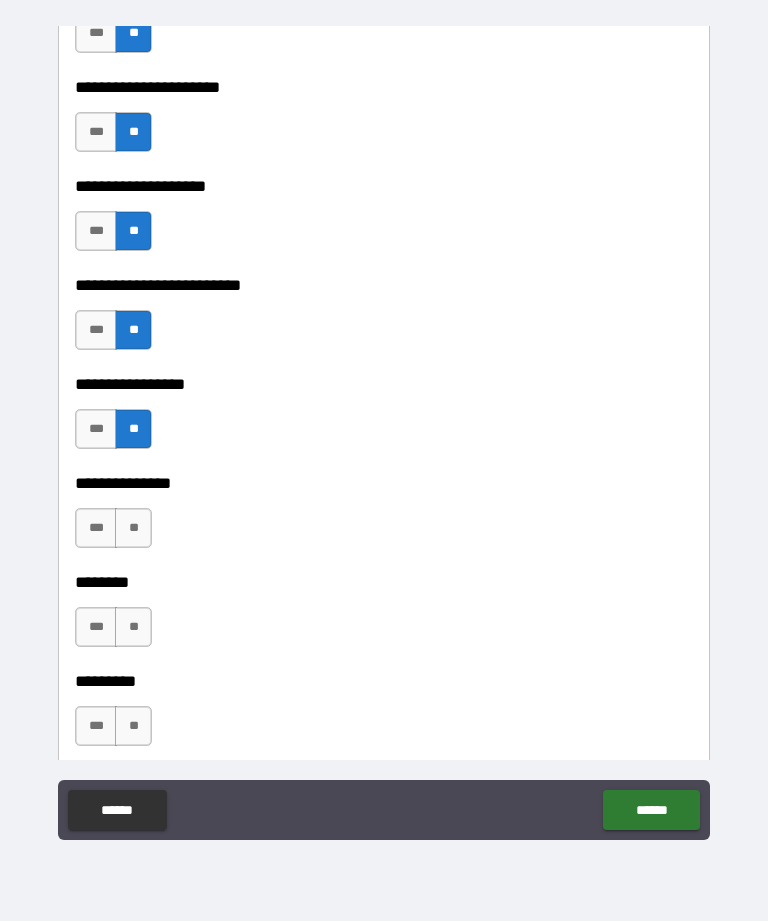 click on "**" at bounding box center [133, 528] 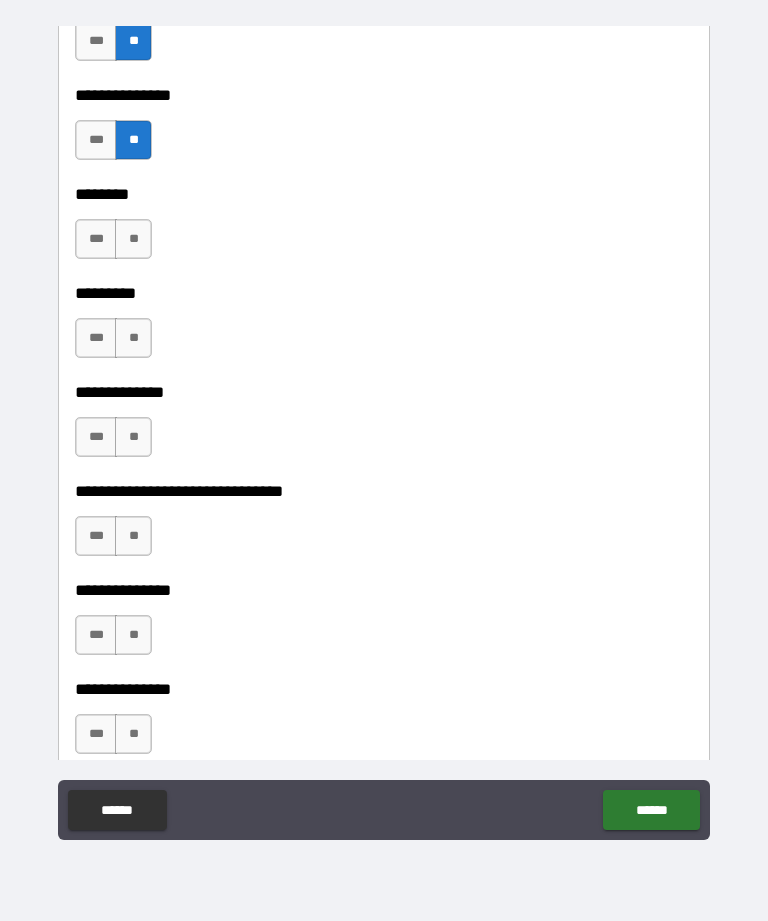 scroll, scrollTop: 2717, scrollLeft: 0, axis: vertical 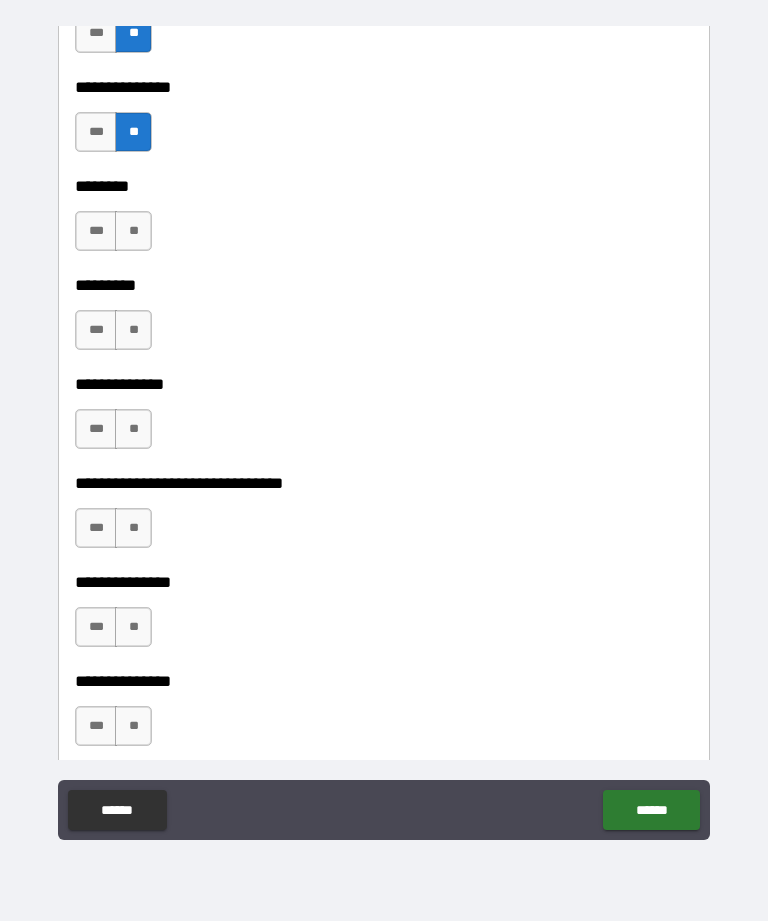 click on "**" at bounding box center [133, 231] 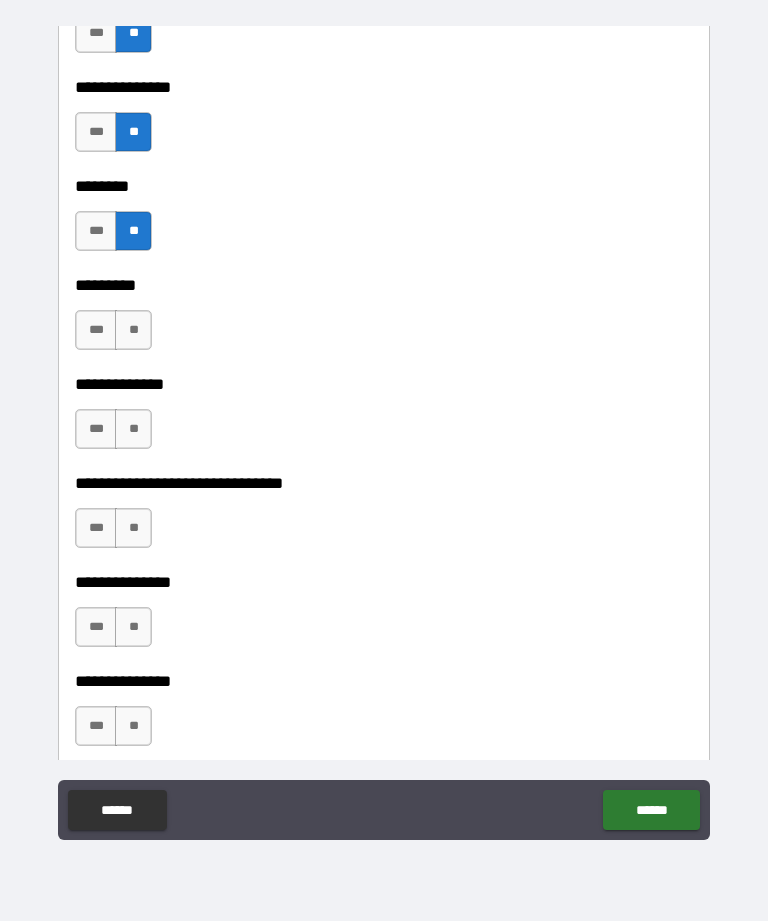 click on "***" at bounding box center (96, 330) 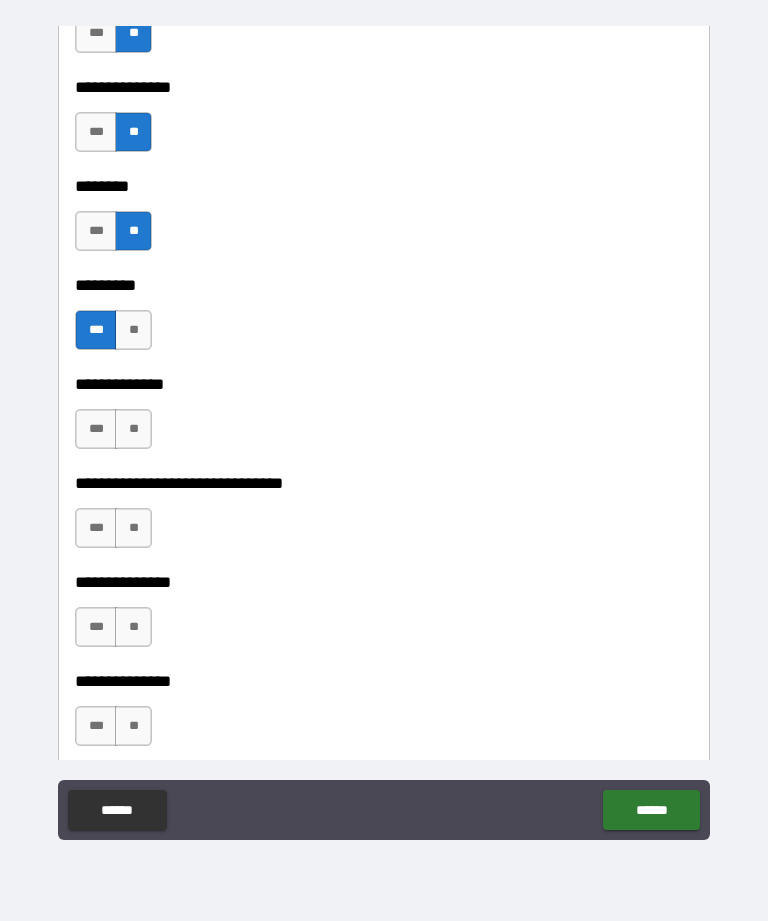 click on "***" at bounding box center (96, 429) 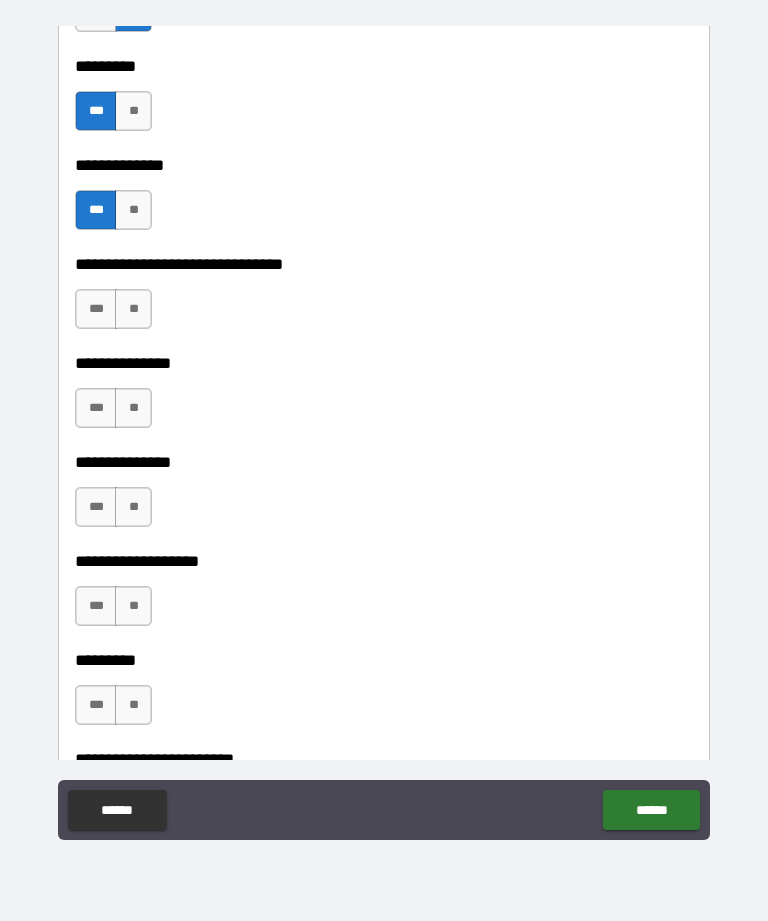 scroll, scrollTop: 2943, scrollLeft: 0, axis: vertical 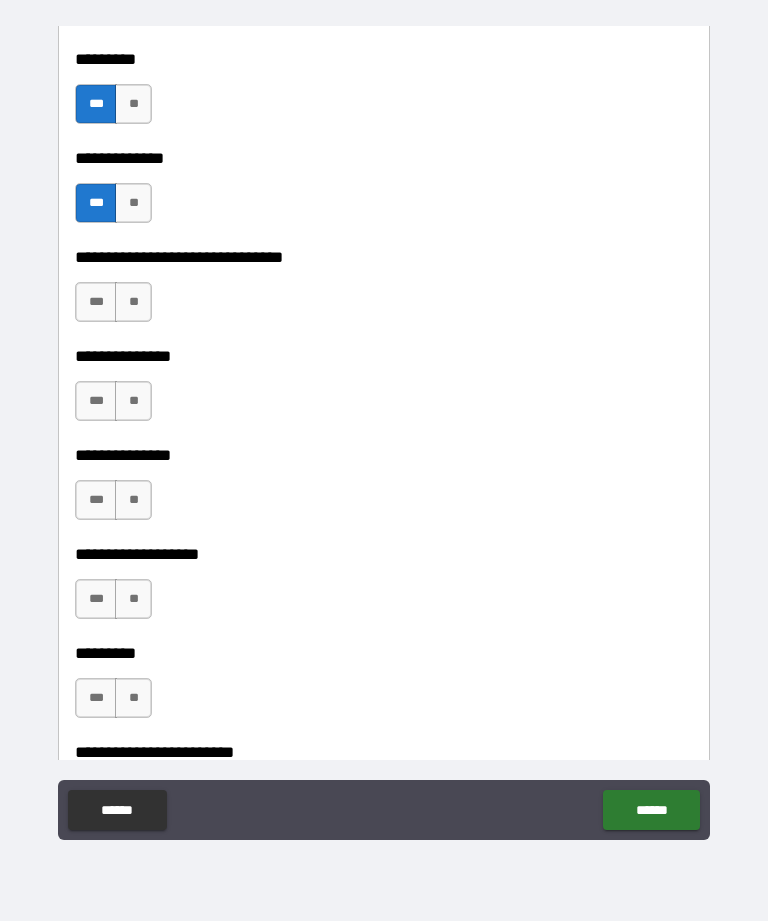 click on "**" at bounding box center [133, 302] 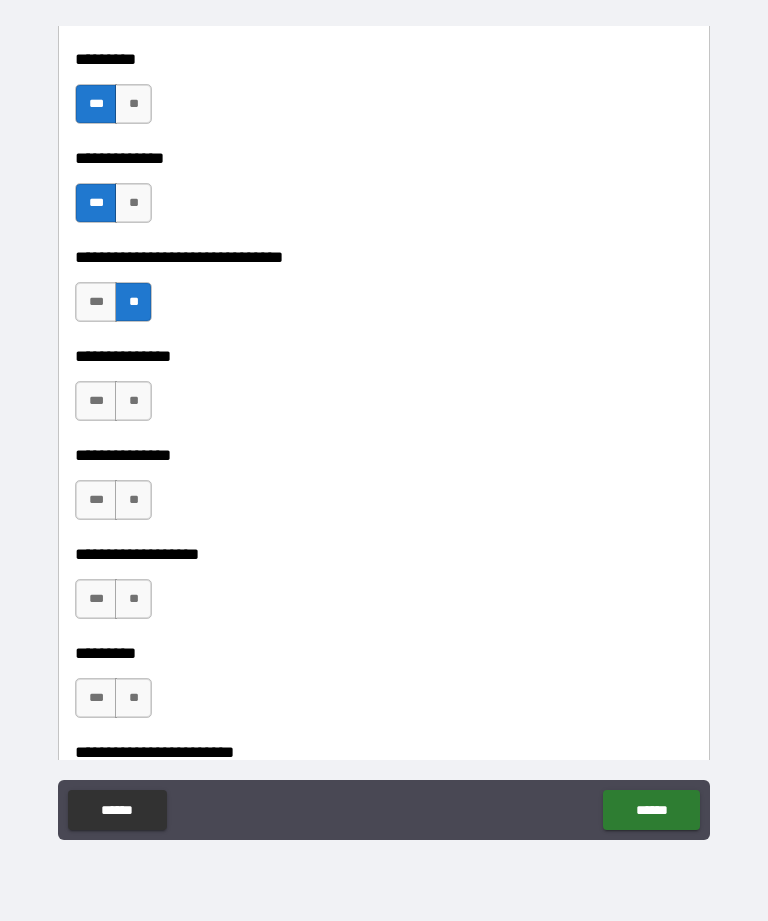 click on "**" at bounding box center [133, 401] 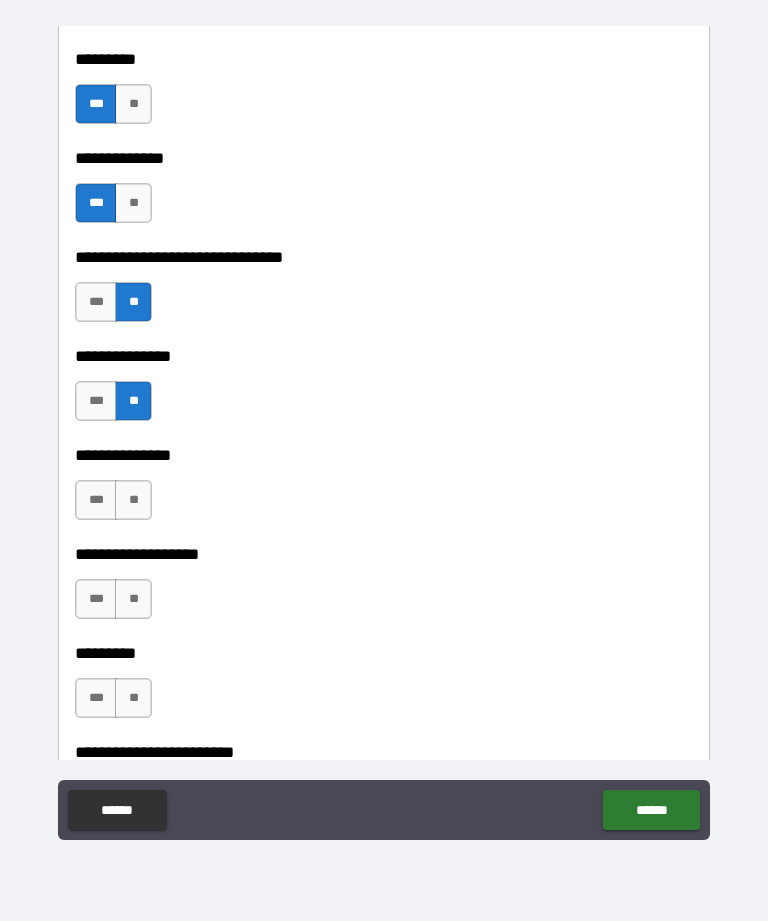 click on "**" at bounding box center (133, 500) 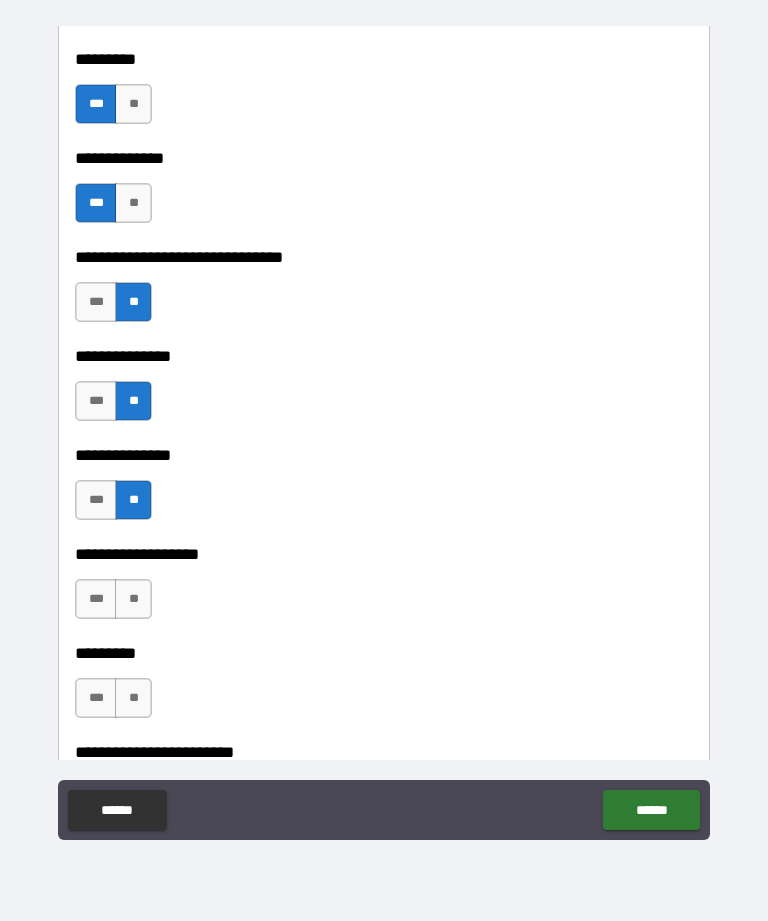 click on "**" at bounding box center (133, 599) 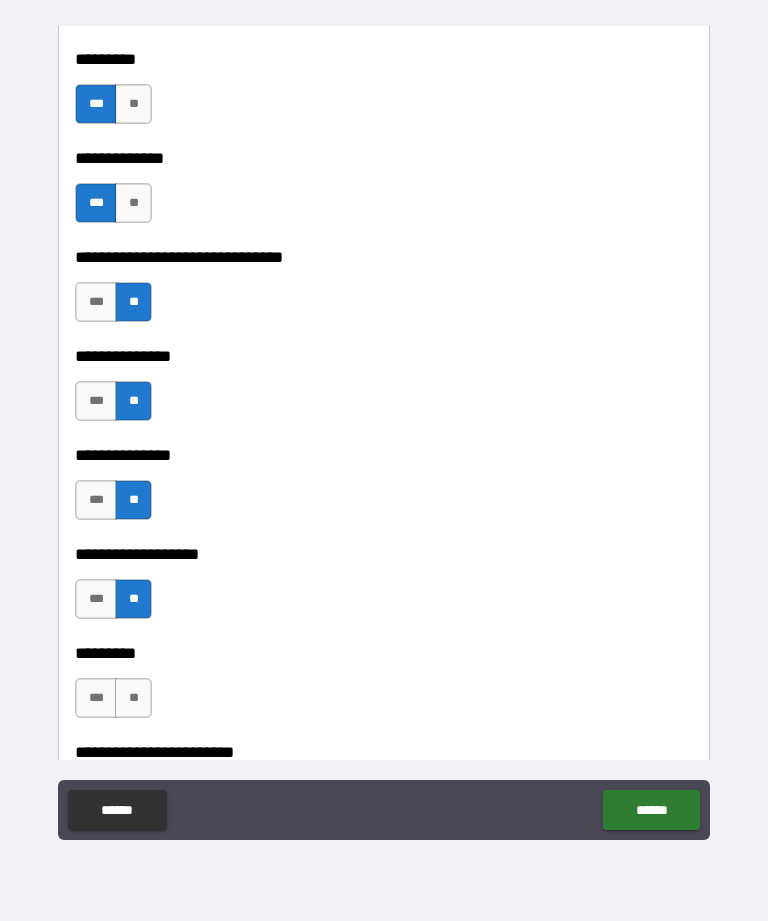 click on "**" at bounding box center [133, 698] 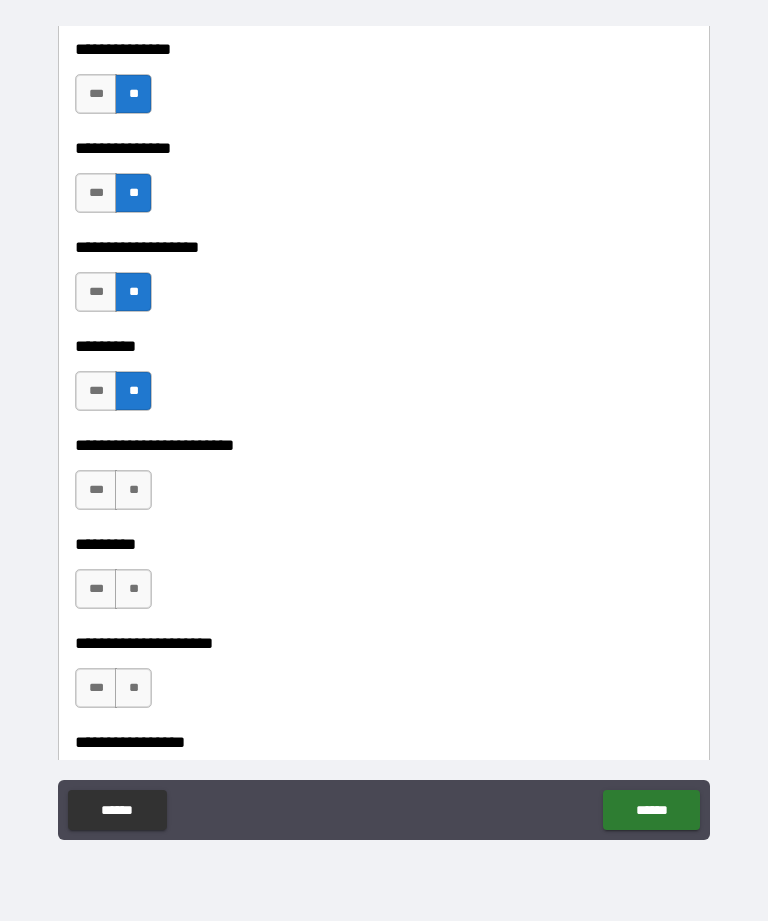 scroll, scrollTop: 3445, scrollLeft: 0, axis: vertical 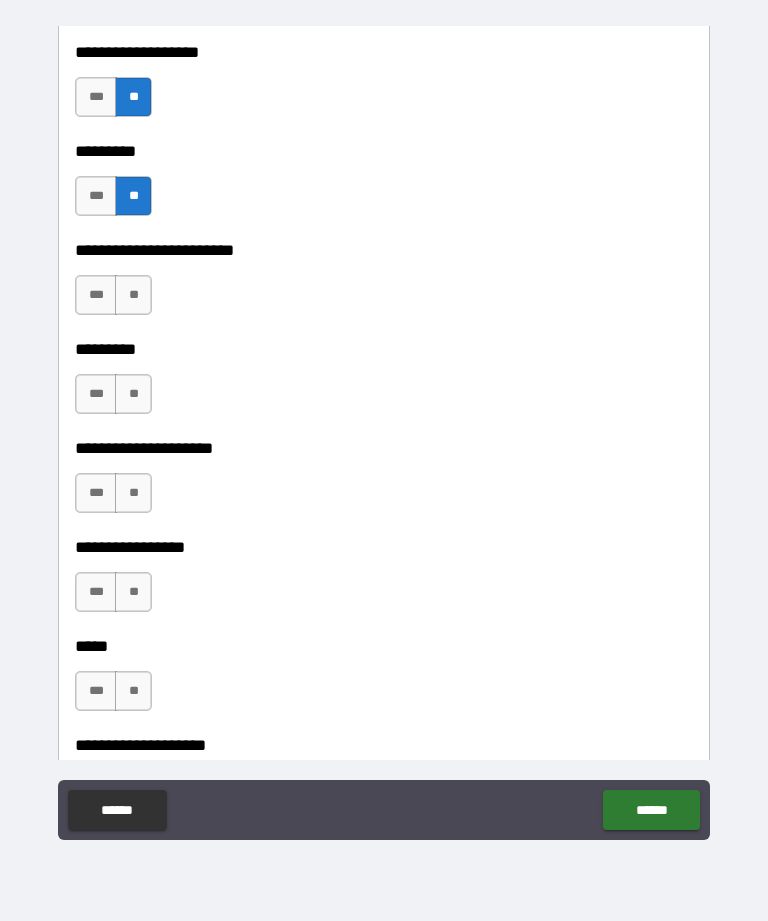 click on "***" at bounding box center (96, 295) 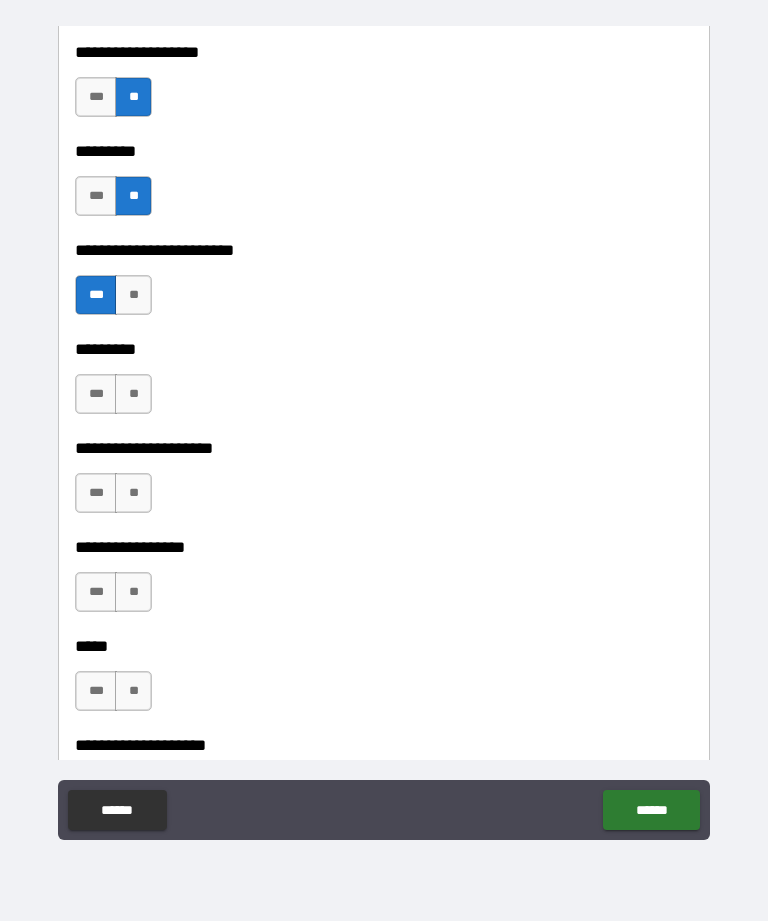 click on "**" at bounding box center [133, 394] 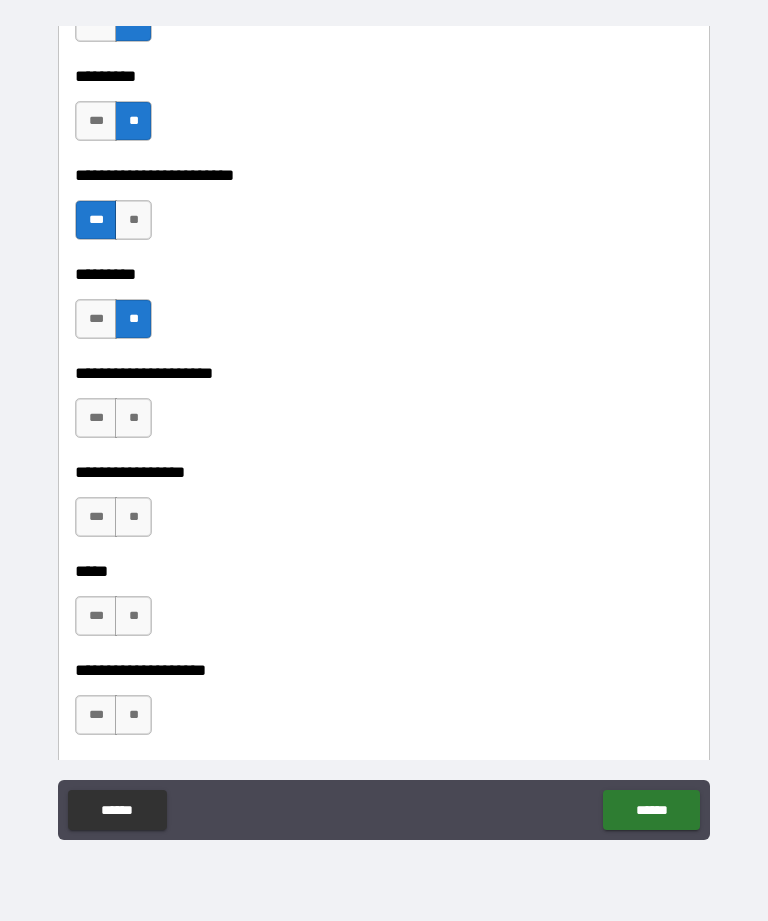 scroll, scrollTop: 3520, scrollLeft: 0, axis: vertical 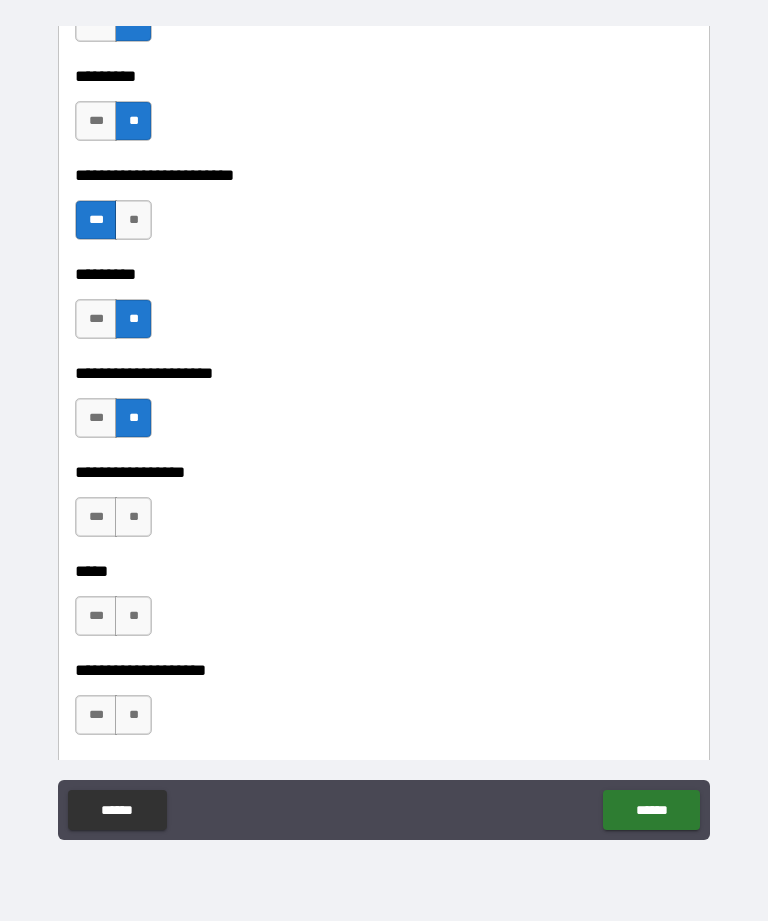 click on "**" at bounding box center (133, 517) 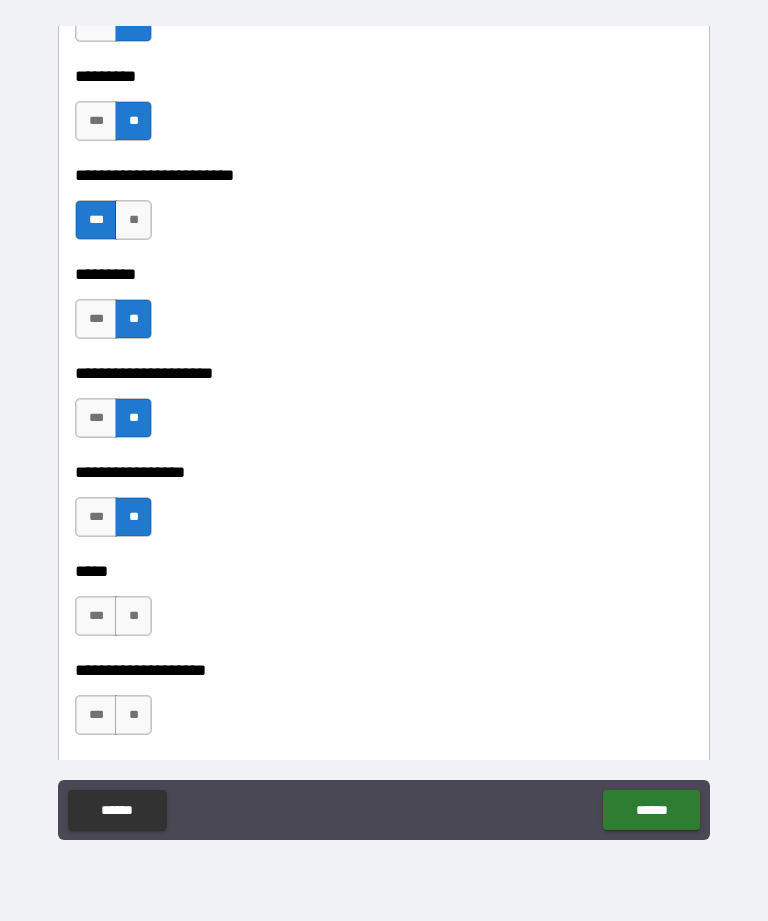 click on "**" at bounding box center [133, 616] 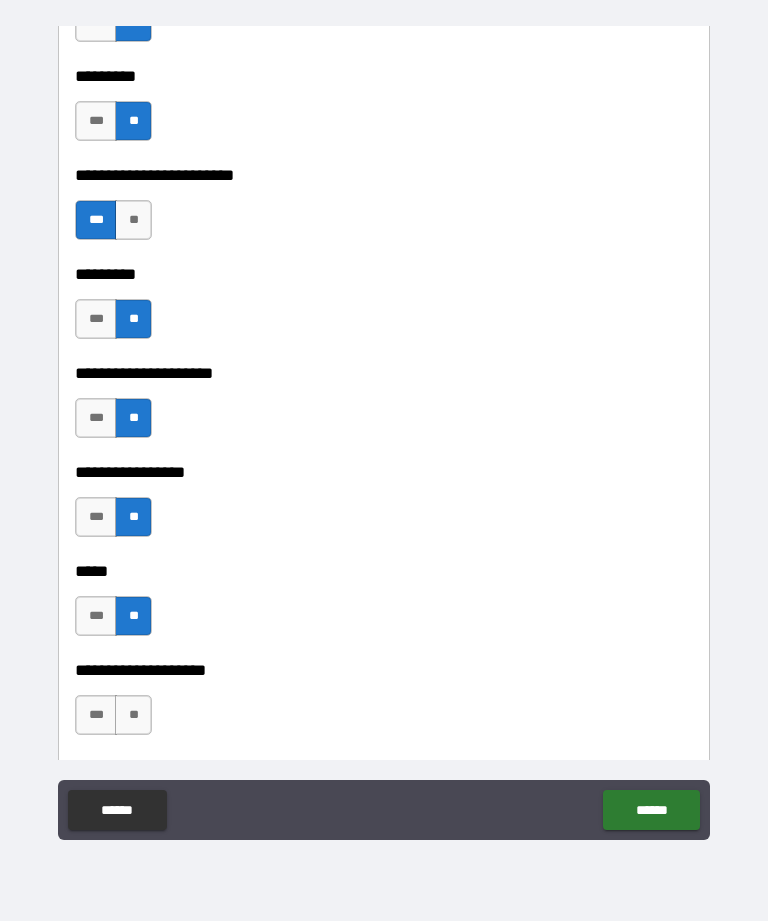 click on "**" at bounding box center [133, 715] 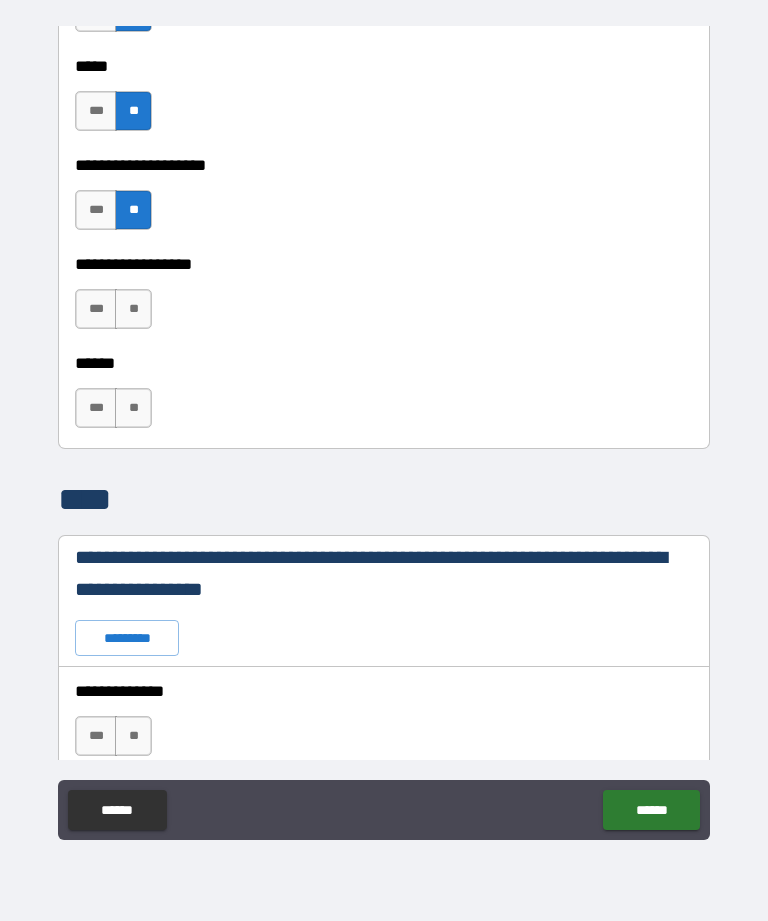 scroll, scrollTop: 4026, scrollLeft: 0, axis: vertical 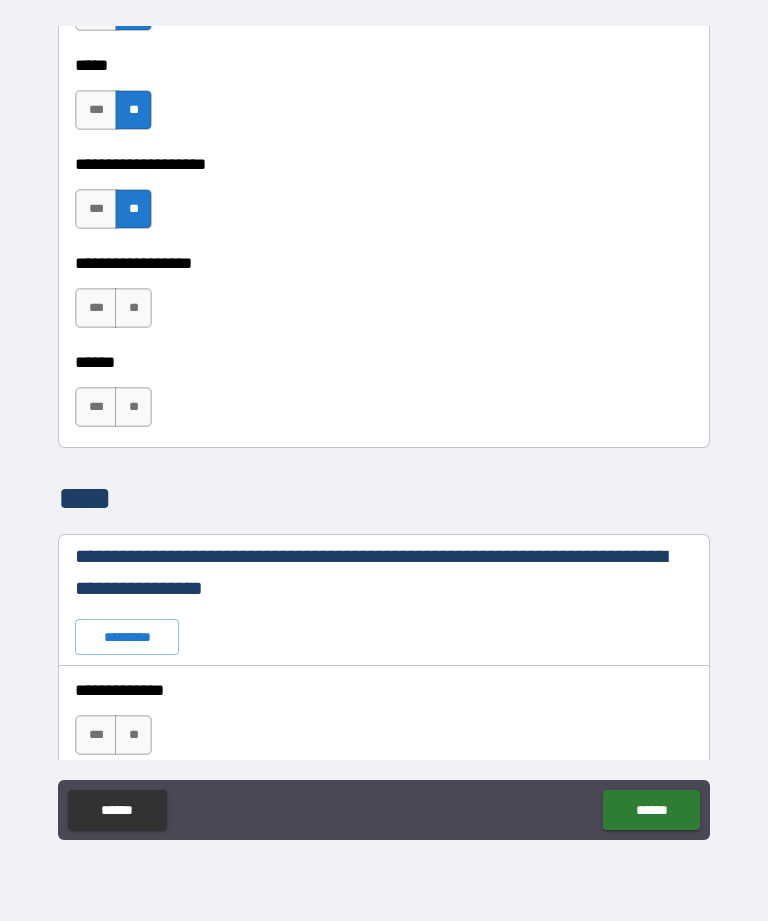 click on "**" at bounding box center (133, 308) 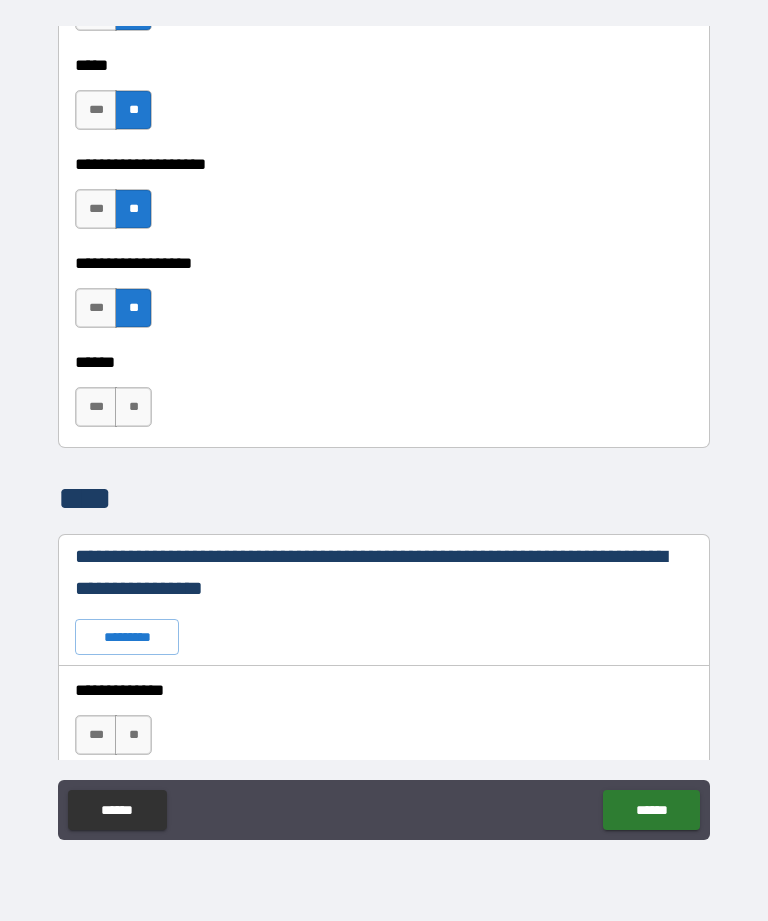 click on "**" at bounding box center (133, 407) 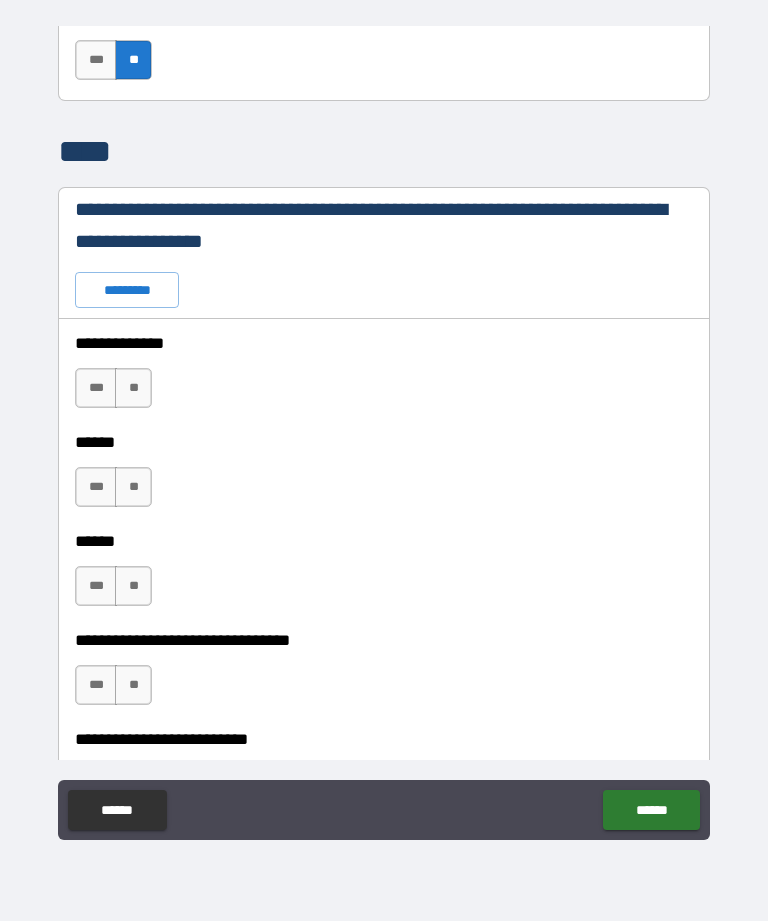 scroll, scrollTop: 4382, scrollLeft: 0, axis: vertical 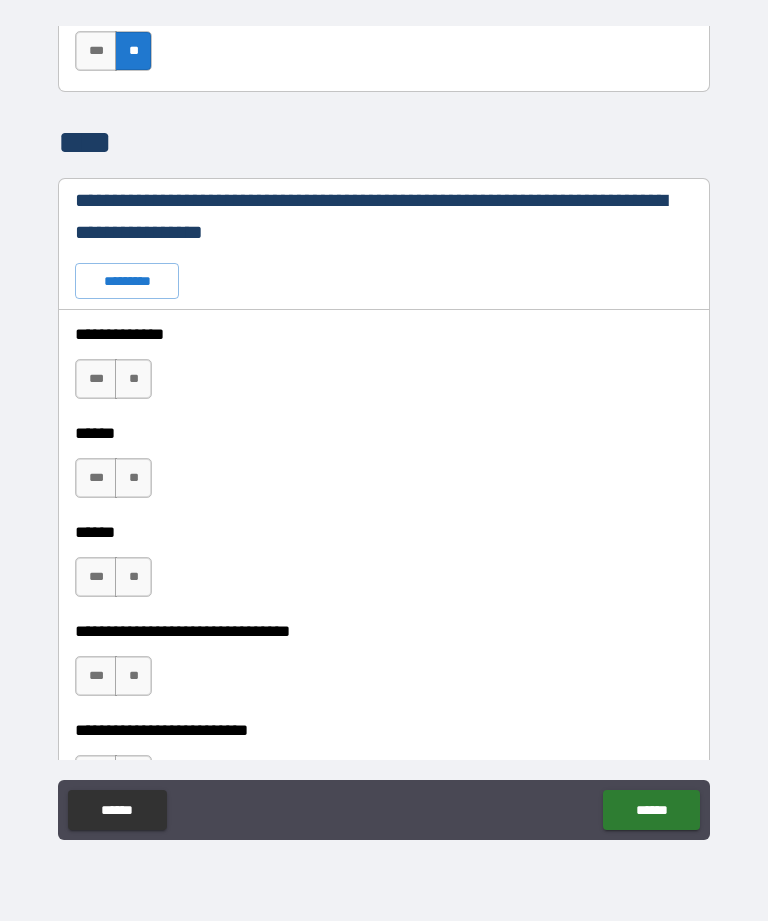 click on "**" at bounding box center [133, 379] 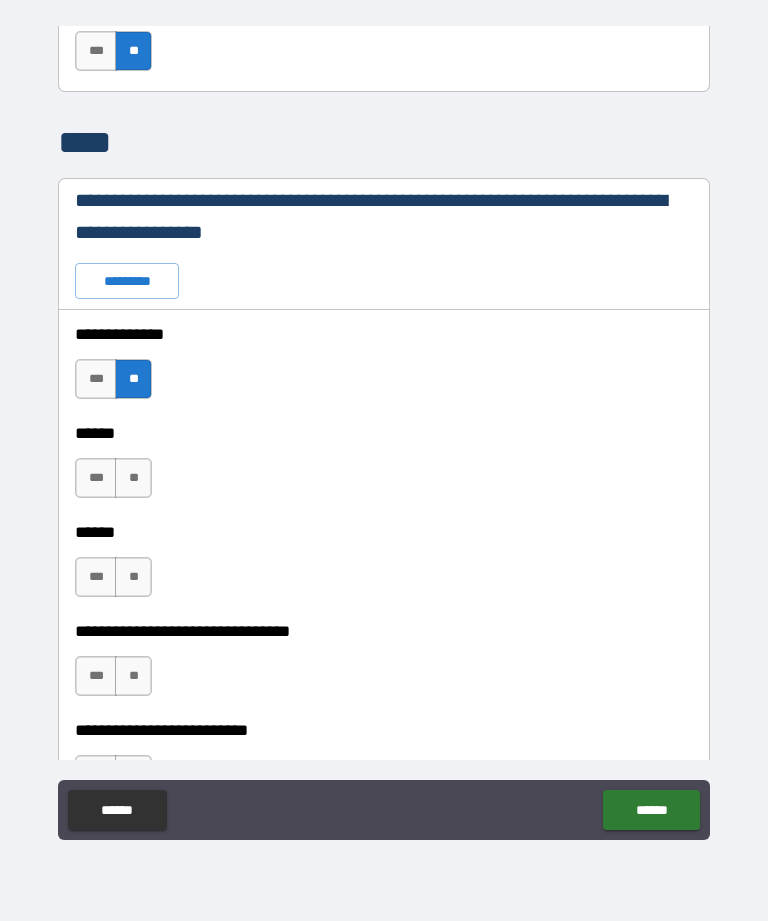 click on "**" at bounding box center [133, 478] 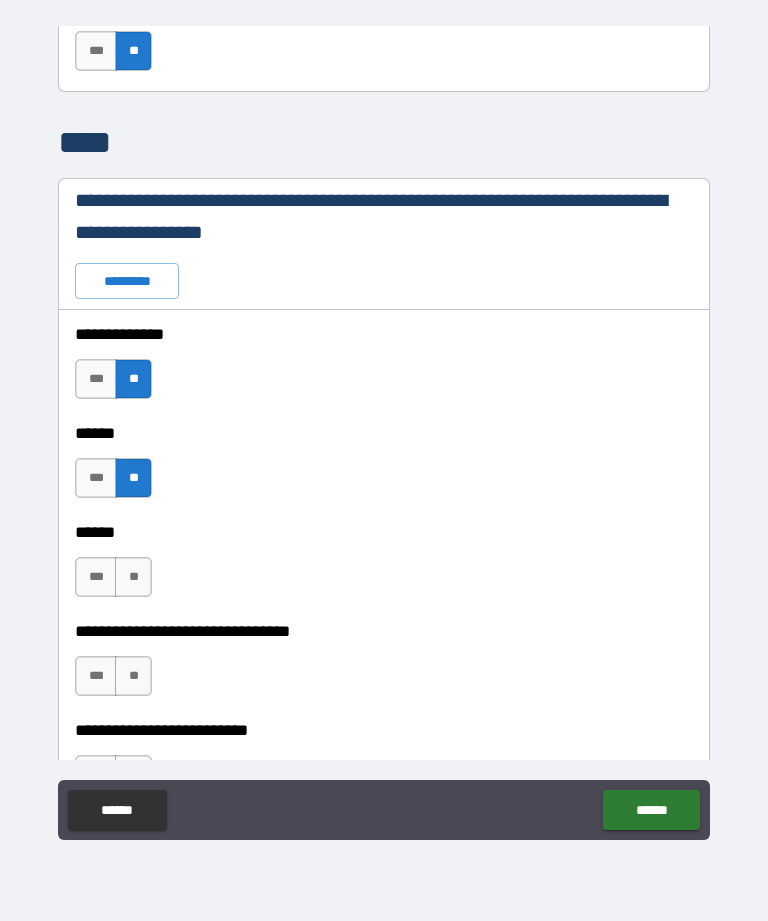 click on "**" at bounding box center [133, 577] 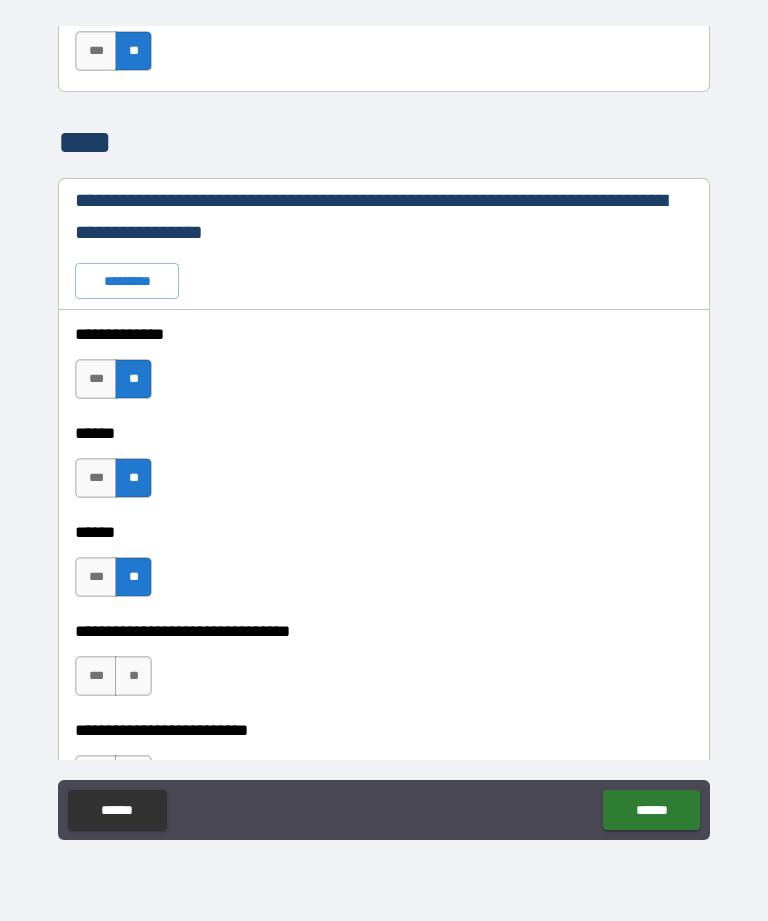 click on "**" at bounding box center (133, 676) 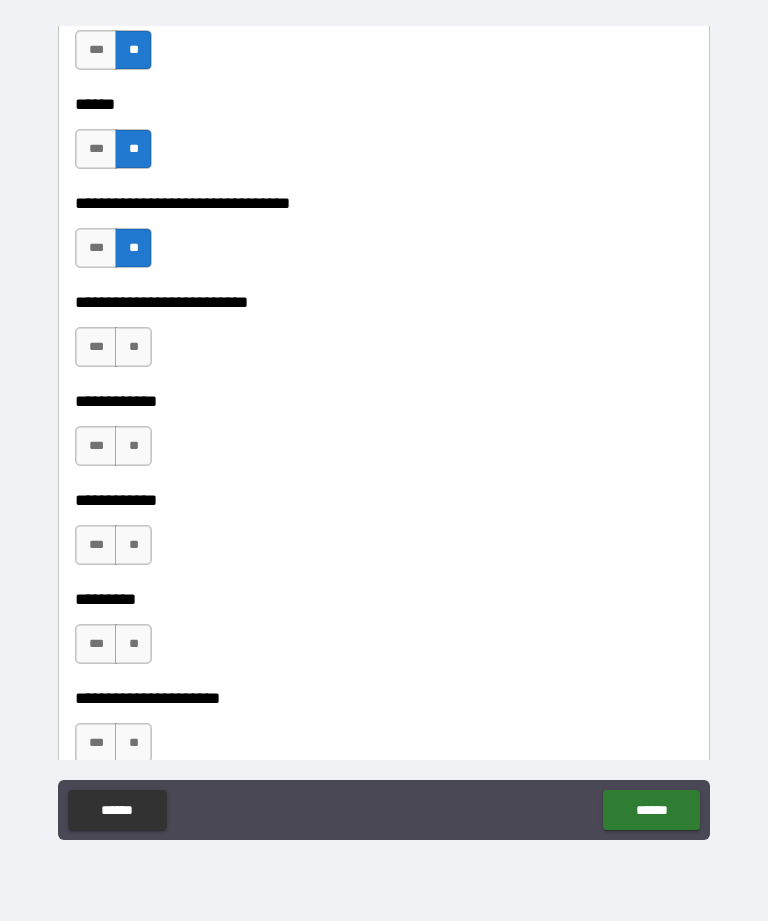 scroll, scrollTop: 4813, scrollLeft: 0, axis: vertical 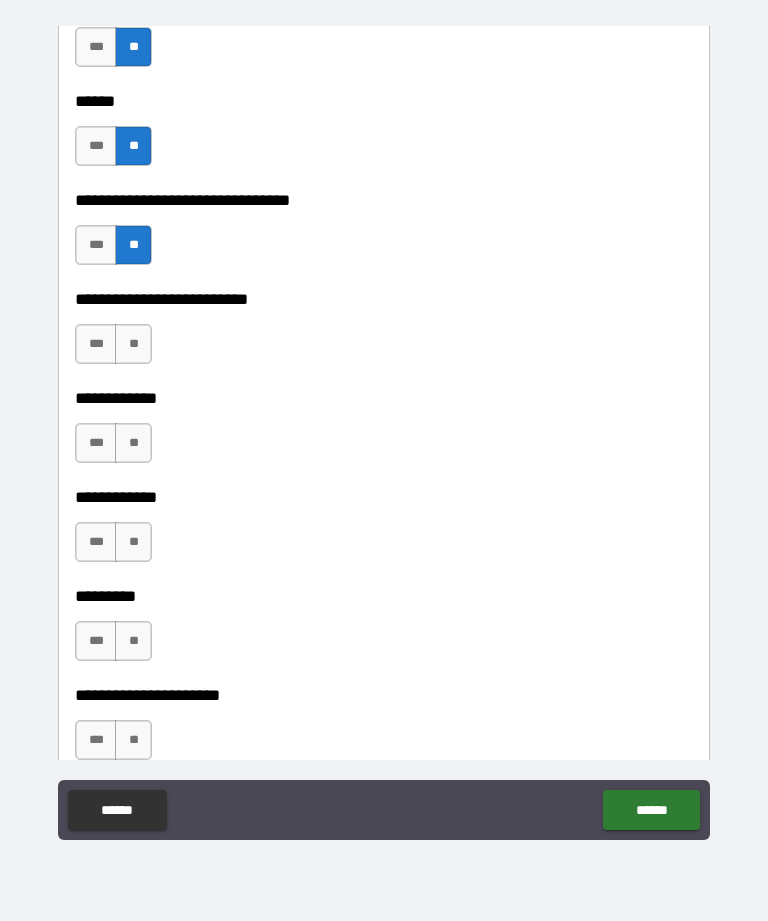 click on "**" at bounding box center [133, 344] 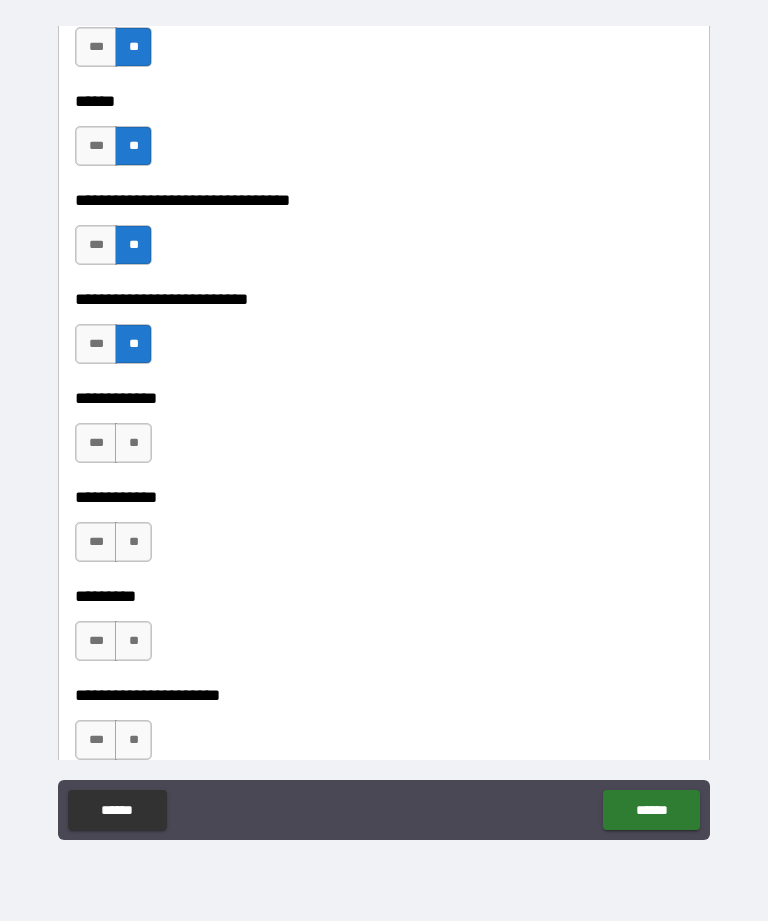 click on "**" at bounding box center [133, 443] 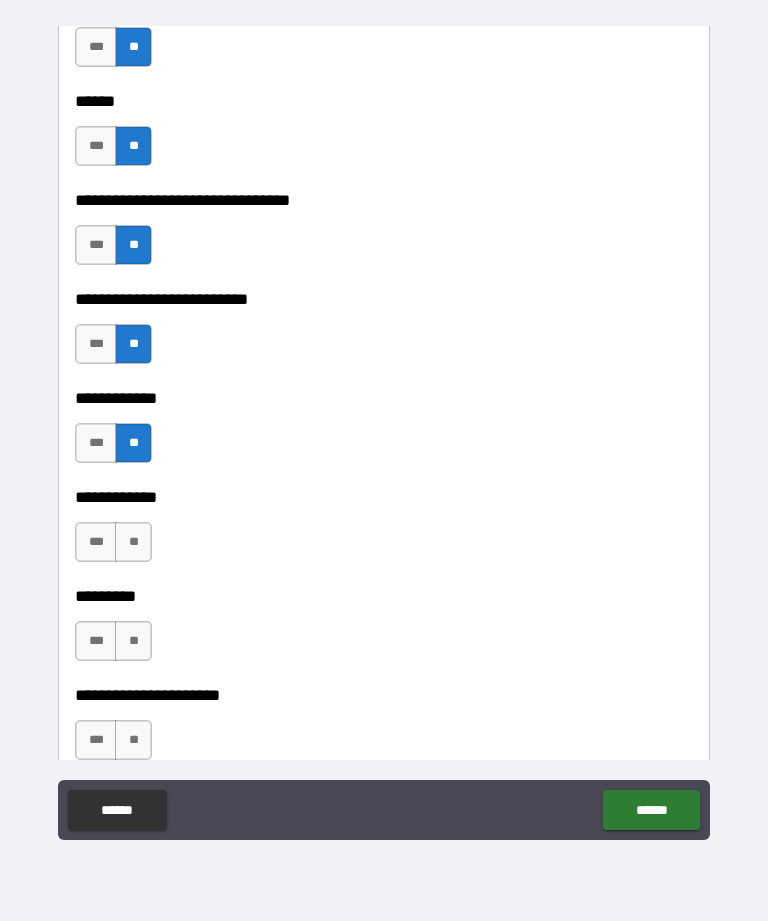 click on "**" at bounding box center (133, 542) 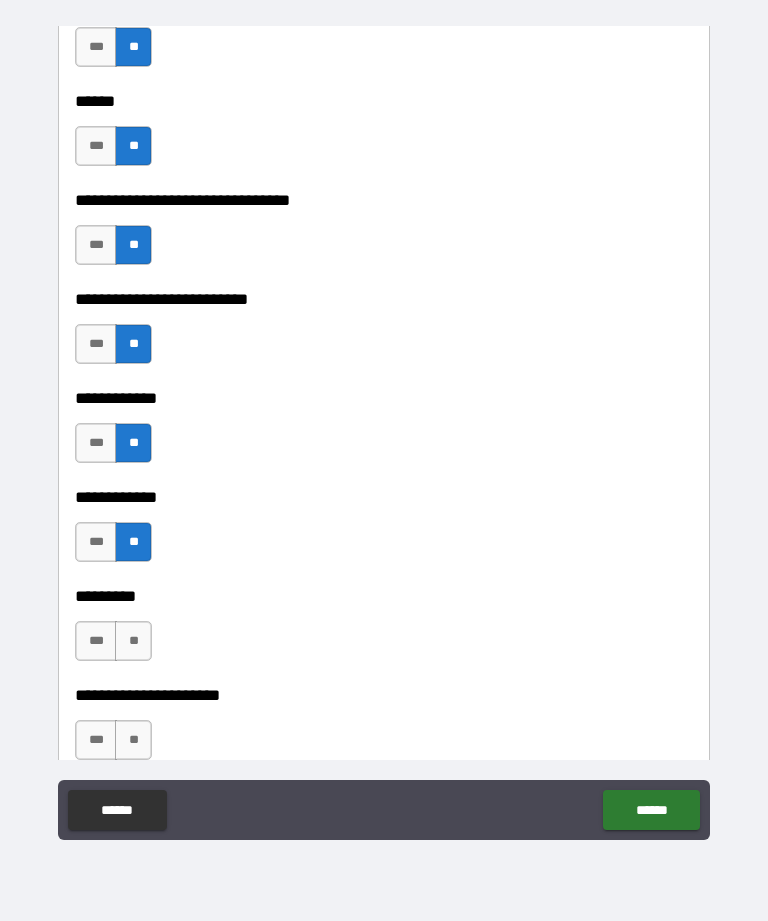 click on "**" at bounding box center [133, 641] 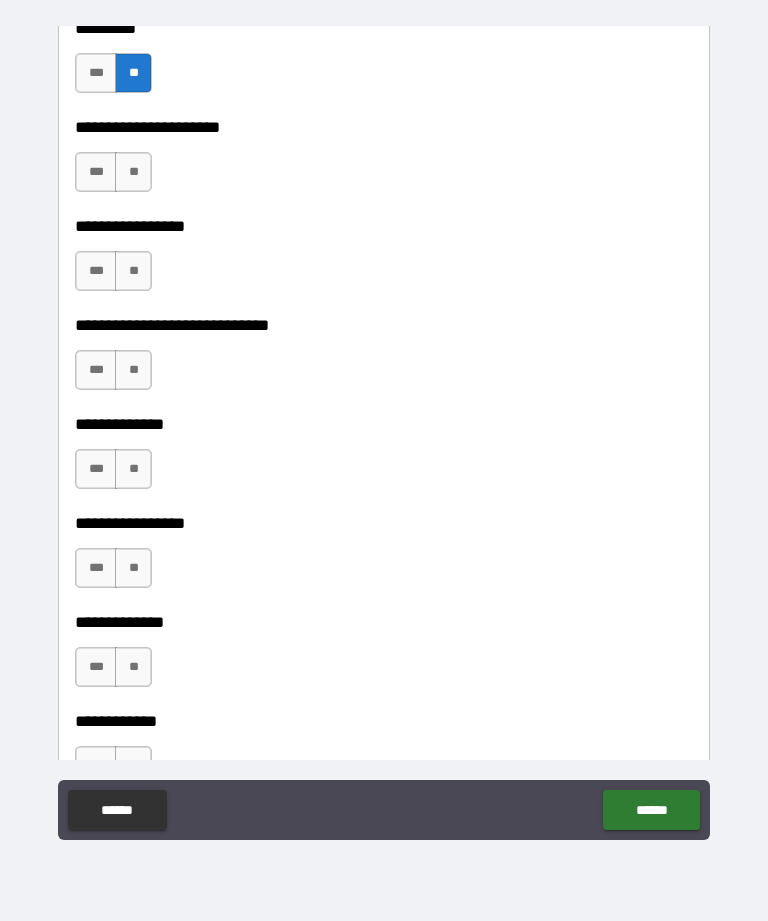 scroll, scrollTop: 5383, scrollLeft: 0, axis: vertical 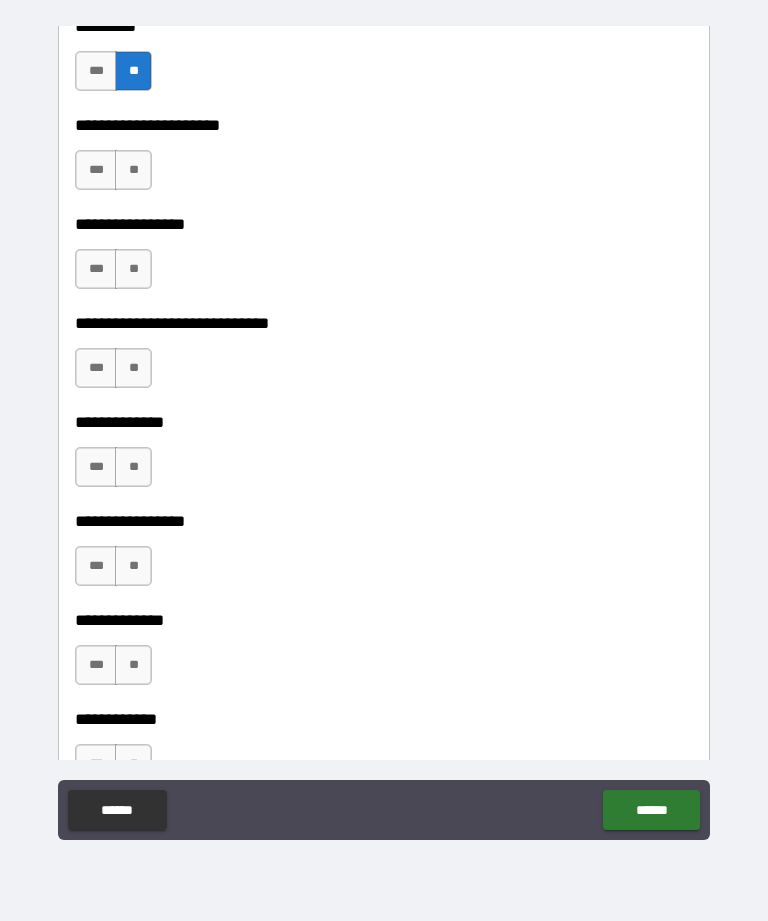 click on "**" at bounding box center [133, 170] 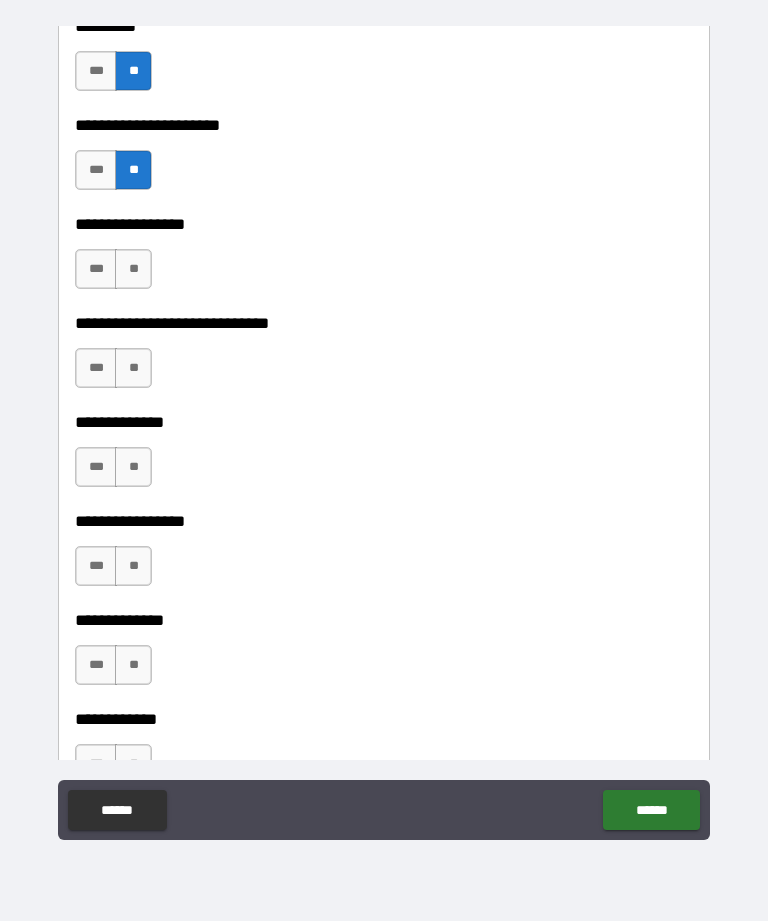 click on "**" at bounding box center [133, 269] 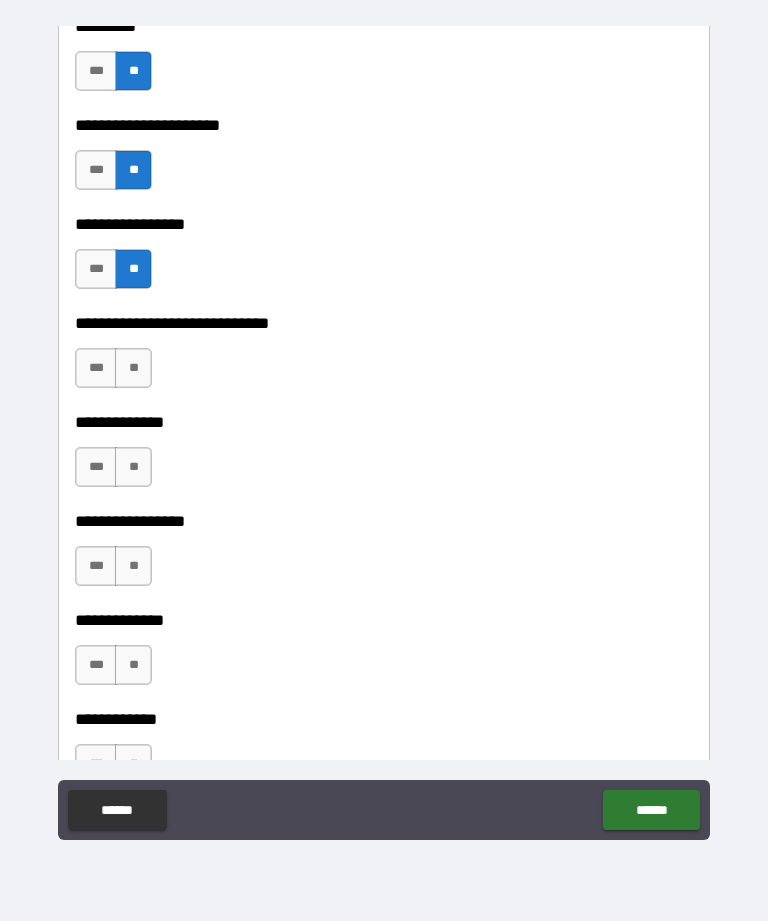 click on "**" at bounding box center [133, 368] 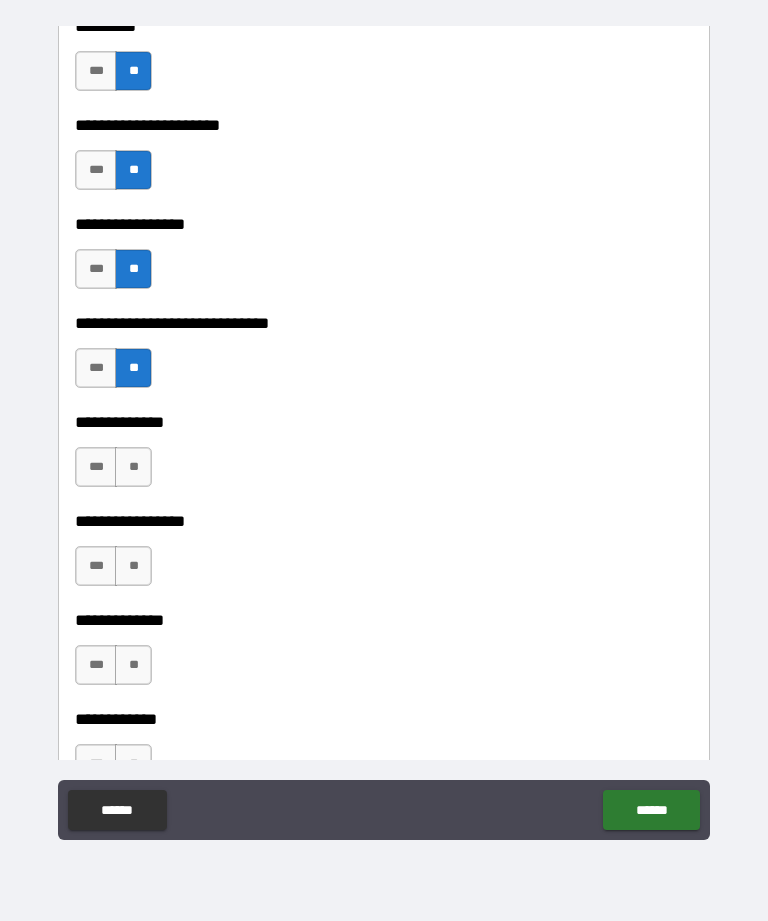click on "**" at bounding box center [133, 467] 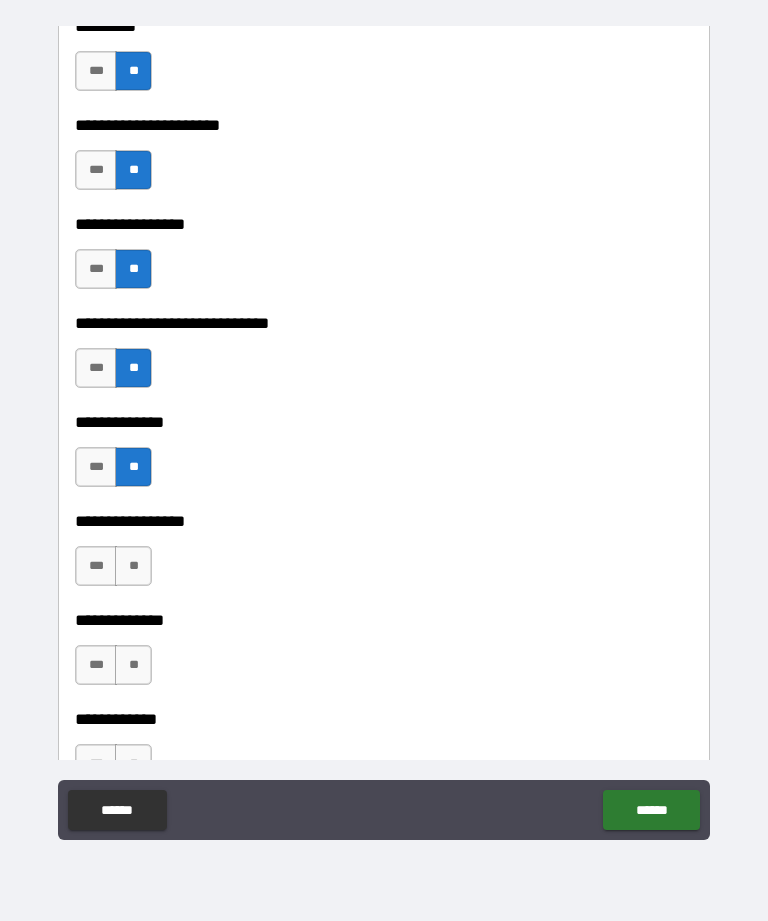 click on "**" at bounding box center (133, 566) 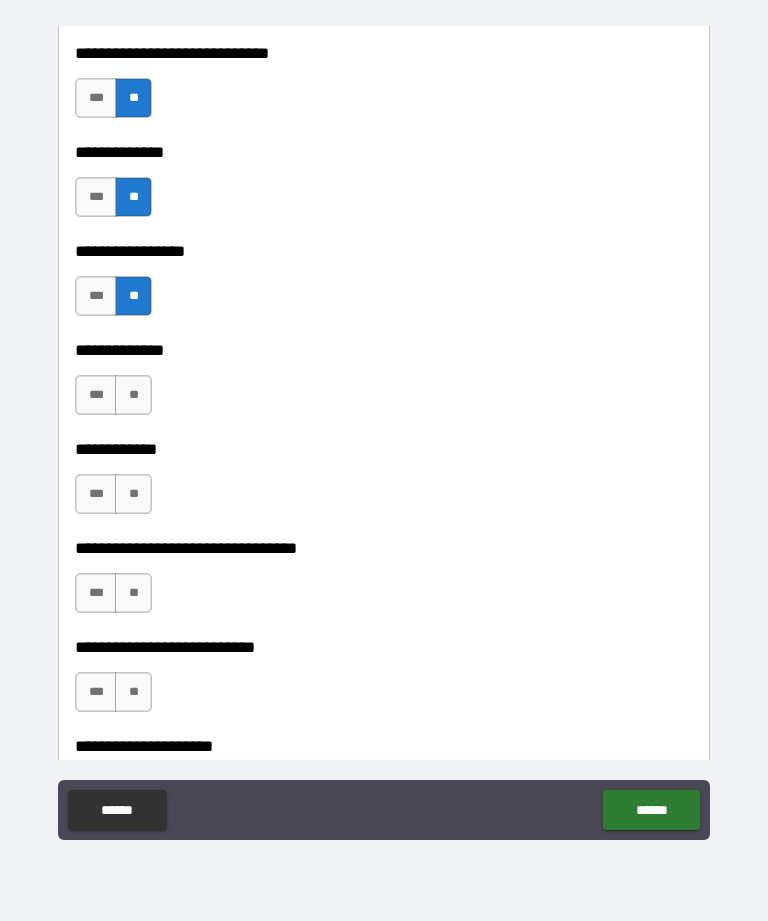 scroll, scrollTop: 5683, scrollLeft: 0, axis: vertical 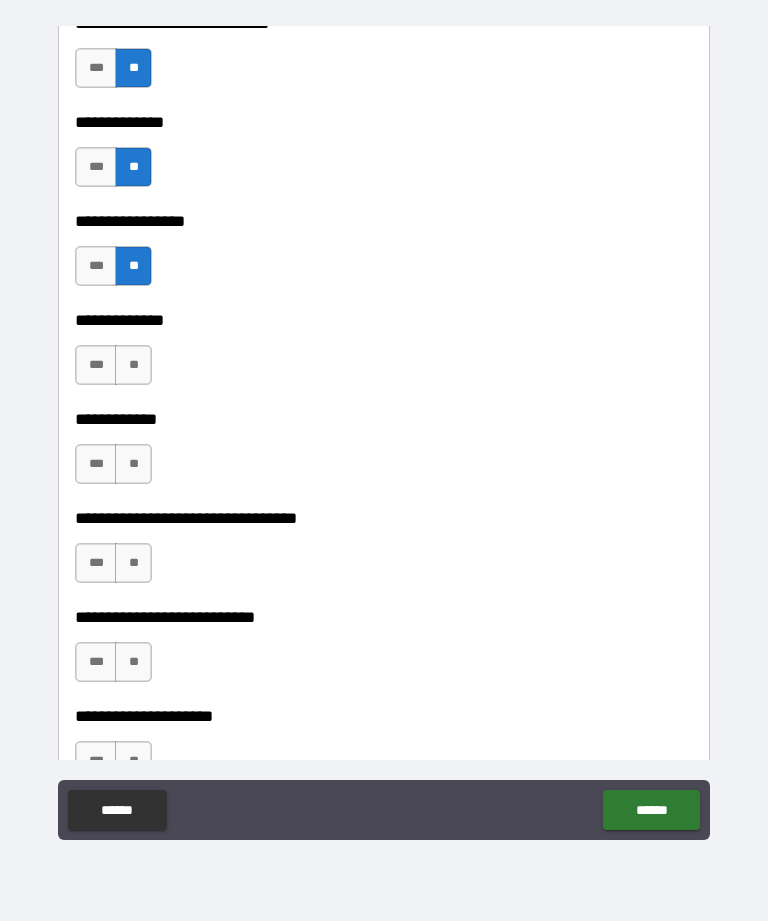 click on "**" at bounding box center [133, 365] 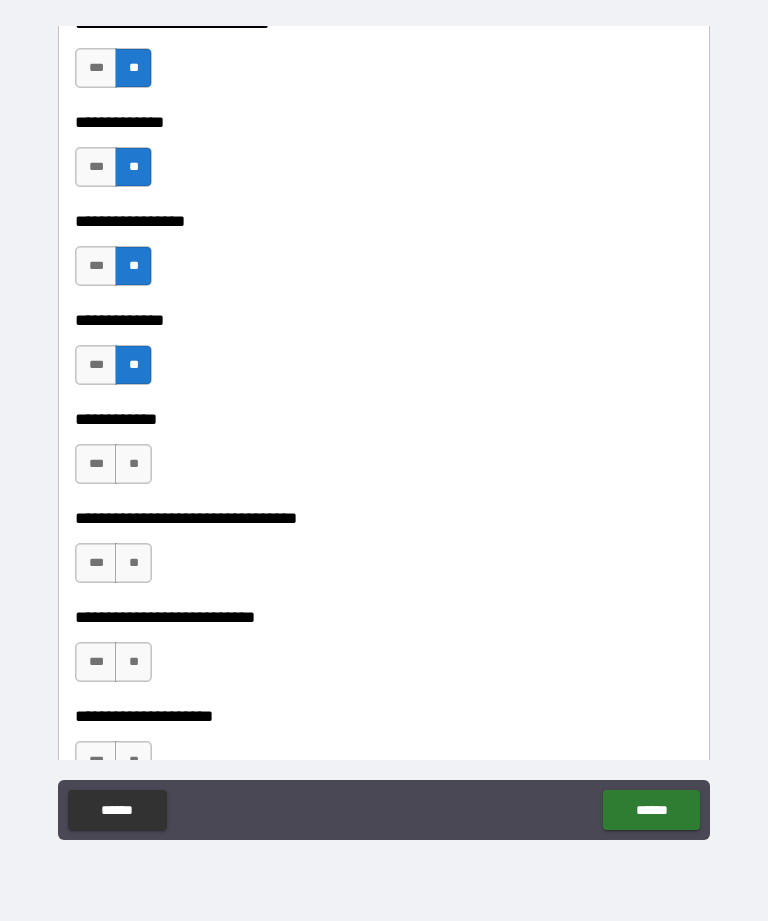 click on "**" at bounding box center (133, 464) 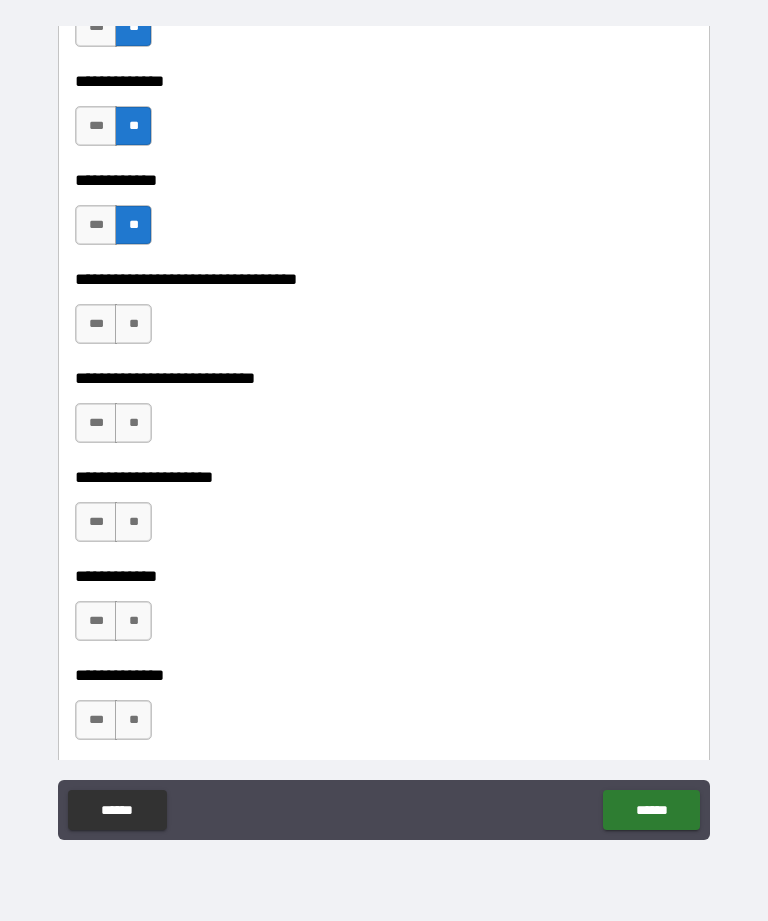 scroll, scrollTop: 5922, scrollLeft: 0, axis: vertical 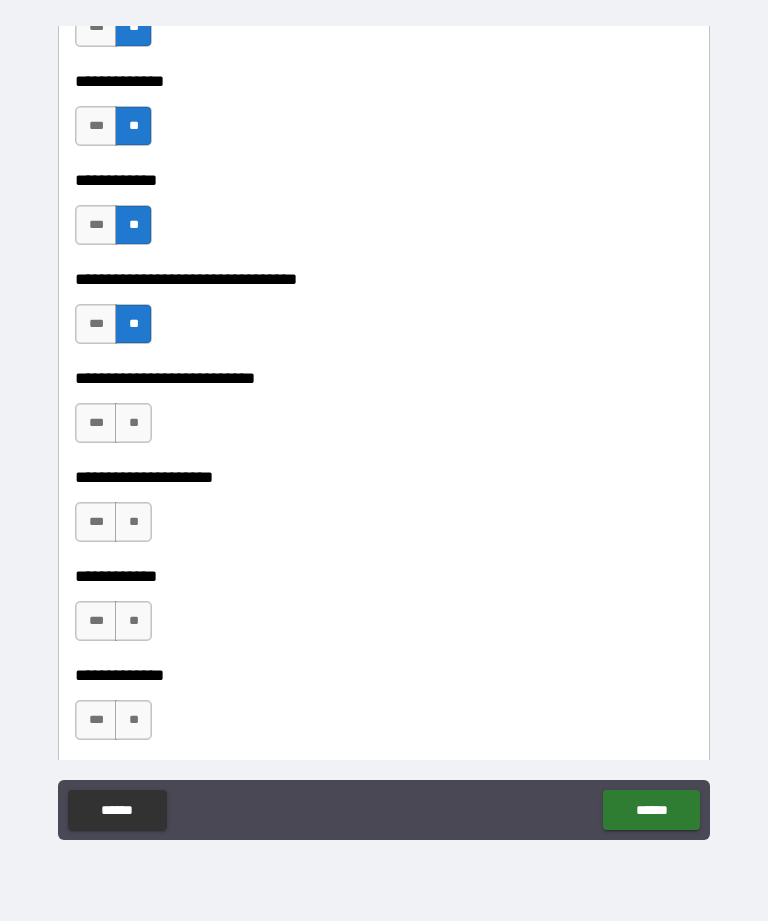 click on "**" at bounding box center (133, 423) 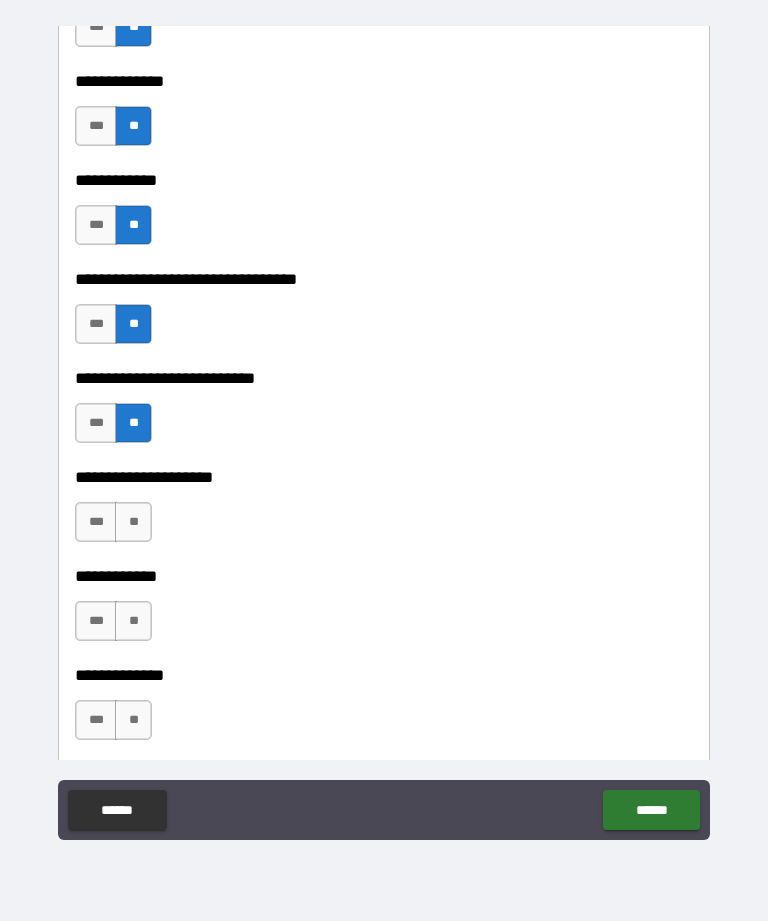 click on "**" at bounding box center (133, 522) 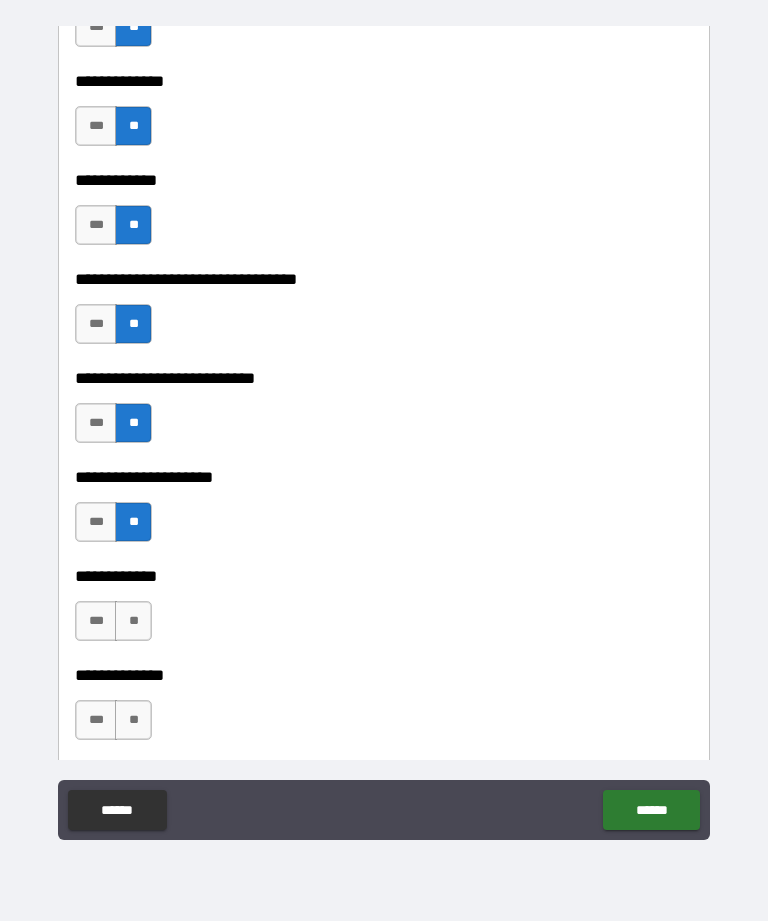 click on "**" at bounding box center (133, 621) 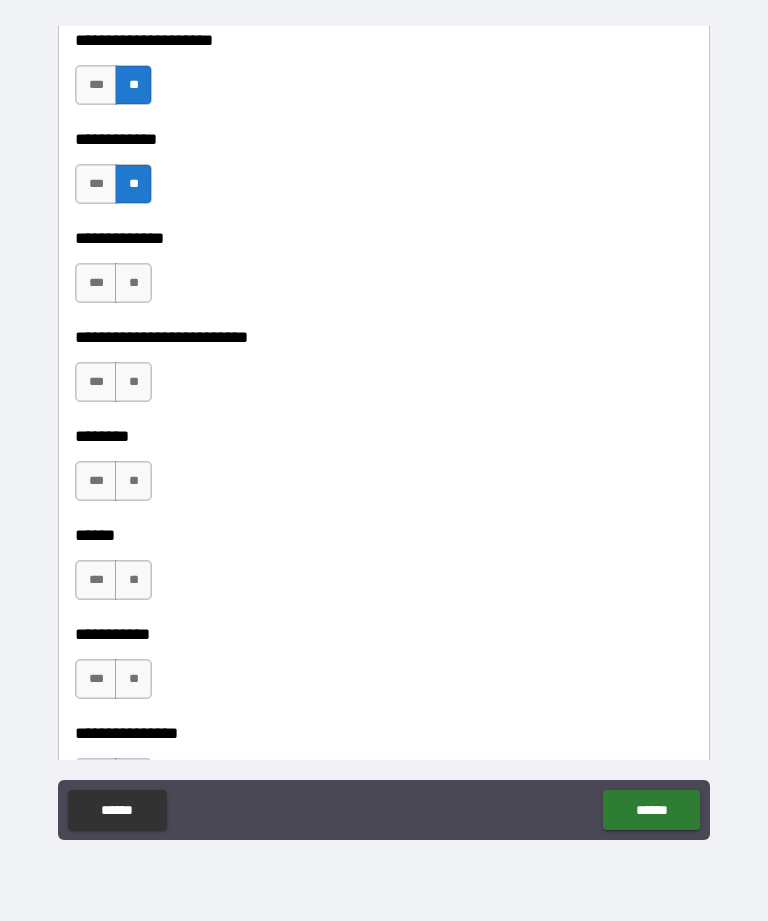 scroll, scrollTop: 6360, scrollLeft: 0, axis: vertical 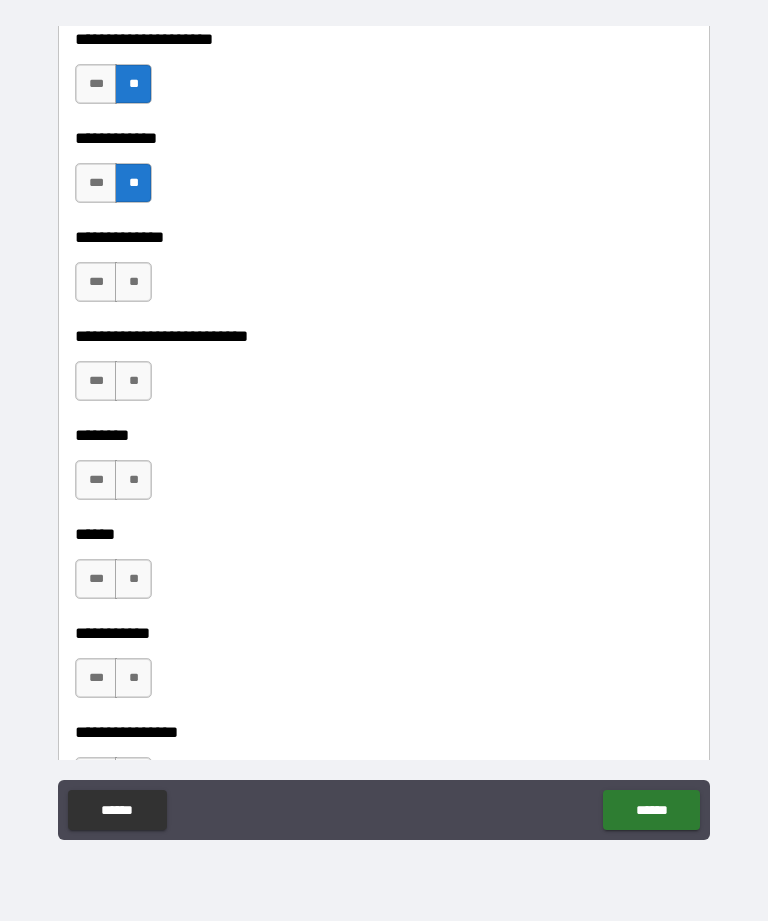 click on "**" at bounding box center [133, 282] 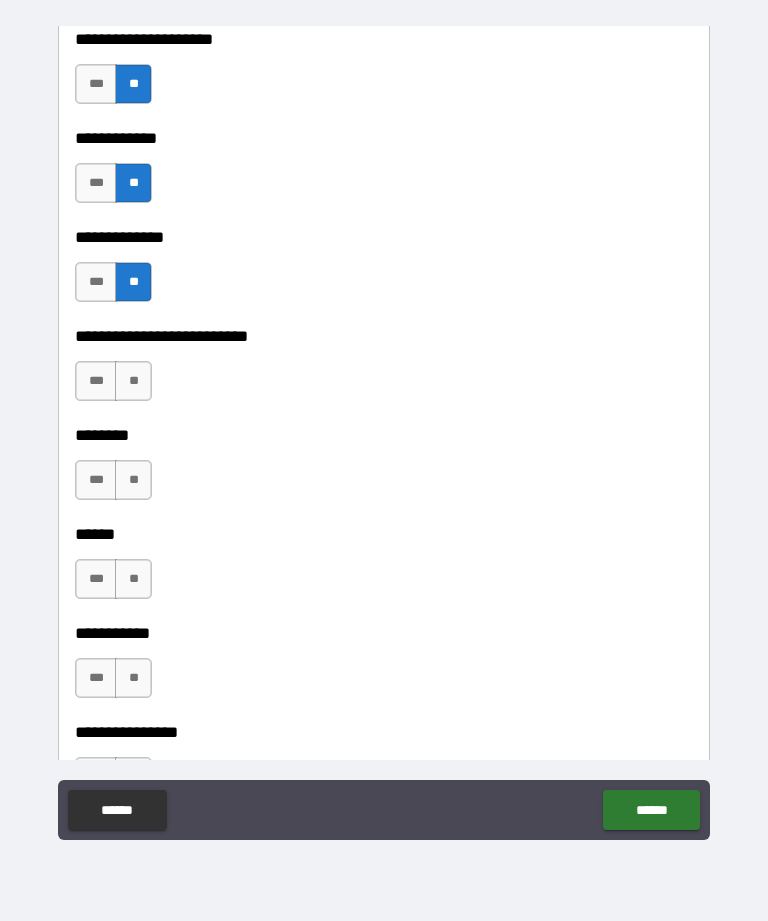 click on "**" at bounding box center [133, 381] 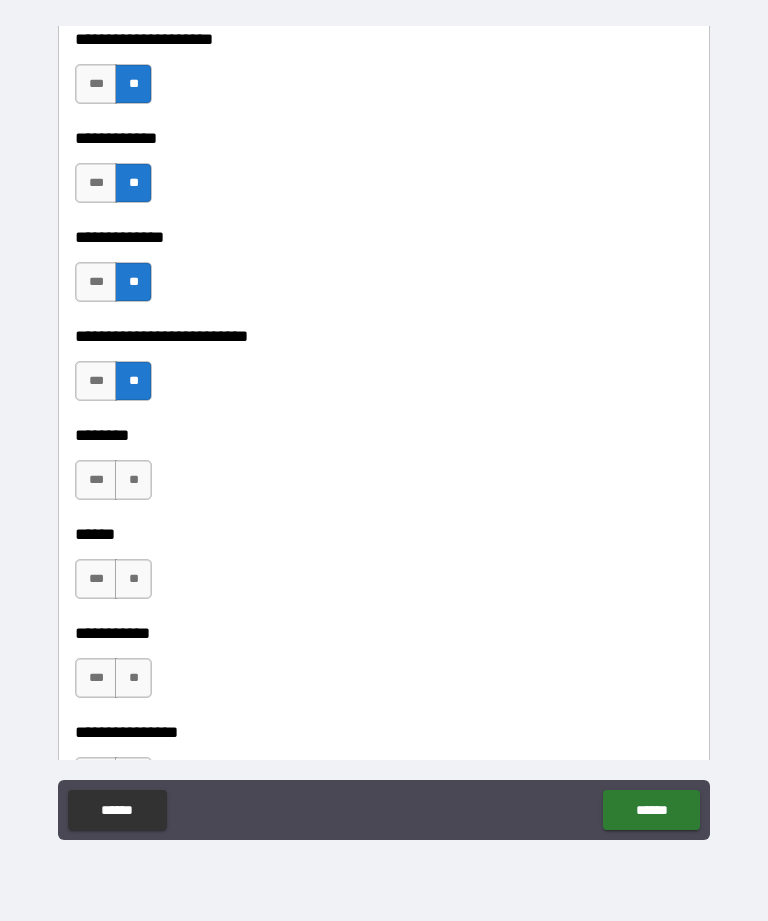 click on "**" at bounding box center (133, 480) 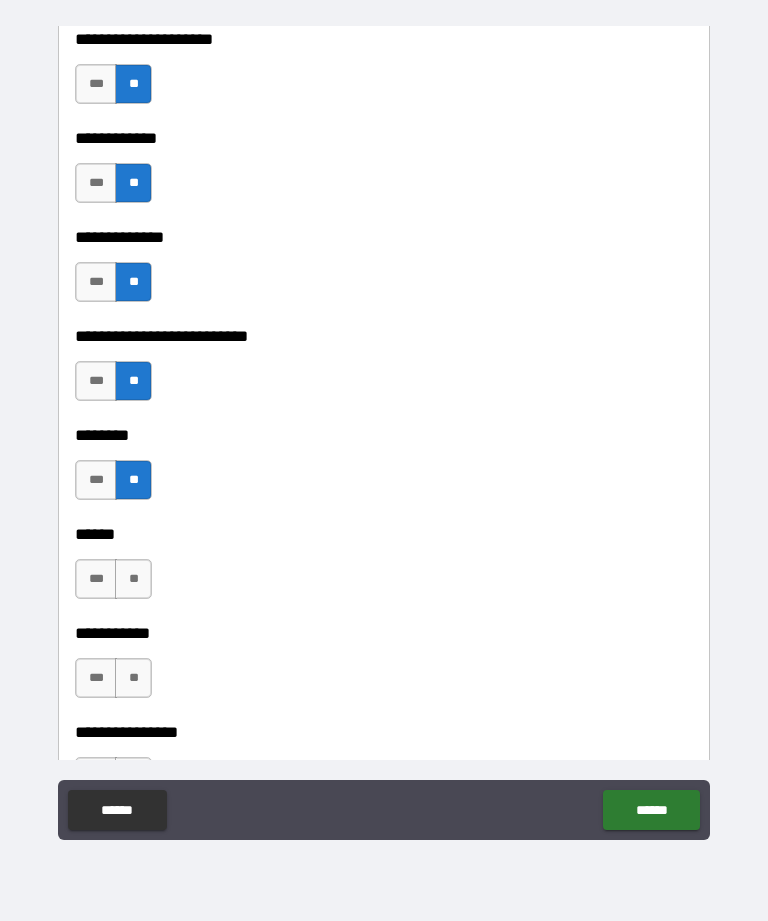 click on "**" at bounding box center [133, 579] 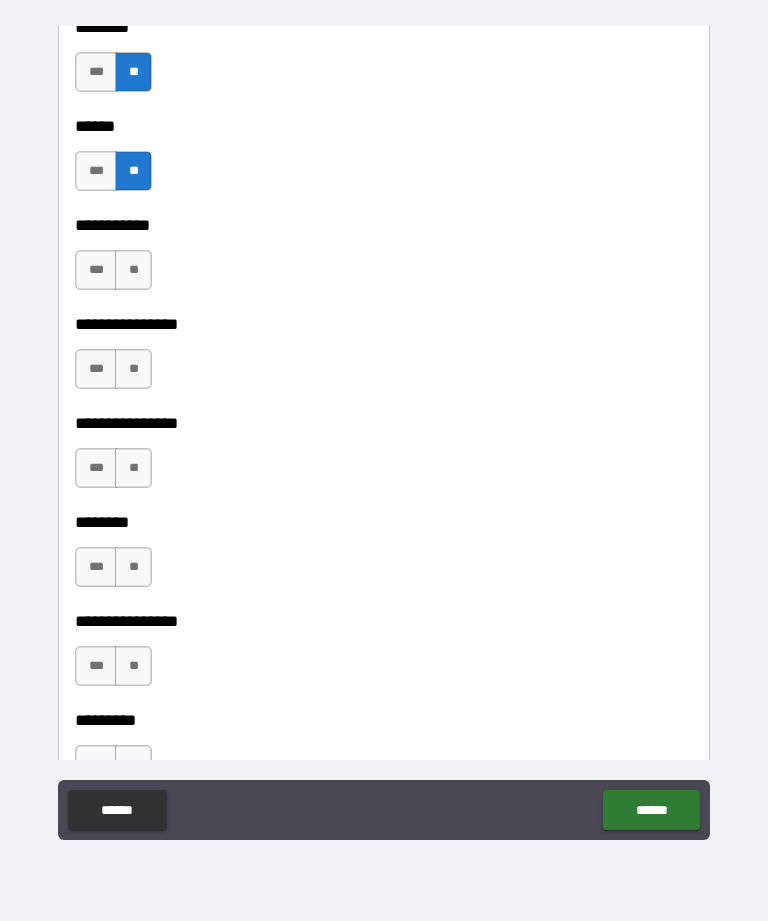 scroll, scrollTop: 6771, scrollLeft: 0, axis: vertical 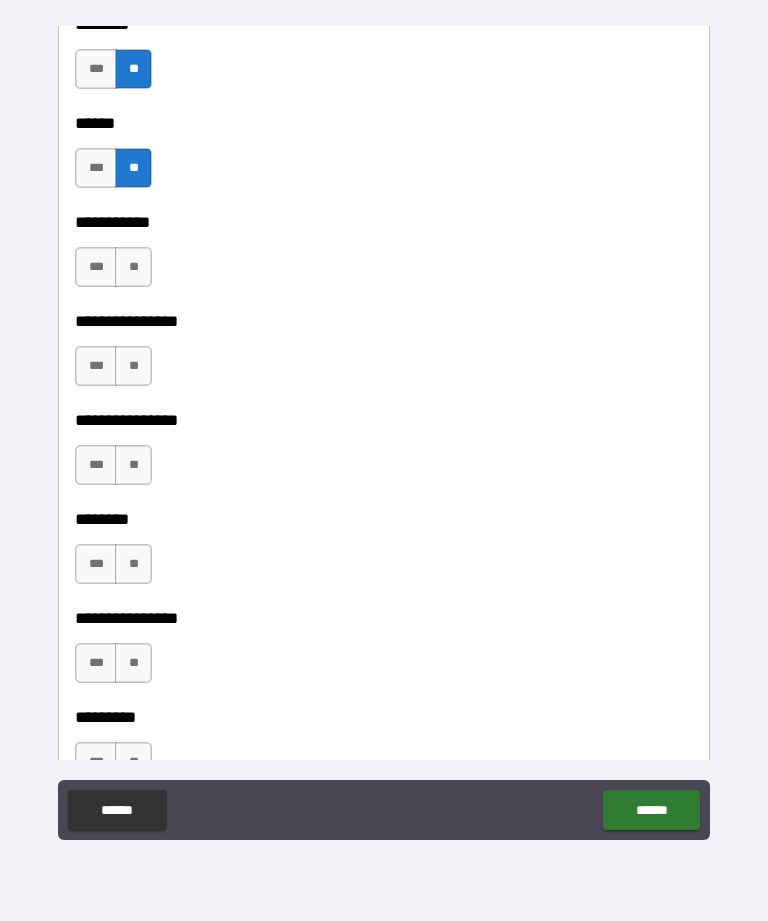 click on "**" at bounding box center [133, 267] 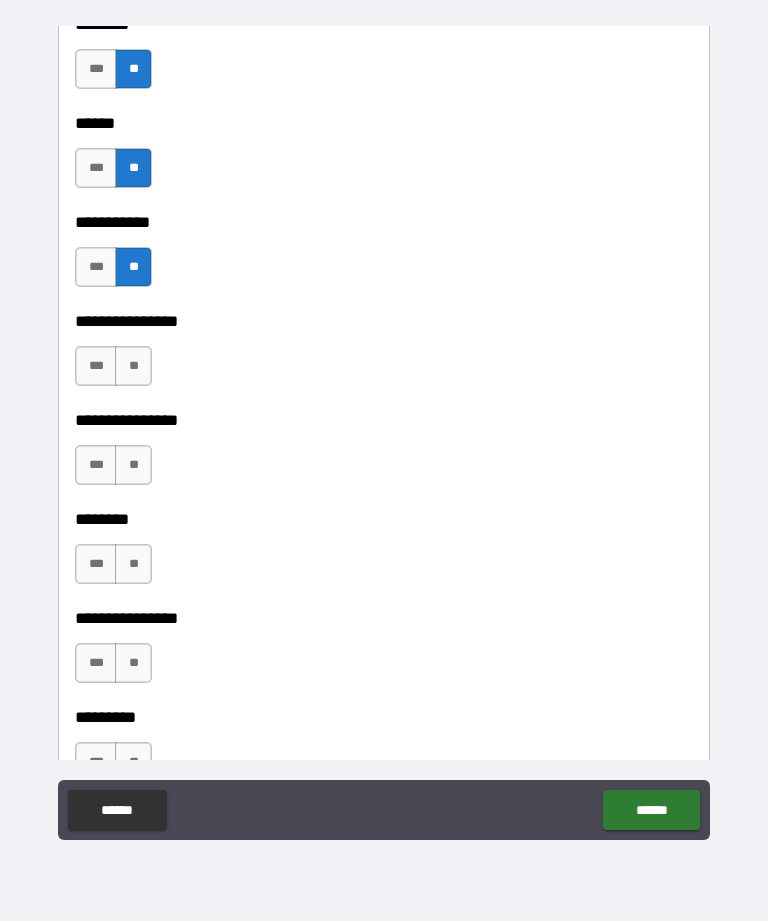 click on "**" at bounding box center [133, 366] 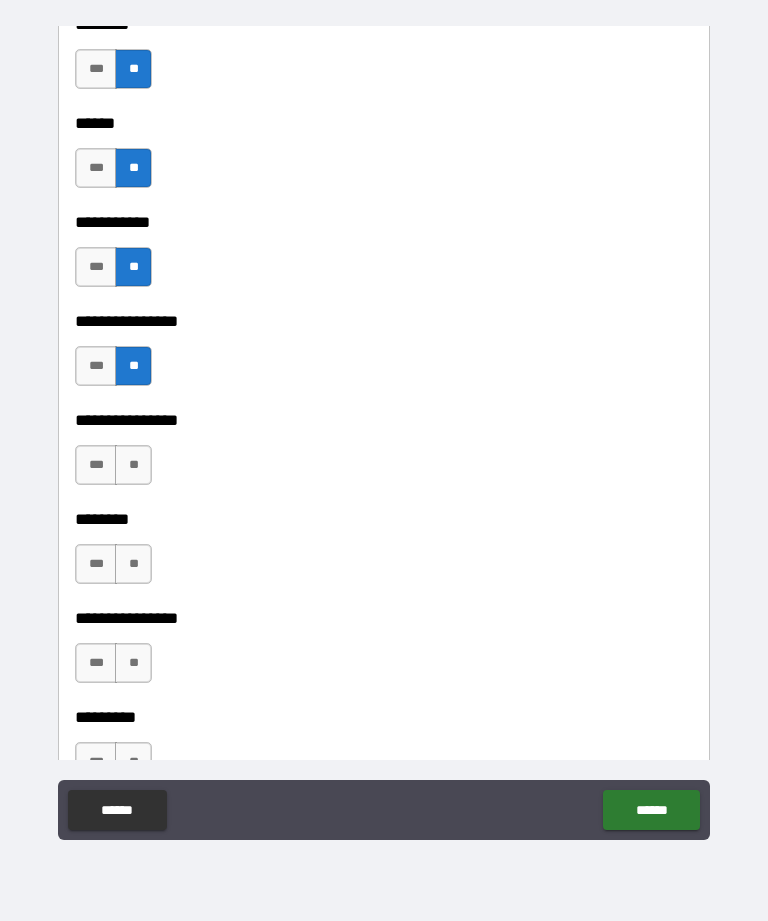 click on "**" at bounding box center (133, 465) 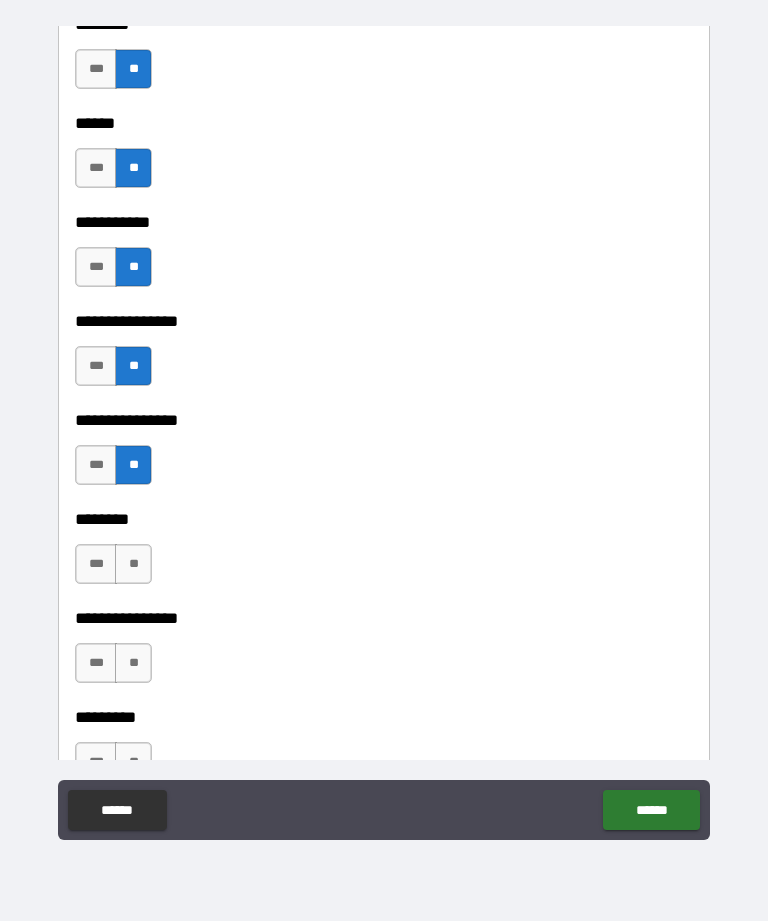 click on "**" at bounding box center (133, 564) 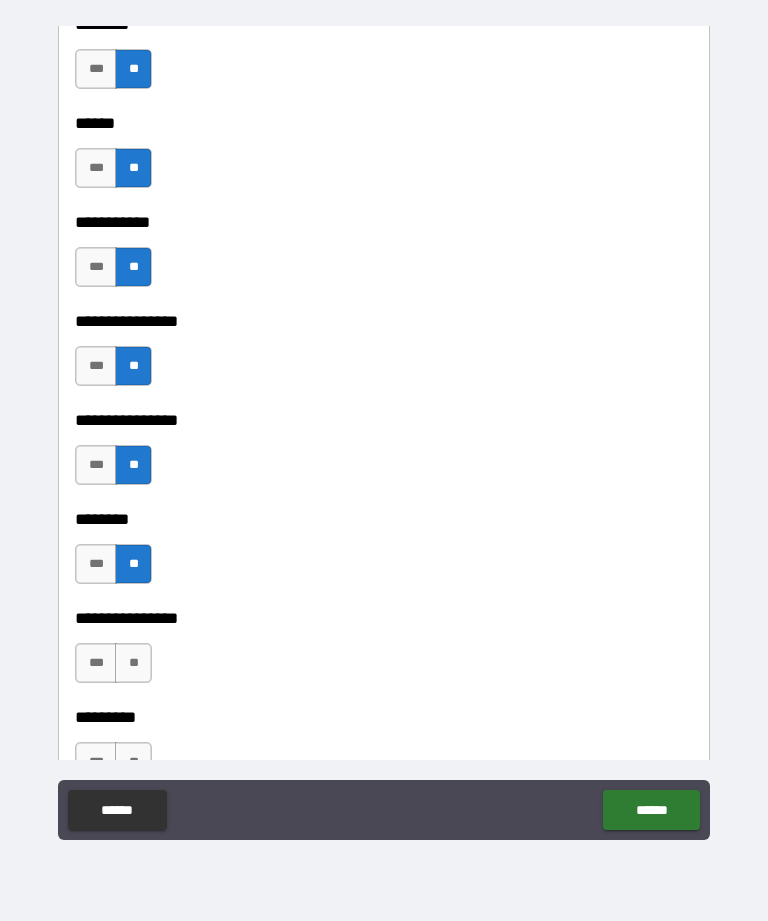 click on "**" at bounding box center (133, 663) 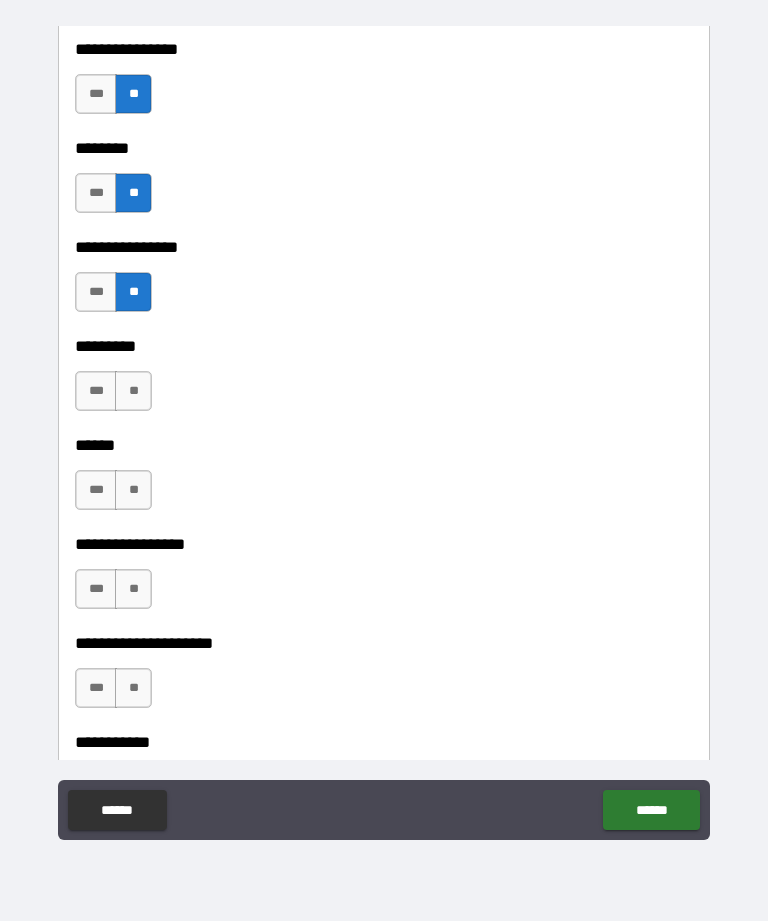 scroll, scrollTop: 7179, scrollLeft: 0, axis: vertical 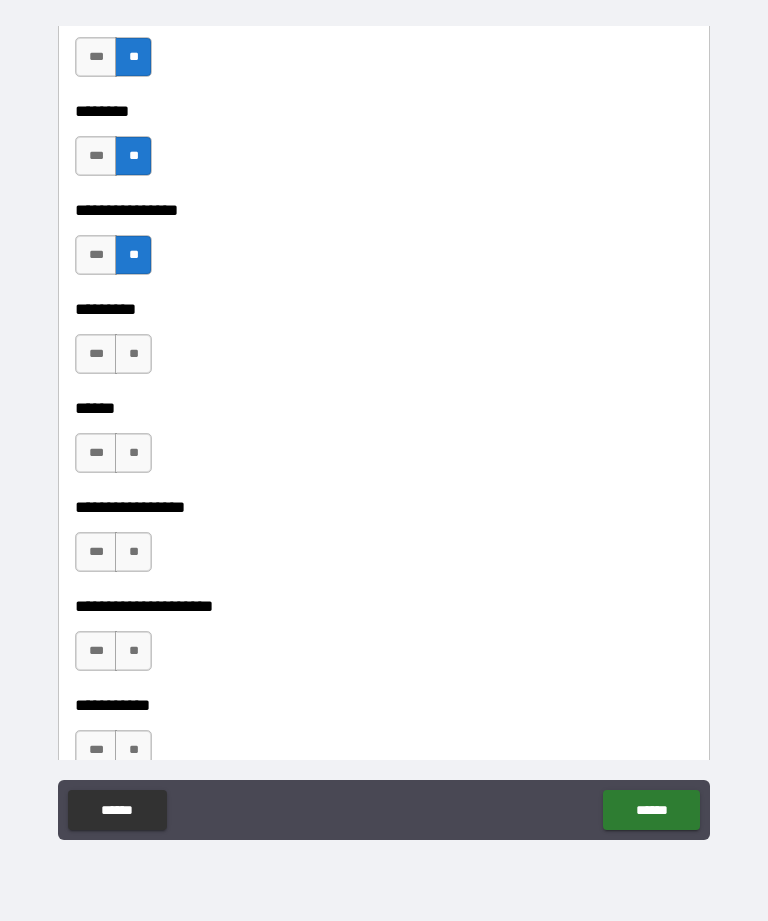 click on "**" at bounding box center [133, 354] 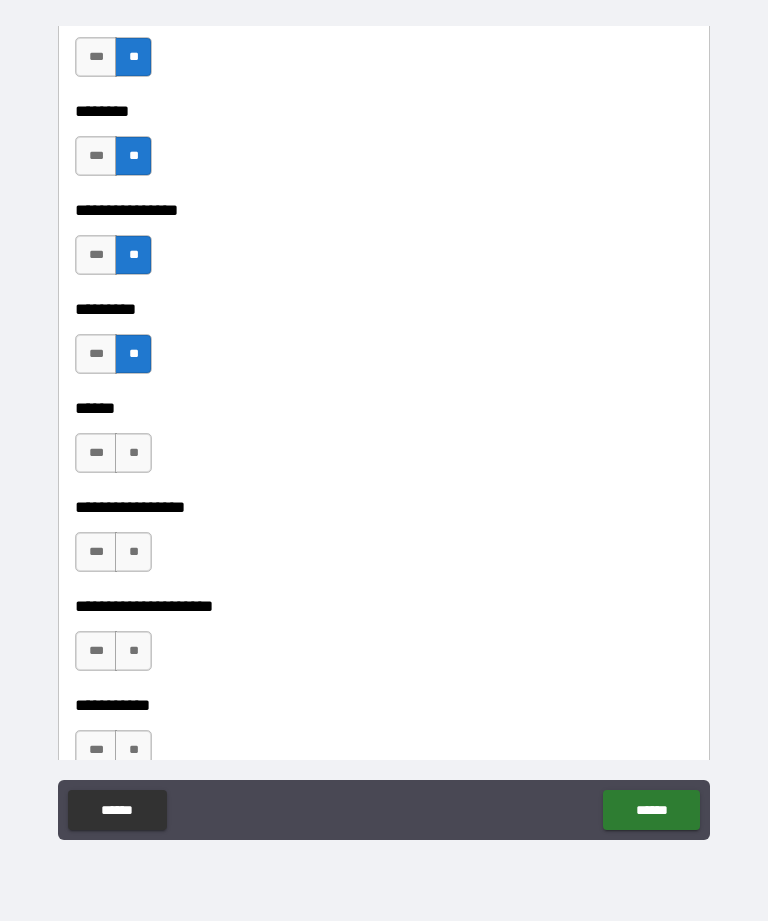 click on "**" at bounding box center (133, 453) 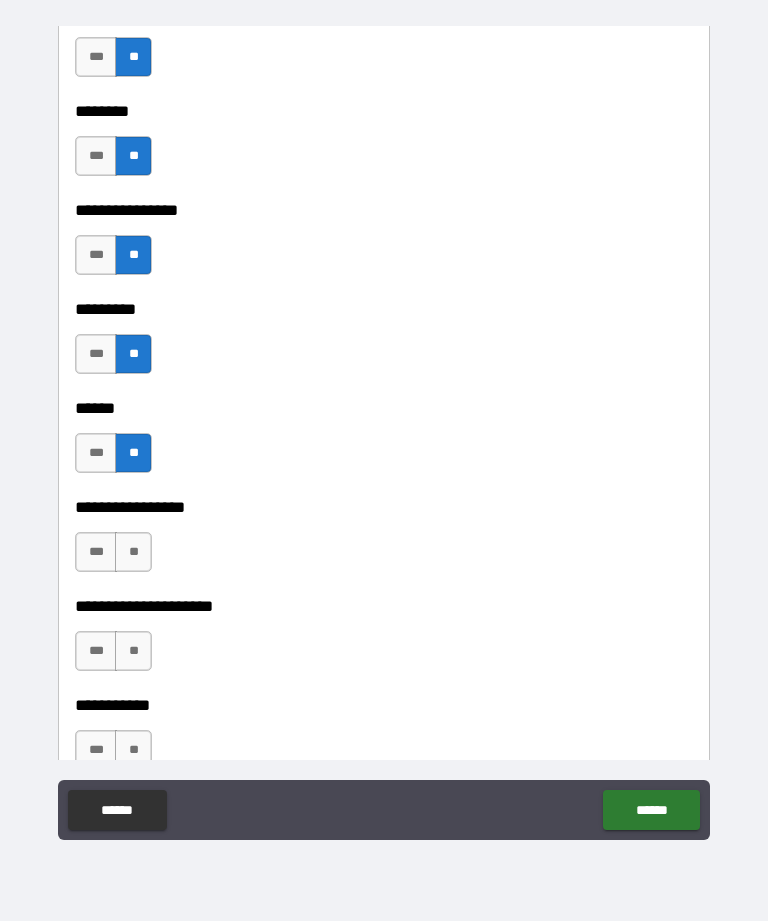 click on "**" at bounding box center [133, 552] 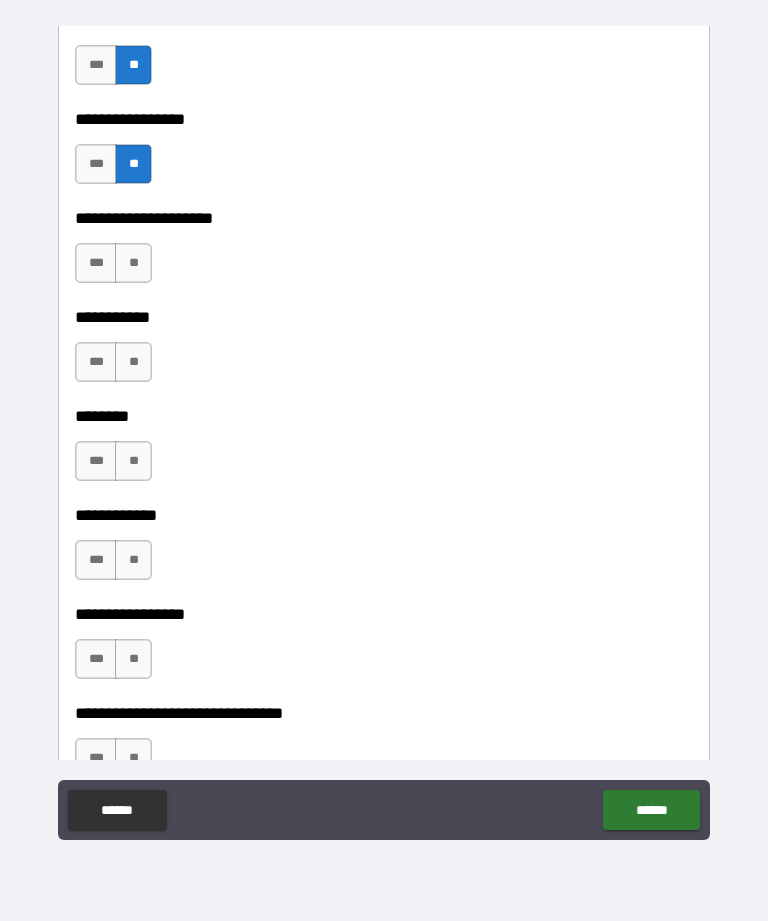 scroll, scrollTop: 7568, scrollLeft: 0, axis: vertical 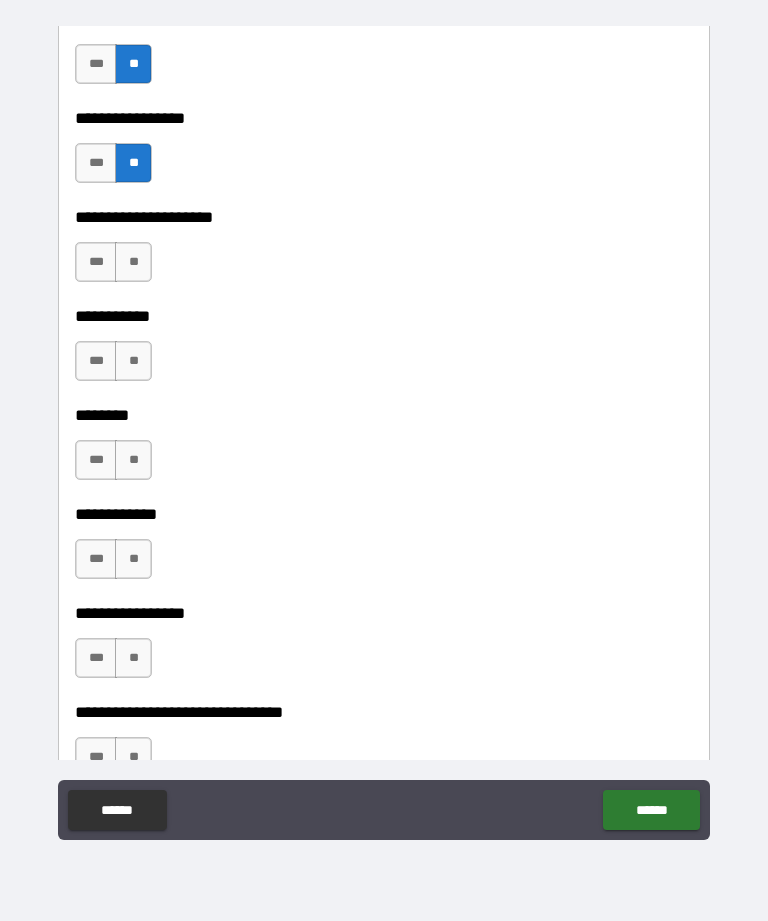 click on "**" at bounding box center (133, 262) 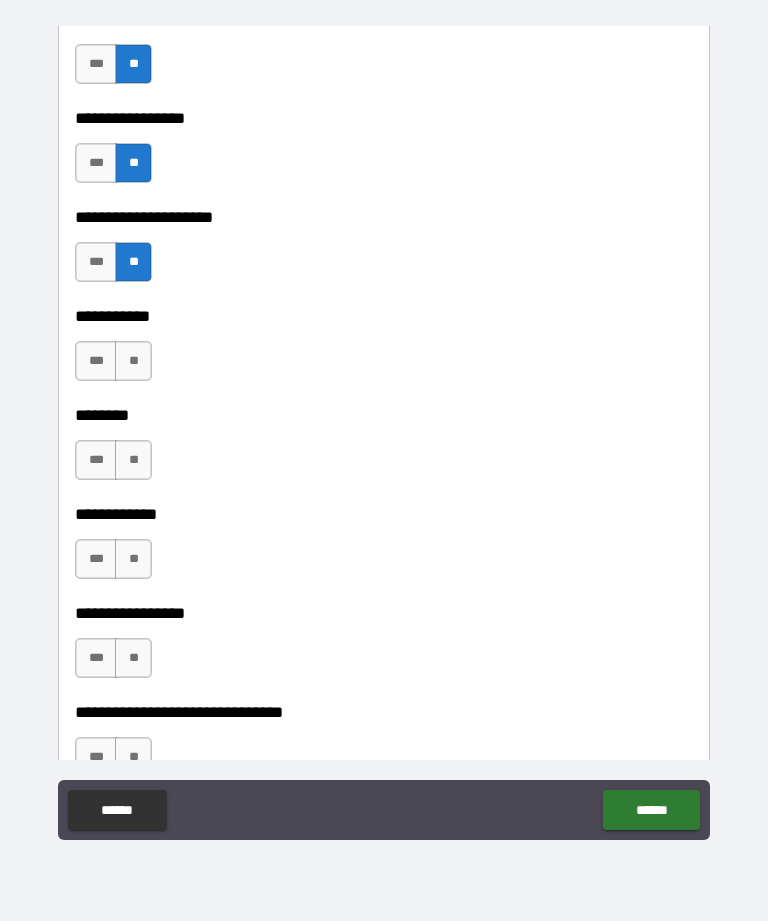 click on "**" at bounding box center [133, 361] 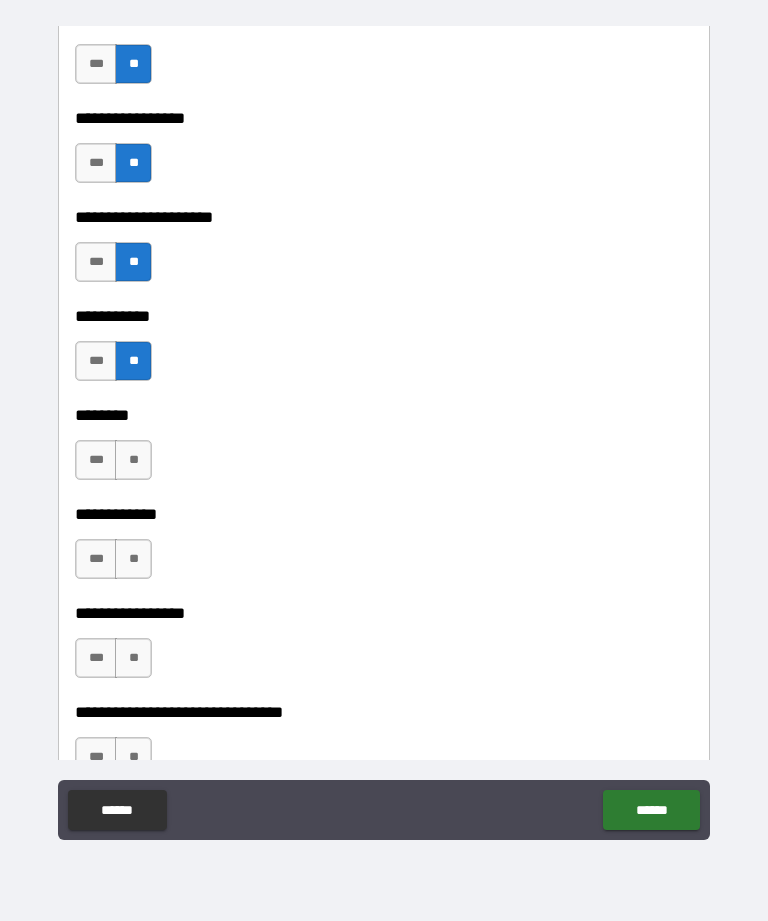 click on "***" at bounding box center [96, 262] 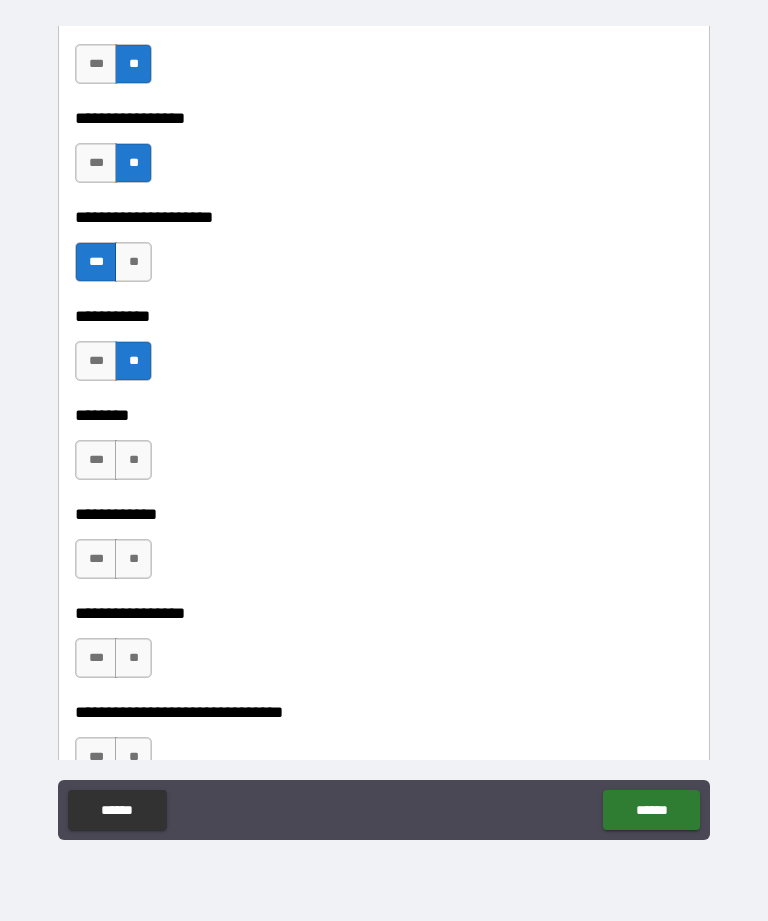 click on "**" at bounding box center (133, 460) 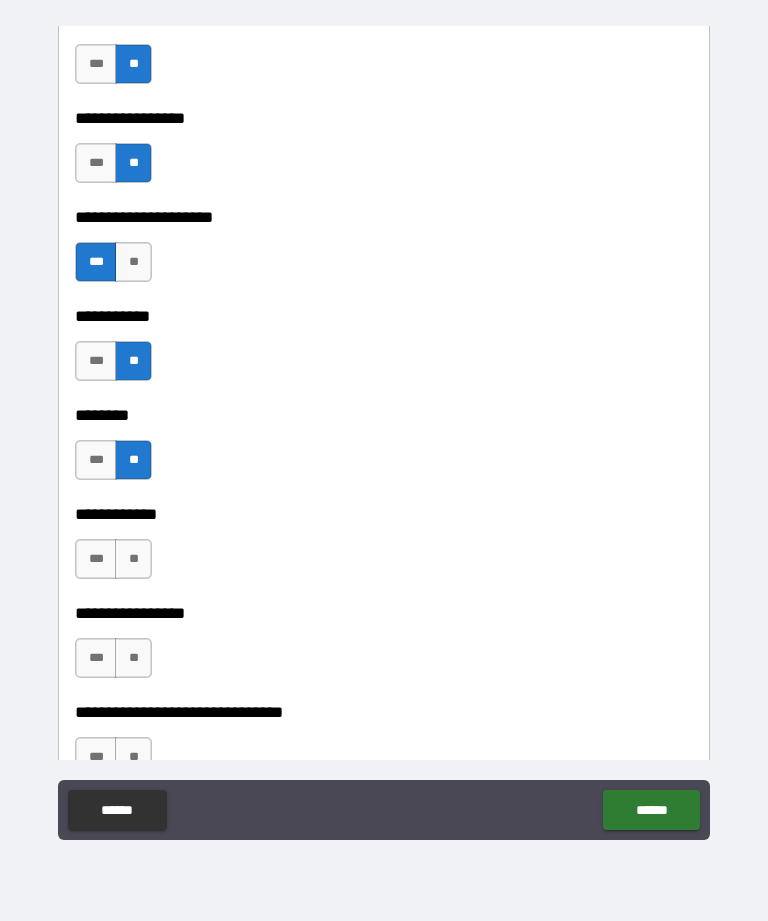 click on "**" at bounding box center (133, 559) 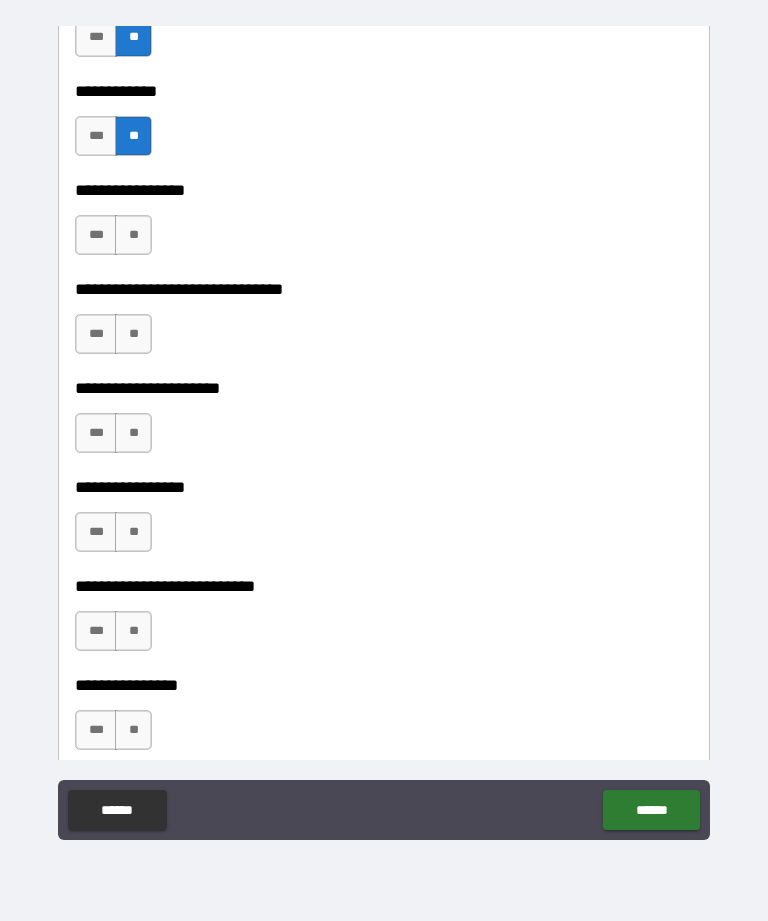 scroll, scrollTop: 7991, scrollLeft: 0, axis: vertical 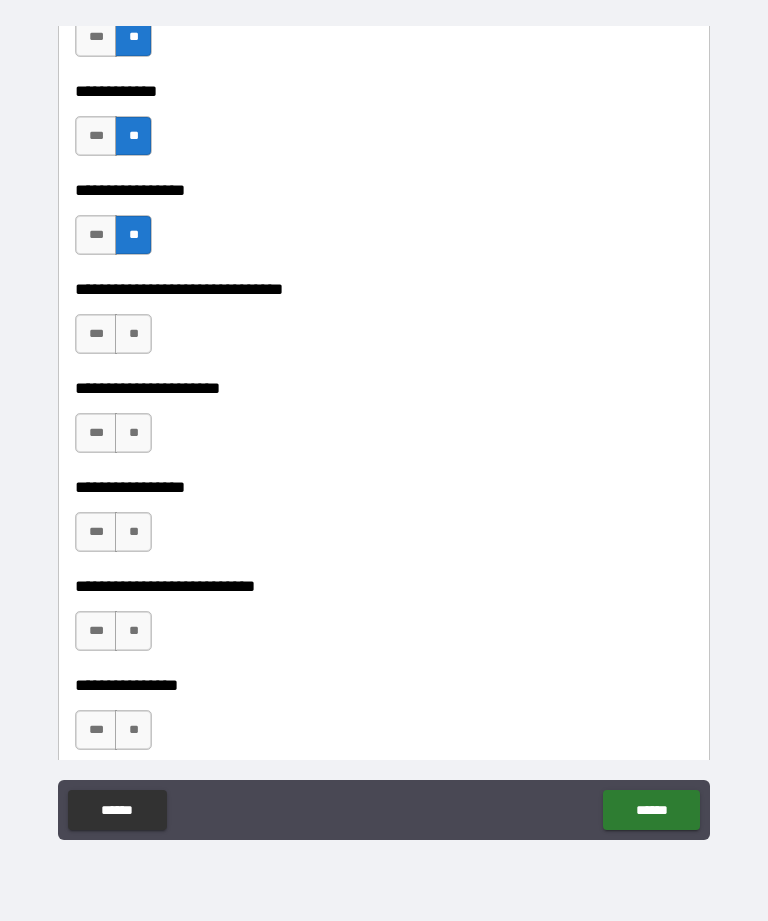 click on "**" at bounding box center [133, 334] 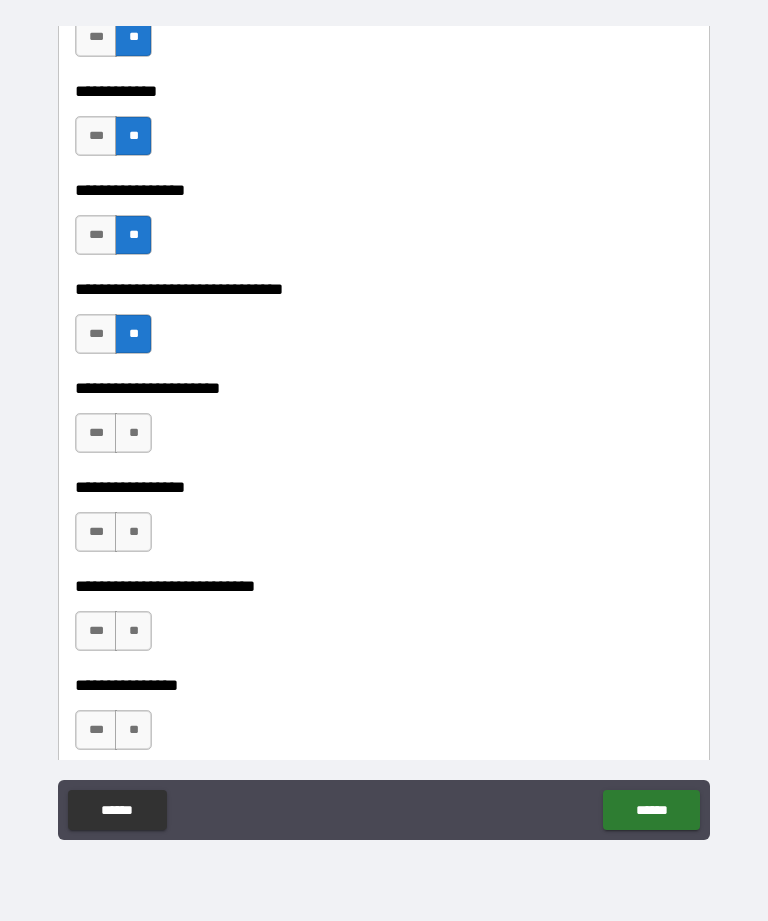 click on "**" at bounding box center [133, 433] 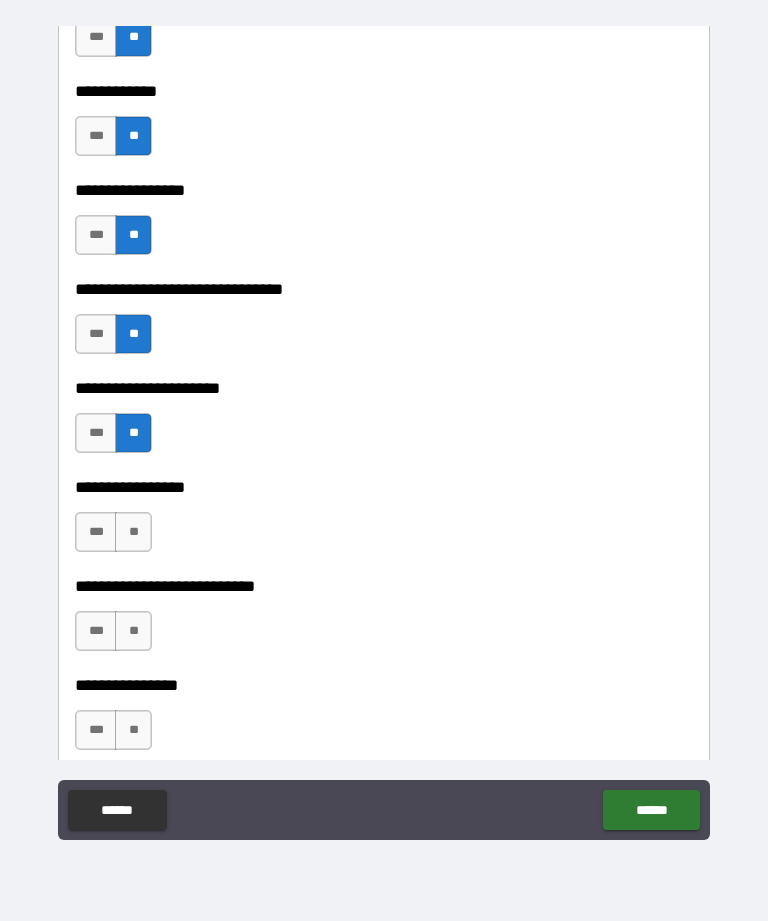 click on "**" at bounding box center [133, 532] 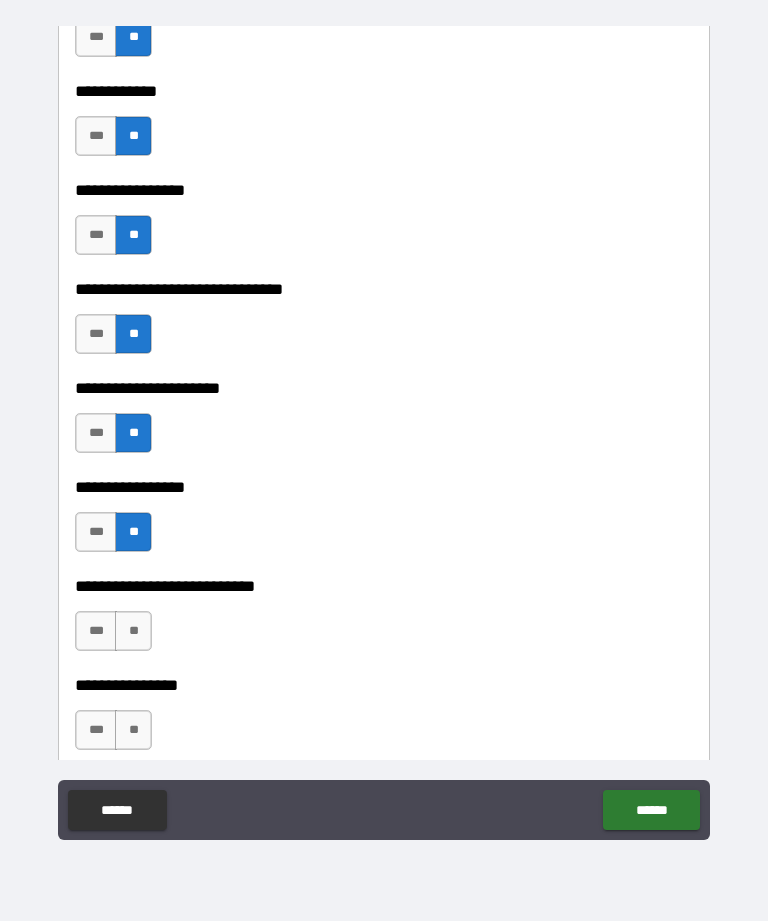 click on "**" at bounding box center [133, 631] 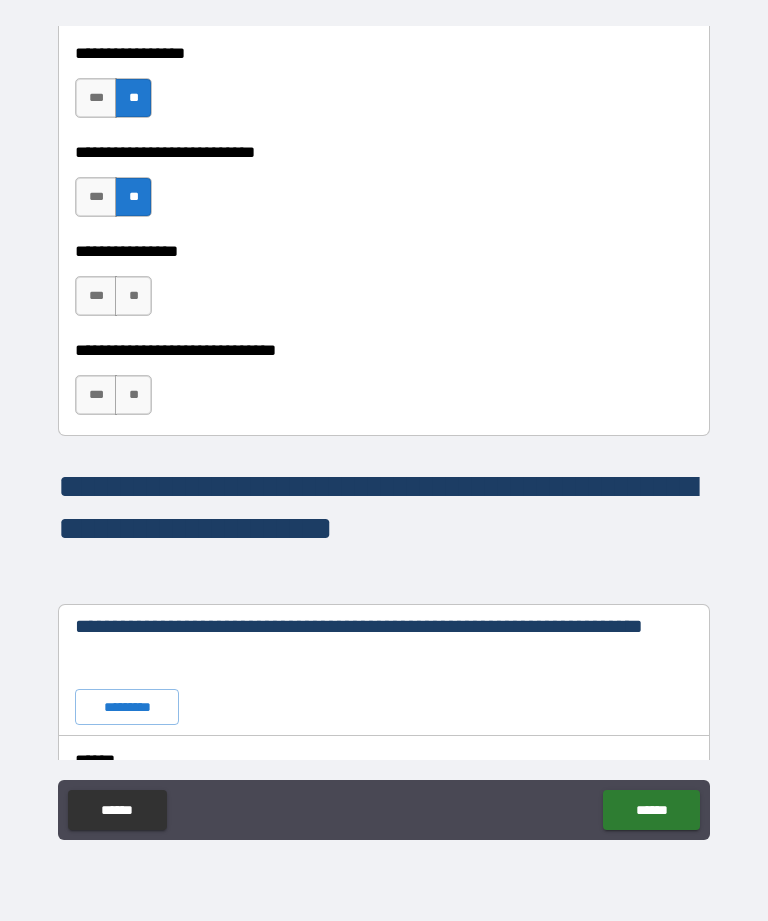 scroll, scrollTop: 8434, scrollLeft: 0, axis: vertical 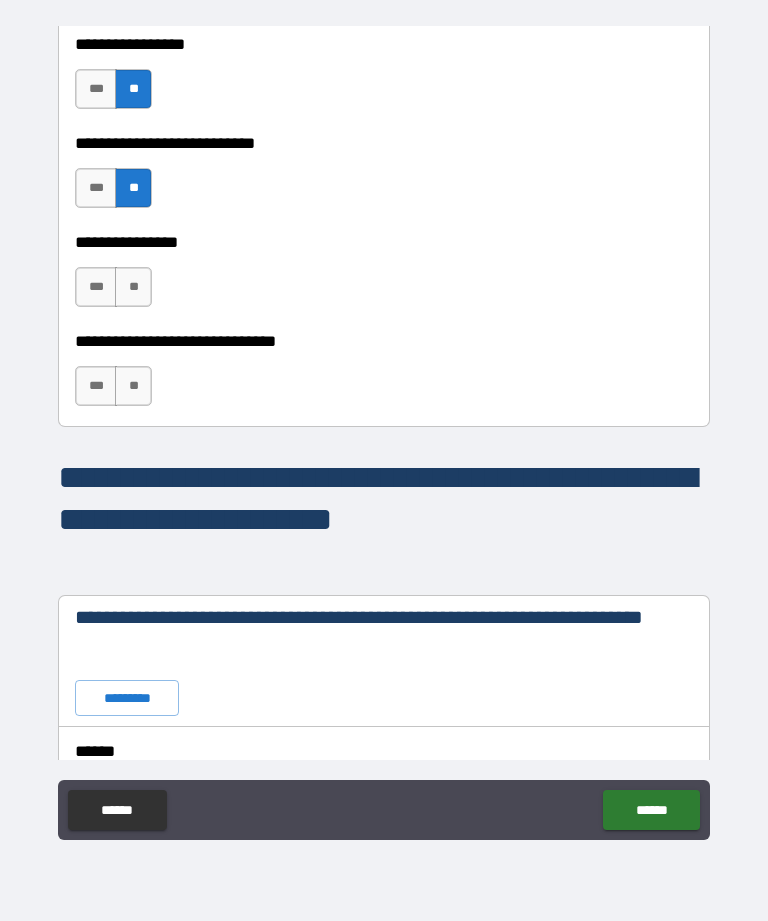 click on "**" at bounding box center (133, 287) 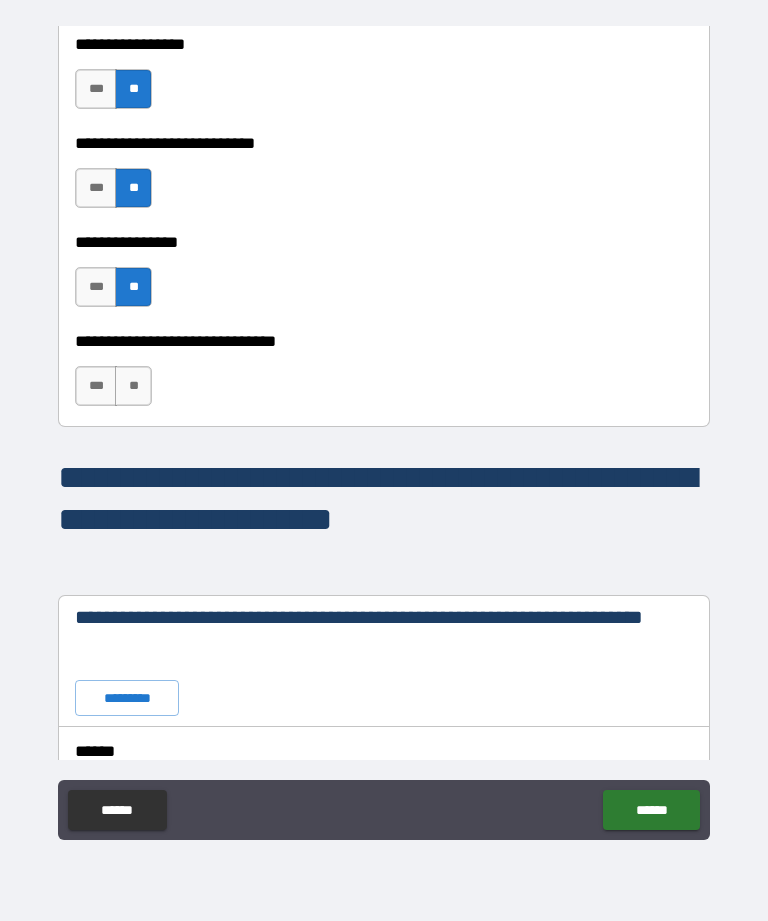 click on "**" at bounding box center (133, 386) 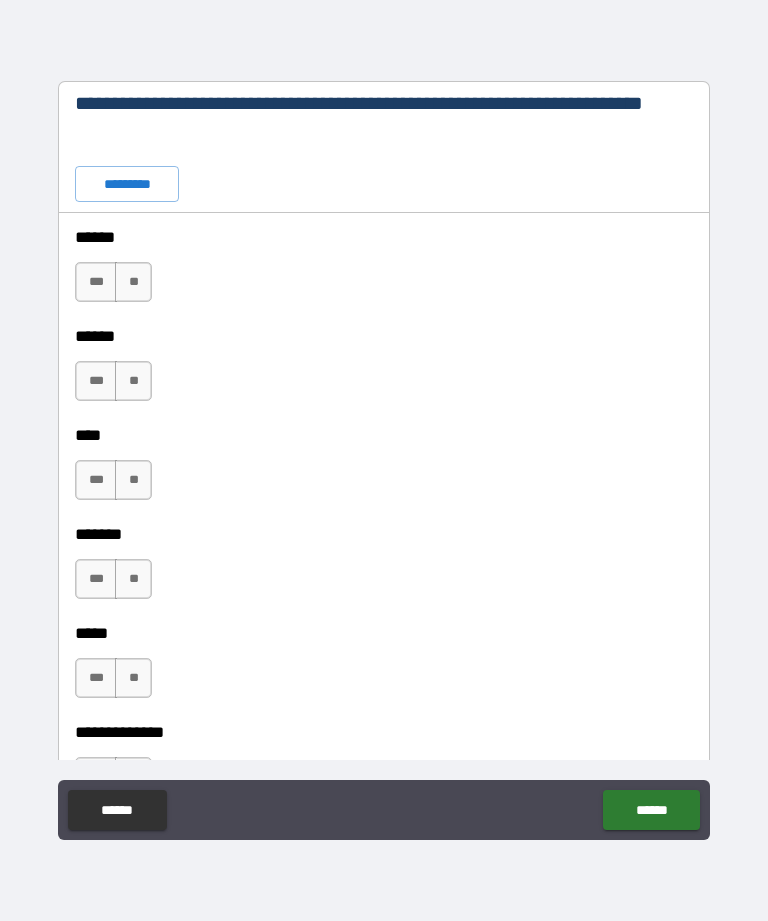 scroll, scrollTop: 9002, scrollLeft: 0, axis: vertical 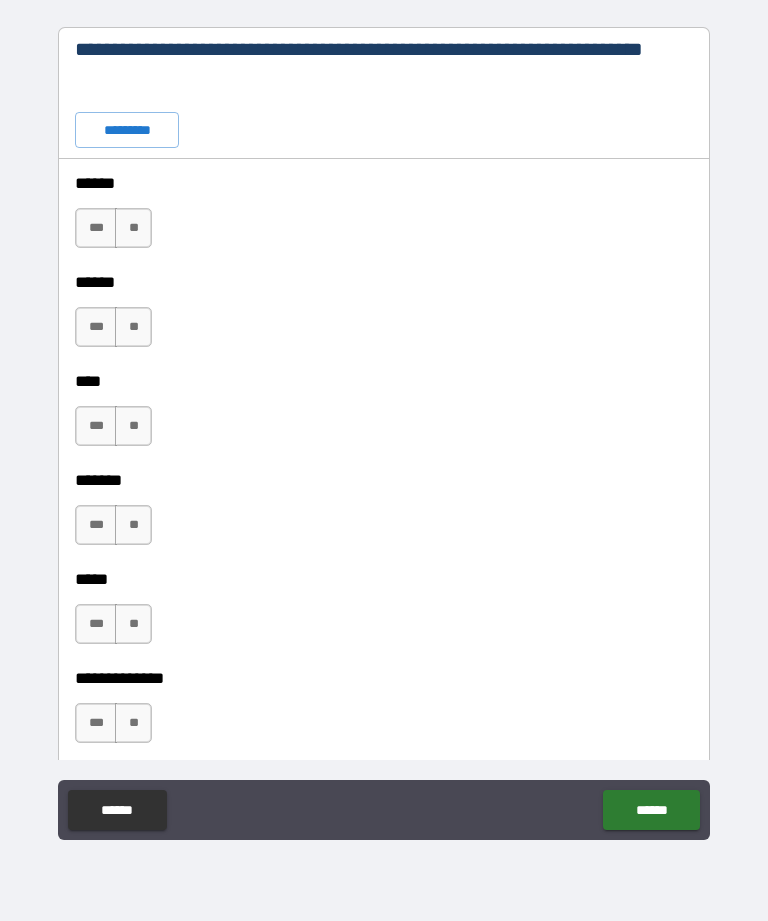 click on "**" at bounding box center (133, 228) 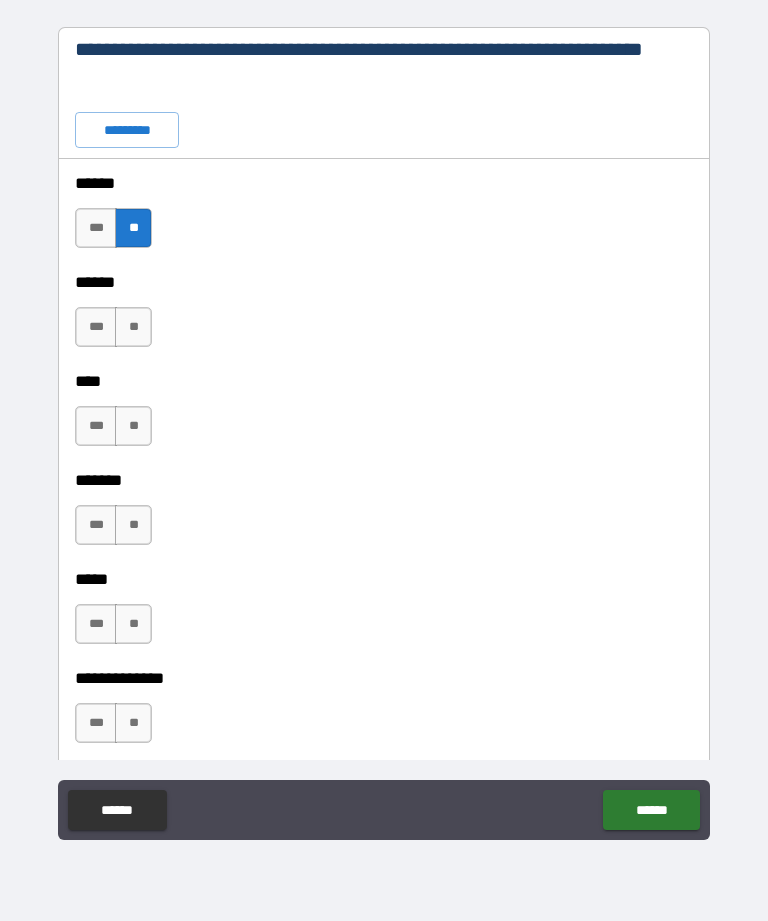 click on "**" at bounding box center (133, 327) 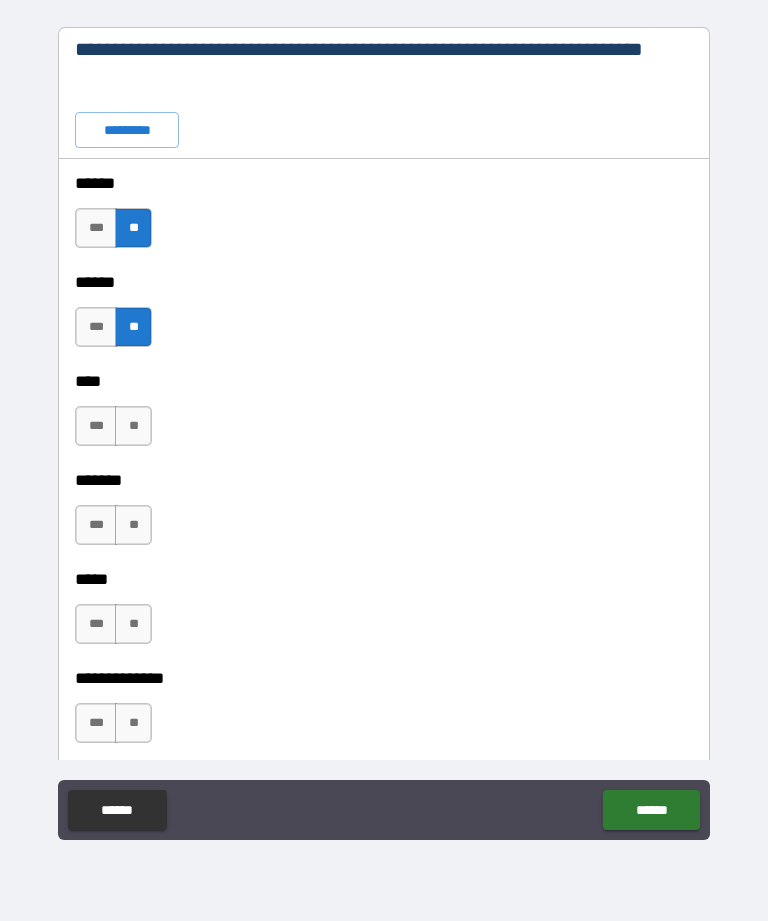 click on "**" at bounding box center [133, 426] 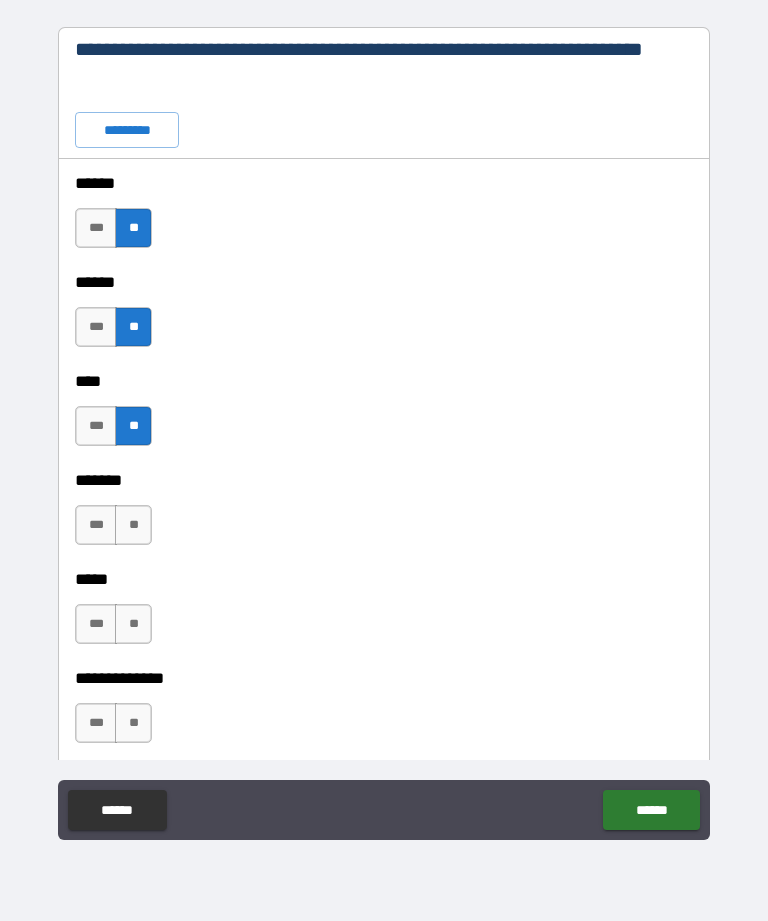 click on "**" at bounding box center [133, 525] 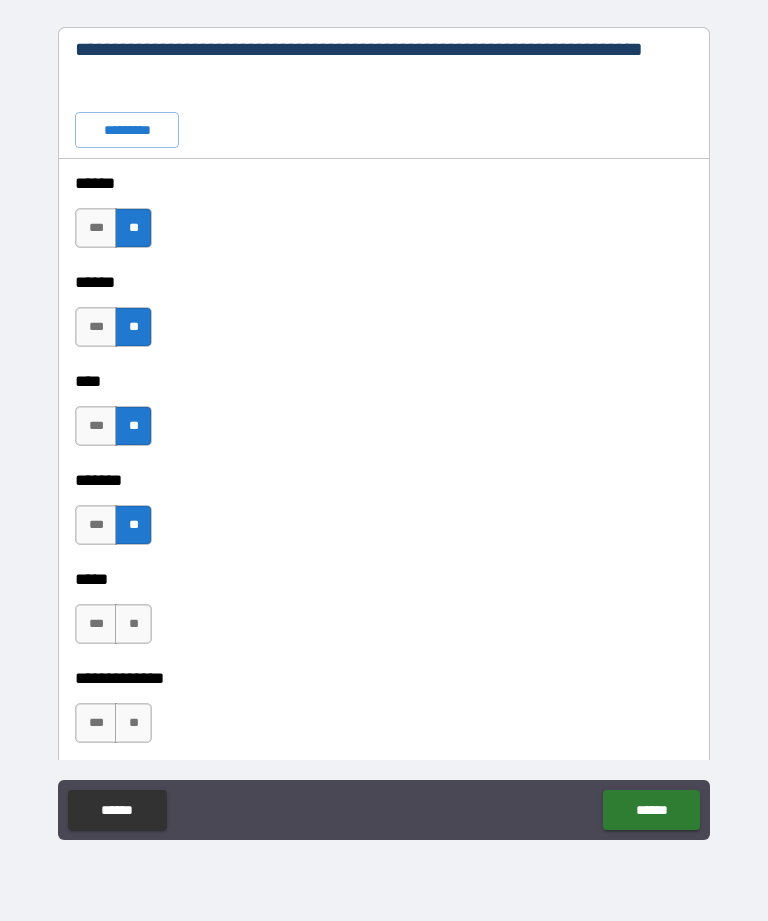 click on "**" at bounding box center (133, 624) 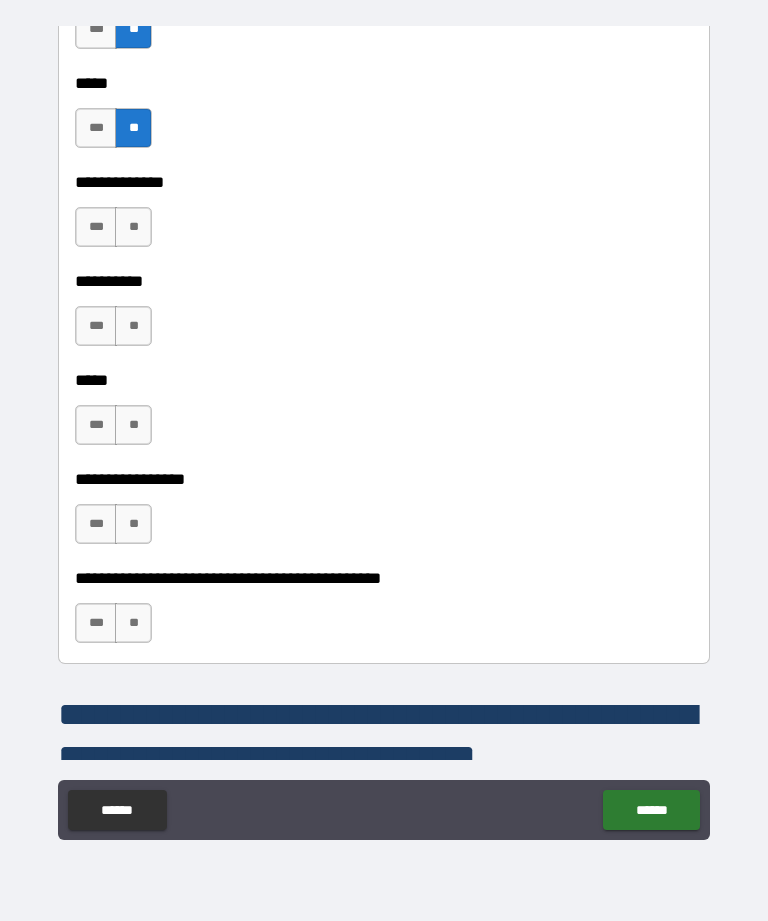 scroll, scrollTop: 9499, scrollLeft: 0, axis: vertical 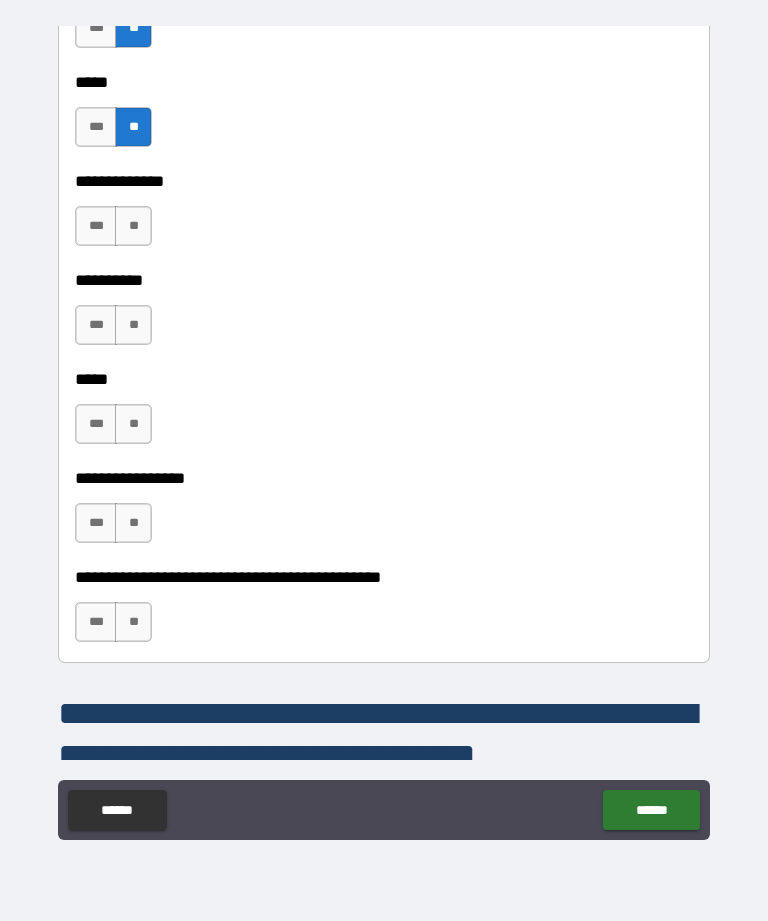 click on "**********" at bounding box center (384, 167) 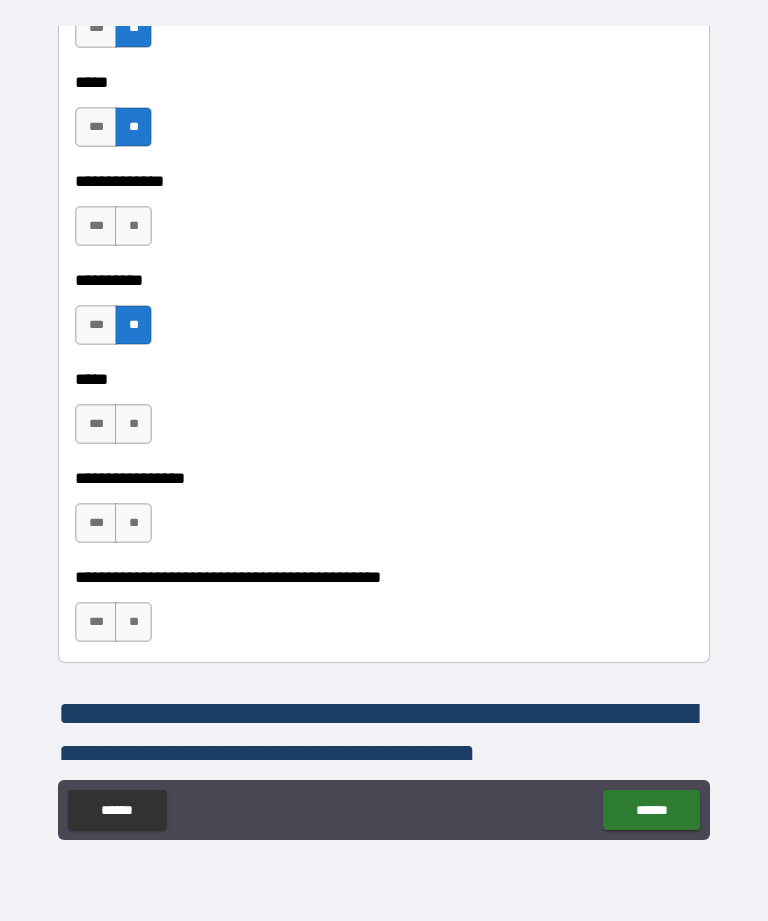 click on "**" at bounding box center (133, 226) 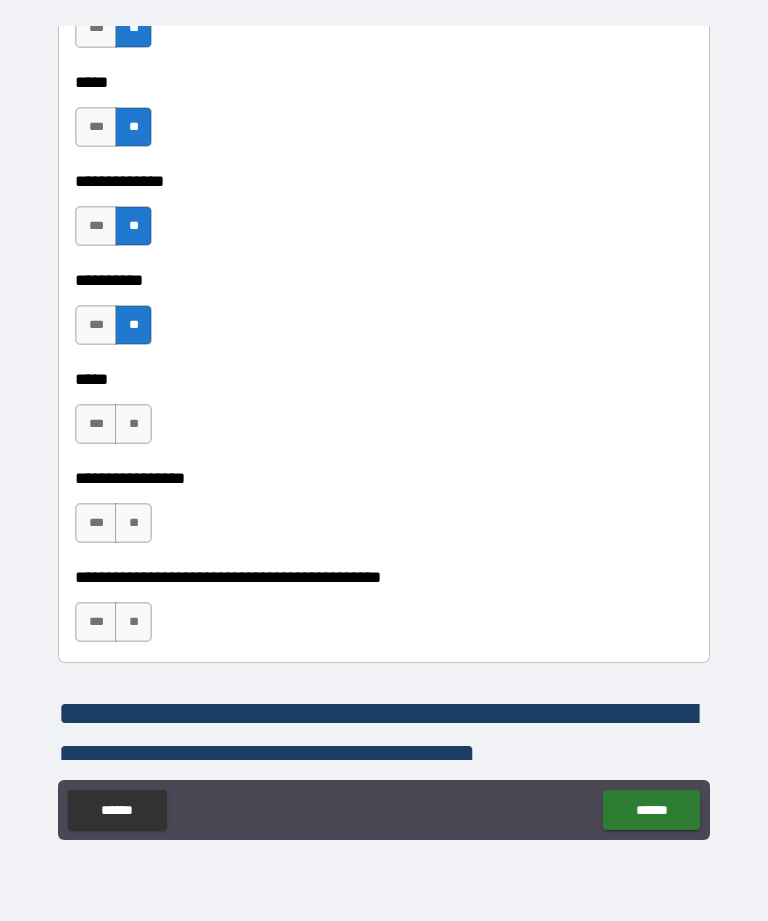 click on "**" at bounding box center [133, 424] 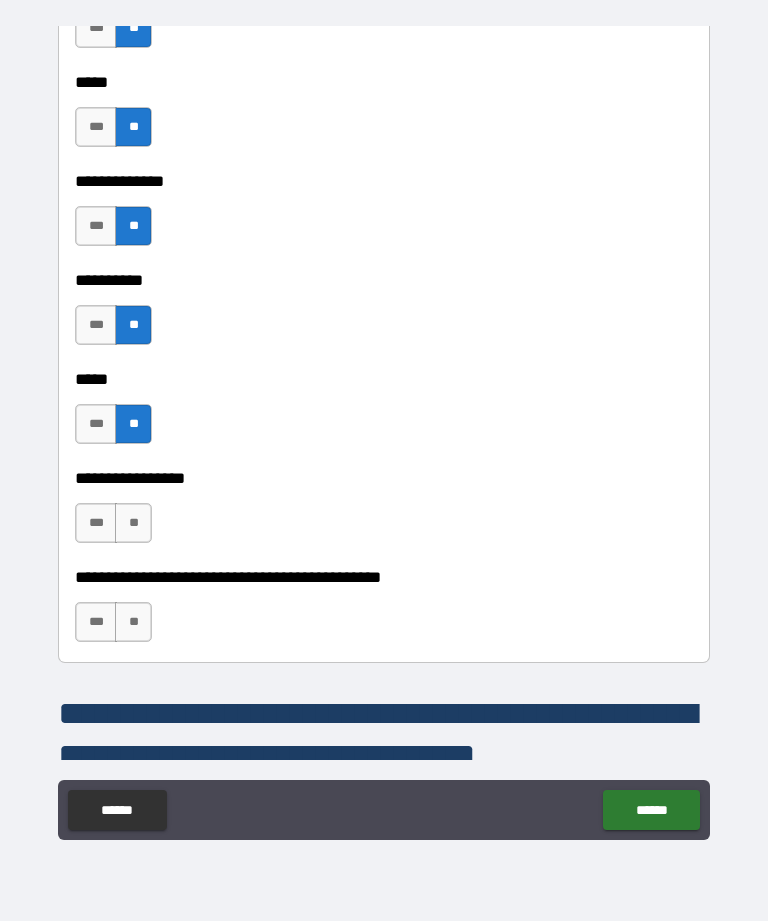 click on "**" at bounding box center [133, 523] 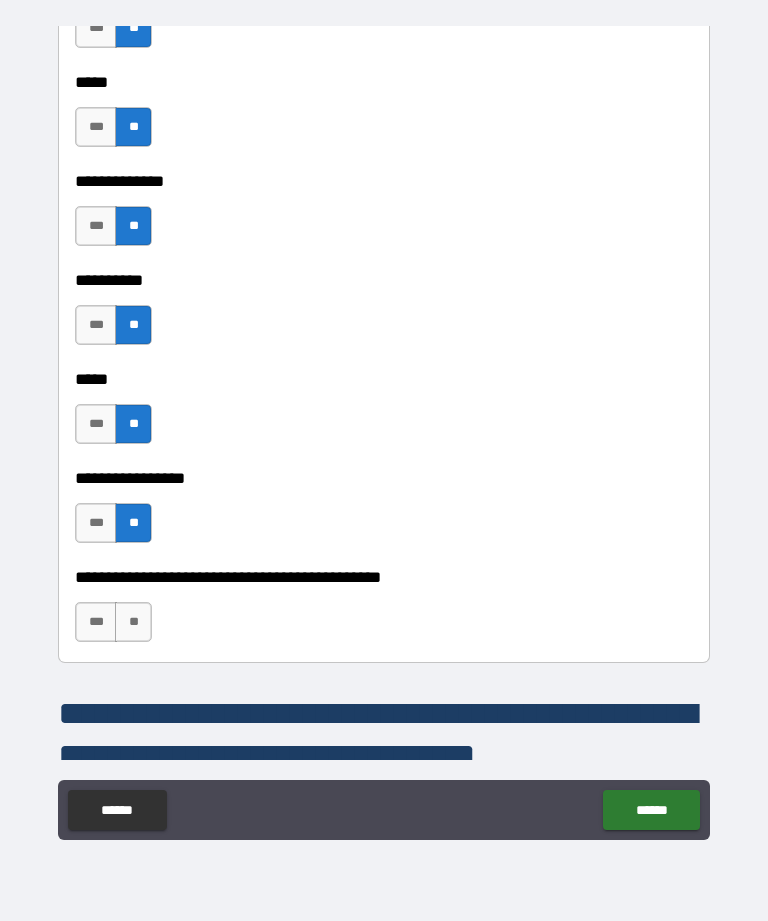 click on "**" at bounding box center [133, 622] 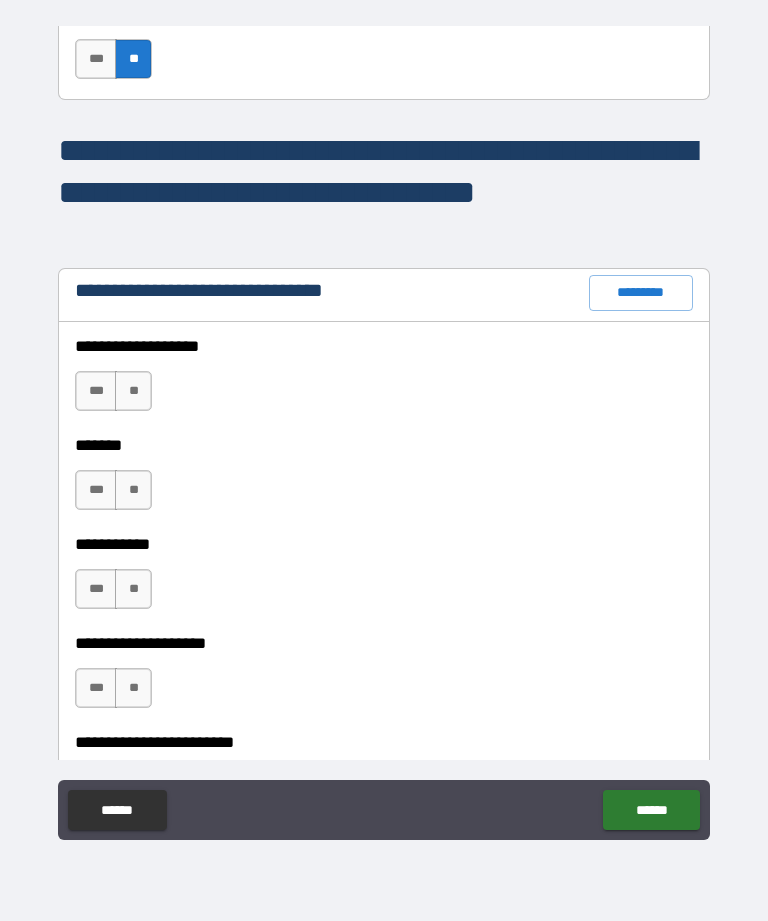 scroll, scrollTop: 10065, scrollLeft: 0, axis: vertical 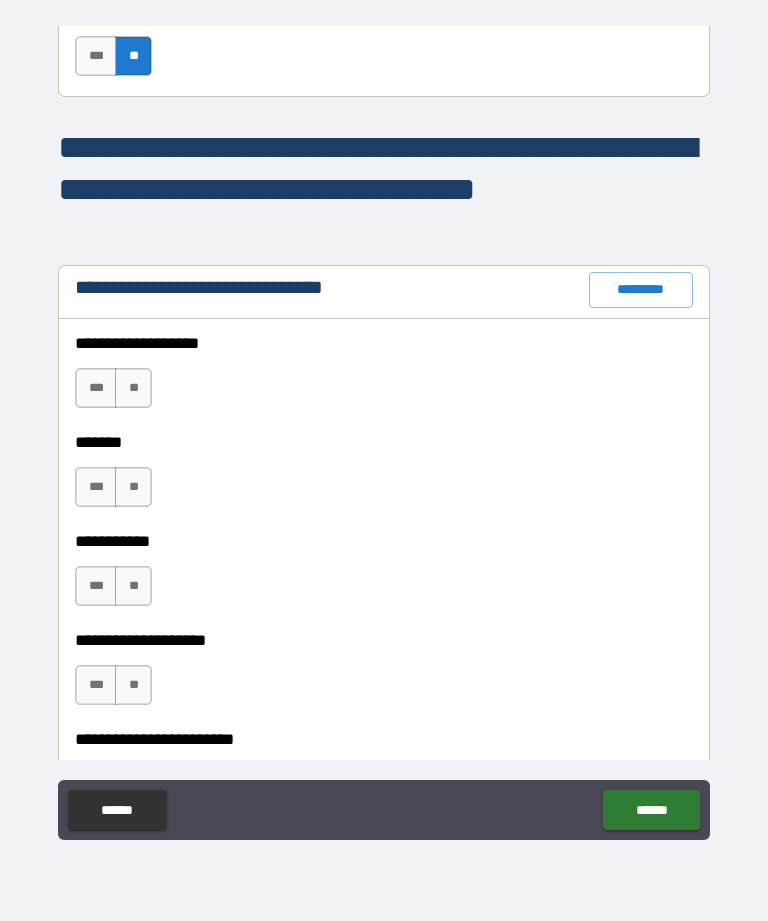 click on "***" at bounding box center (96, 388) 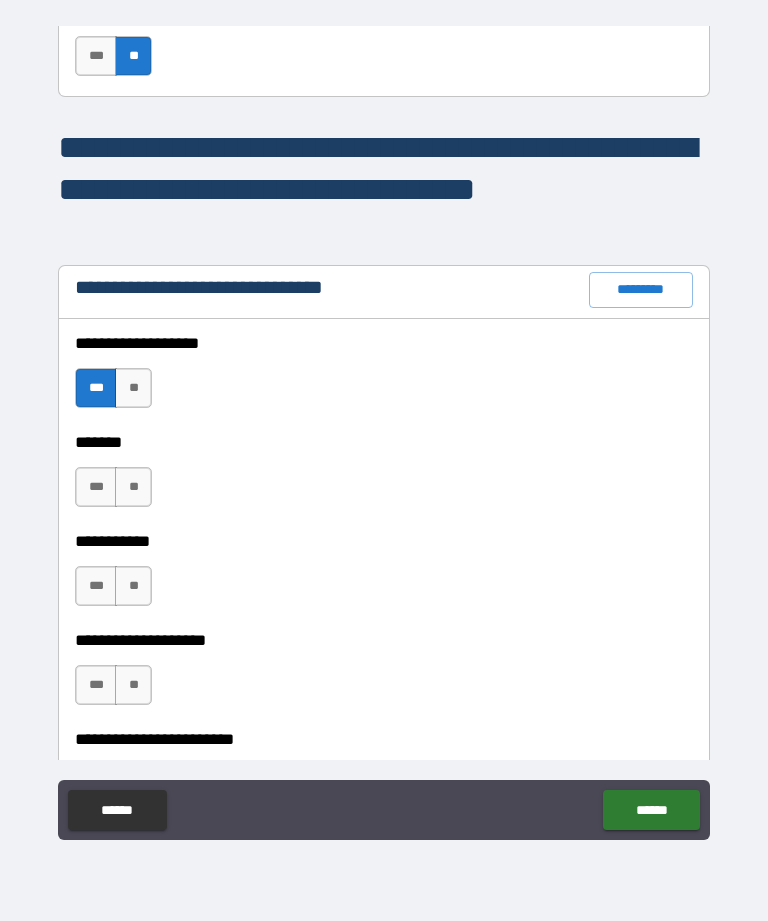 click on "***" at bounding box center (96, 487) 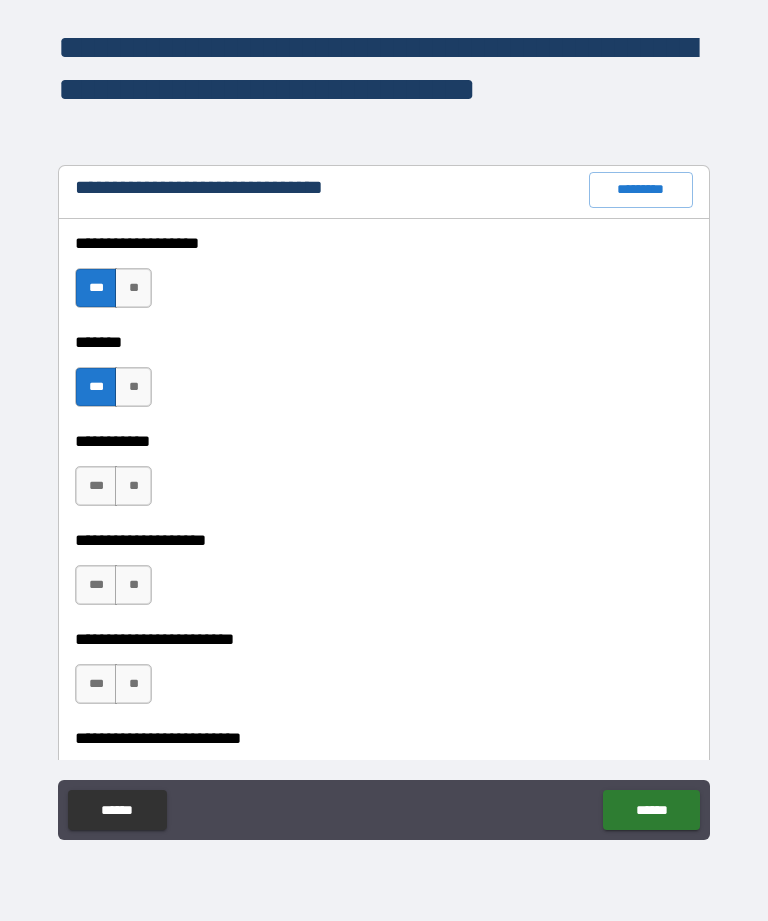 scroll, scrollTop: 10271, scrollLeft: 0, axis: vertical 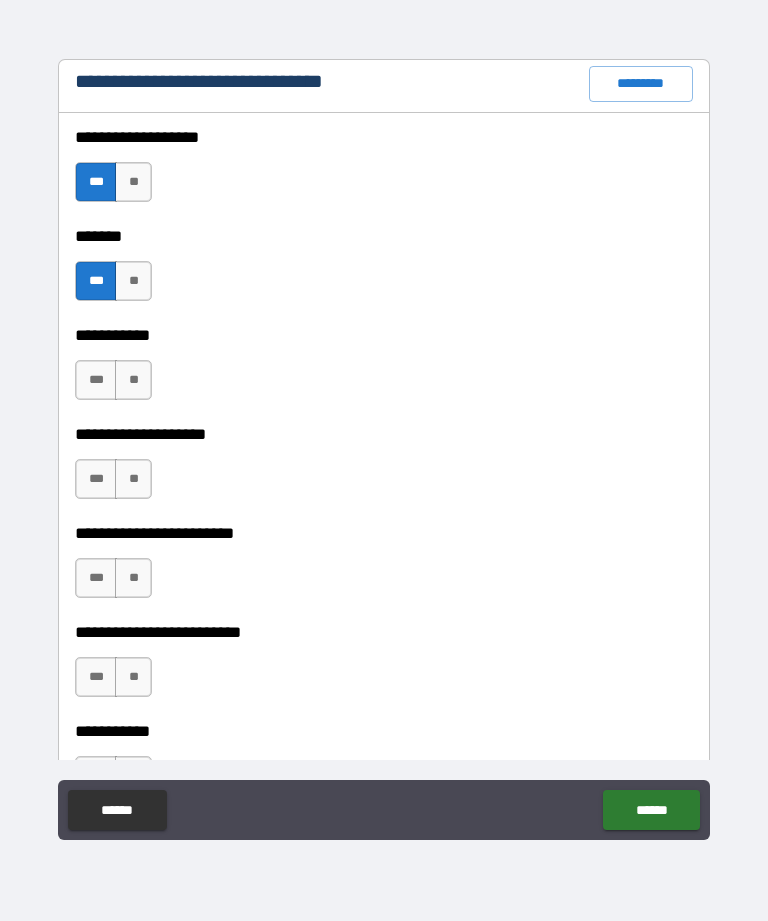 click on "***" at bounding box center [96, 380] 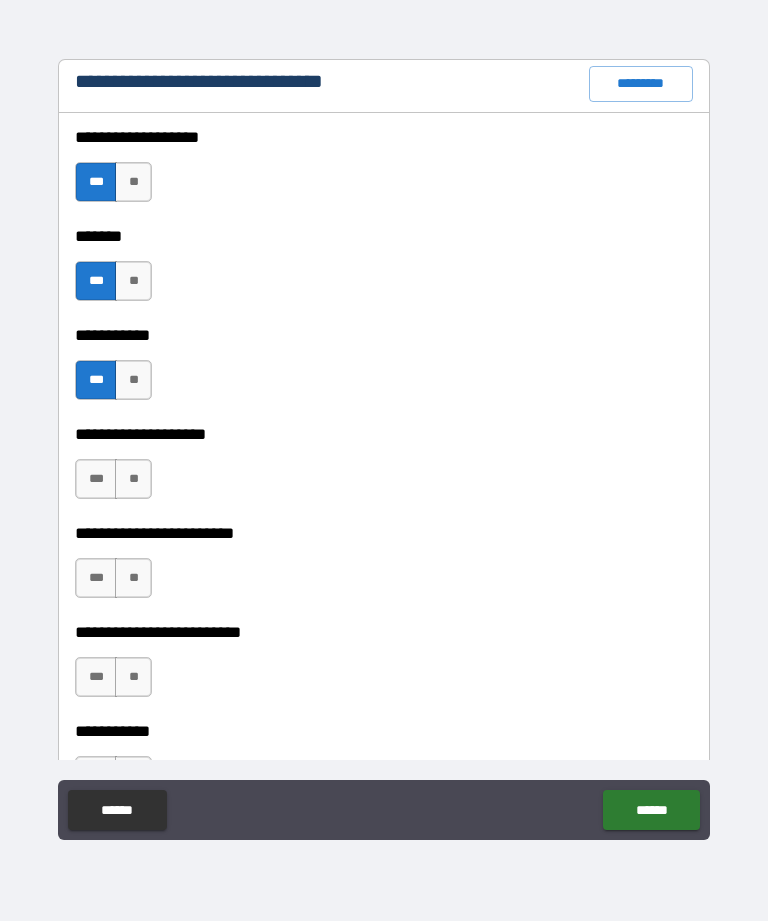 click on "**" at bounding box center [133, 479] 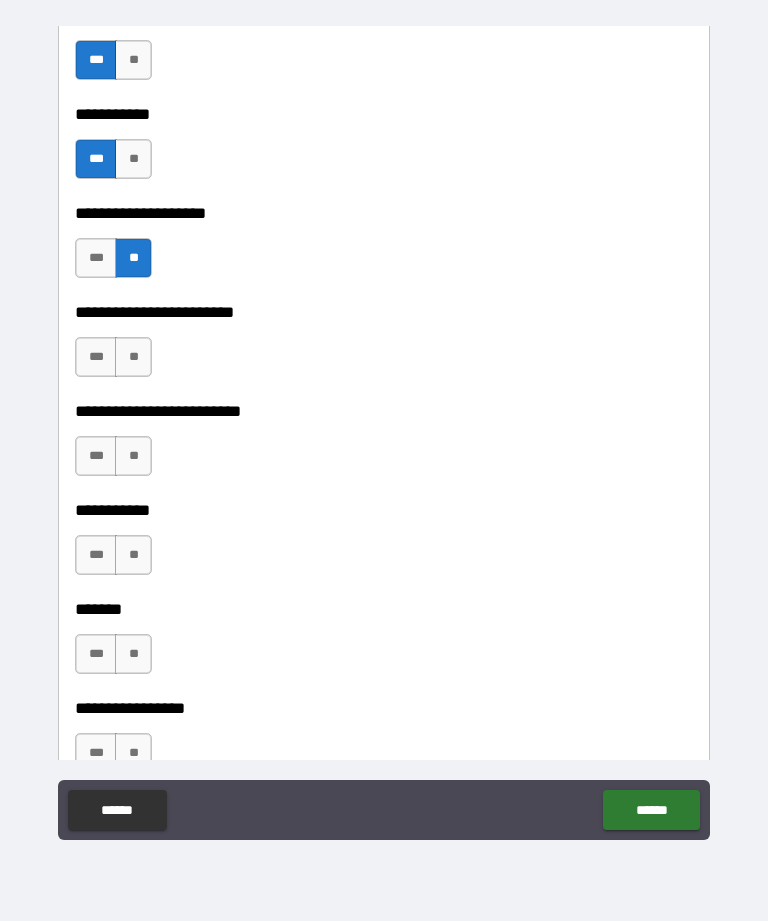 scroll, scrollTop: 10496, scrollLeft: 0, axis: vertical 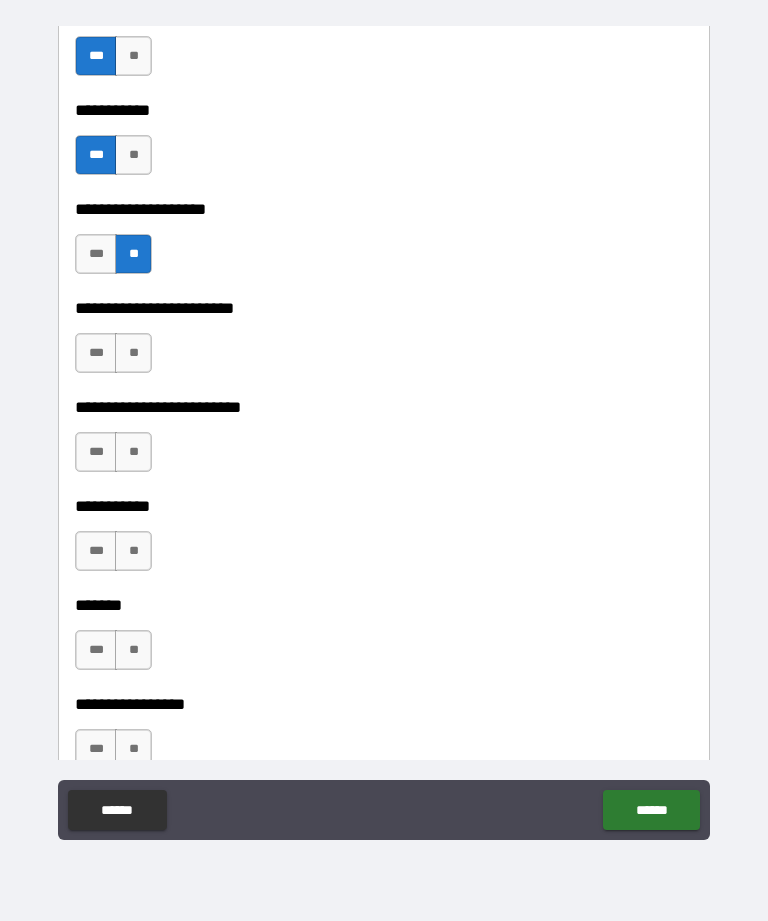 click on "**" at bounding box center (133, 353) 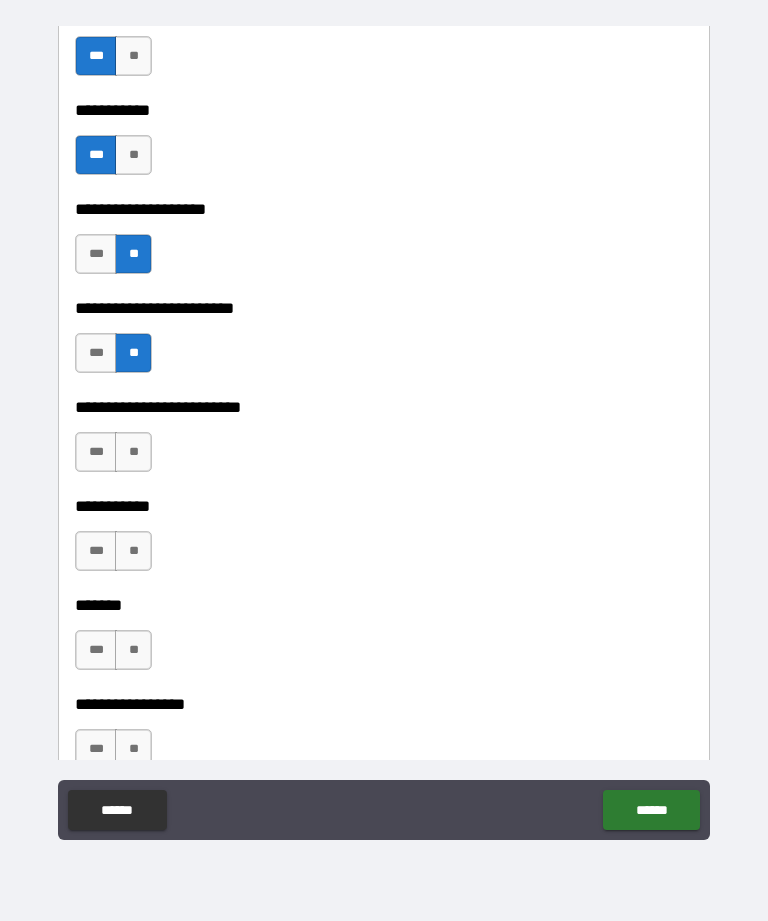 click on "**" at bounding box center [133, 452] 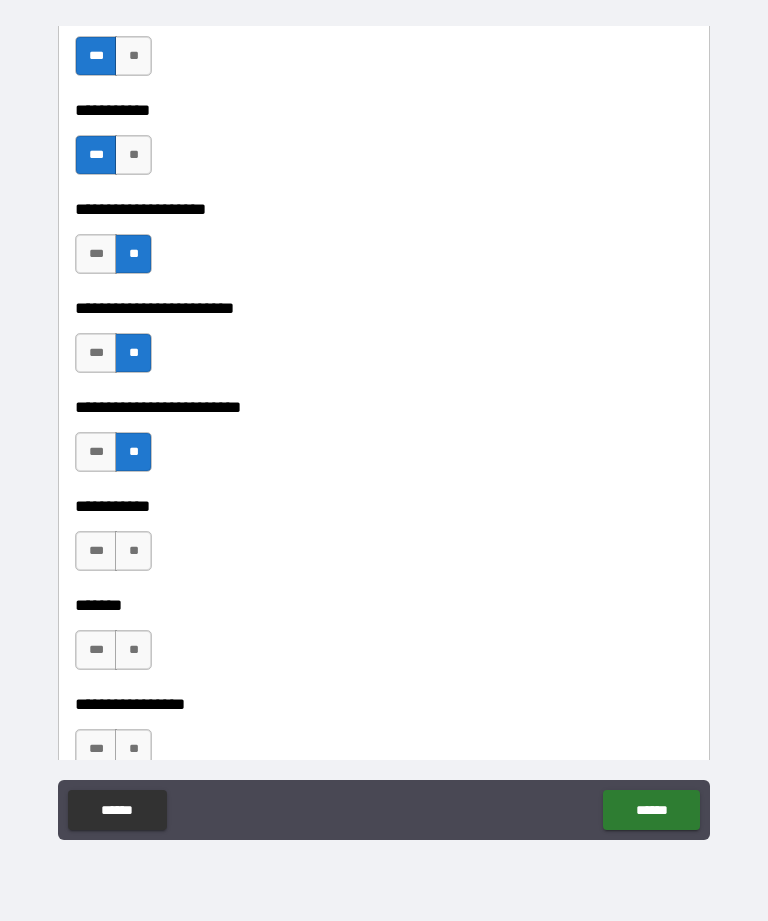 click on "**" at bounding box center [133, 551] 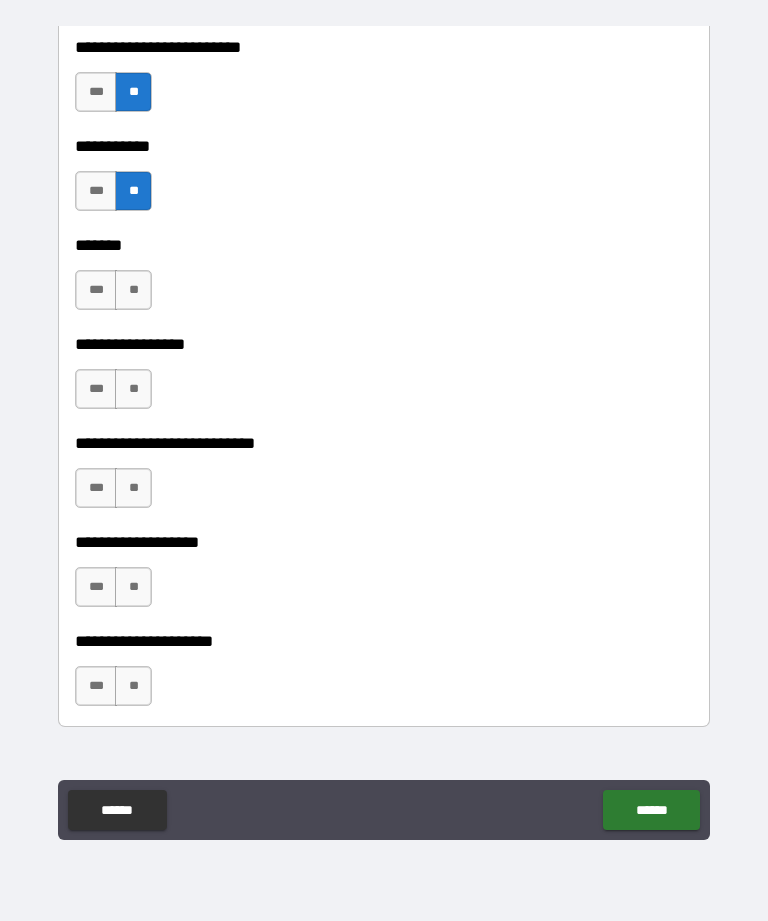 scroll, scrollTop: 10894, scrollLeft: 0, axis: vertical 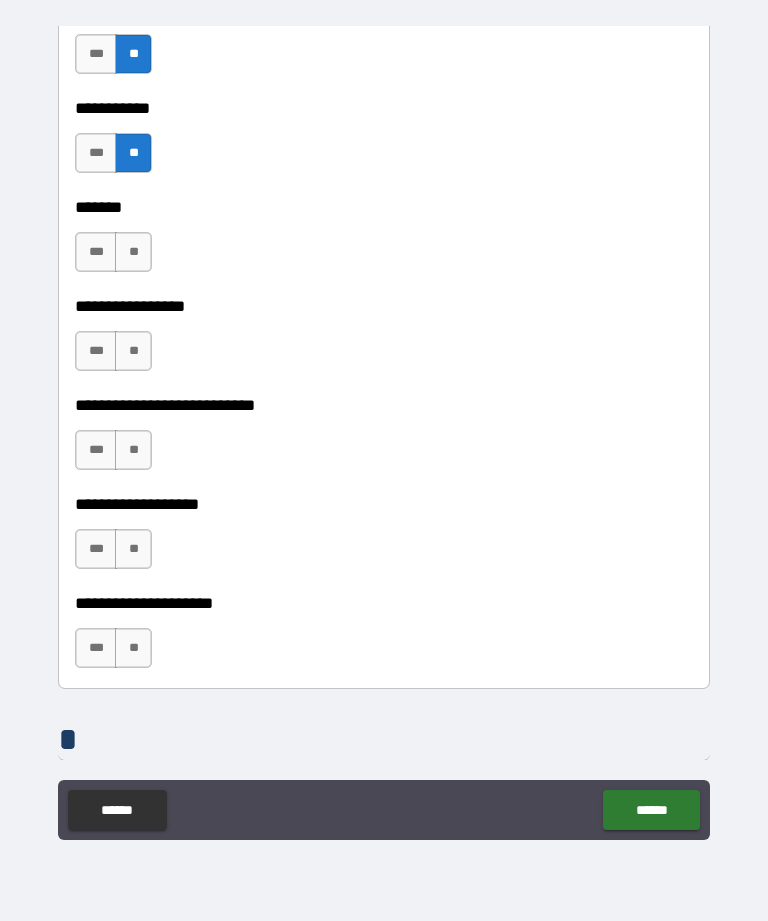 click on "**" at bounding box center [133, 252] 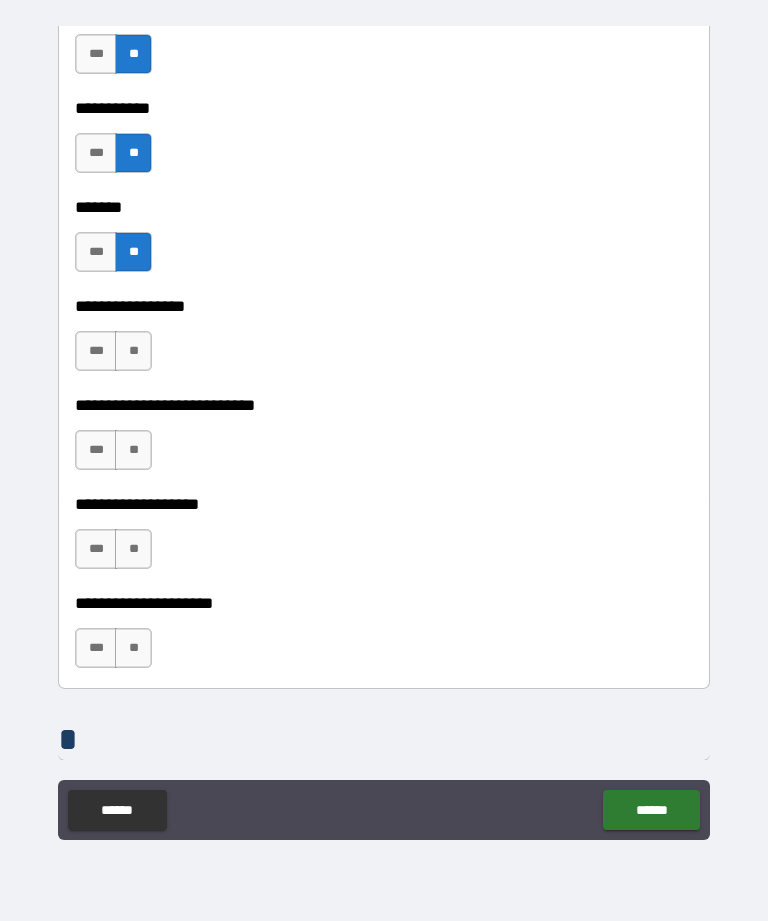 click on "**" at bounding box center [133, 351] 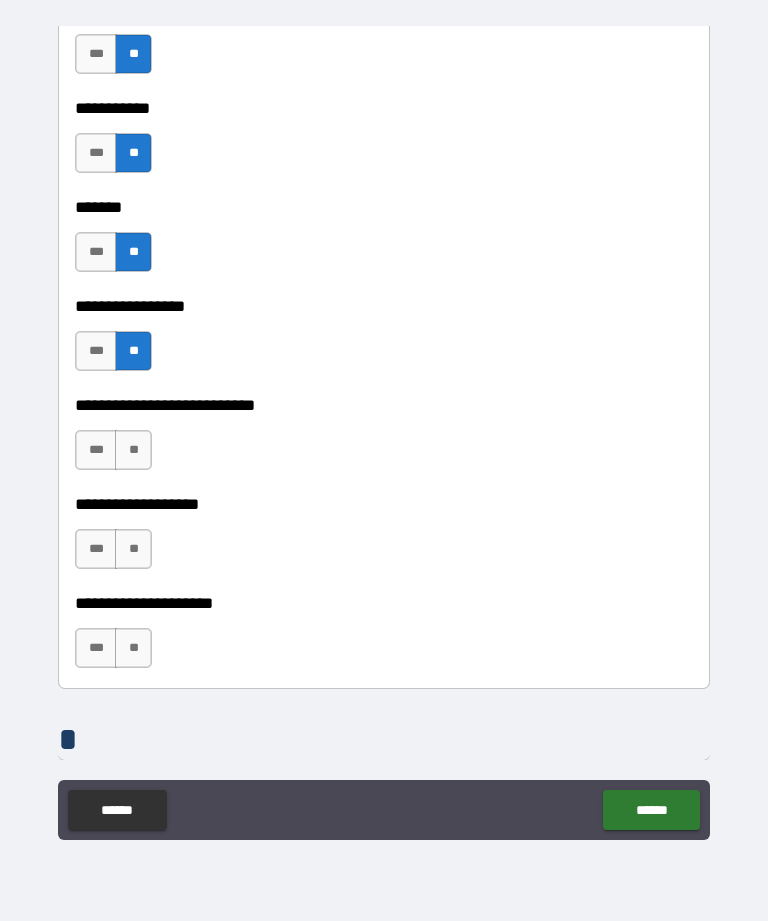 click on "***" at bounding box center (96, 450) 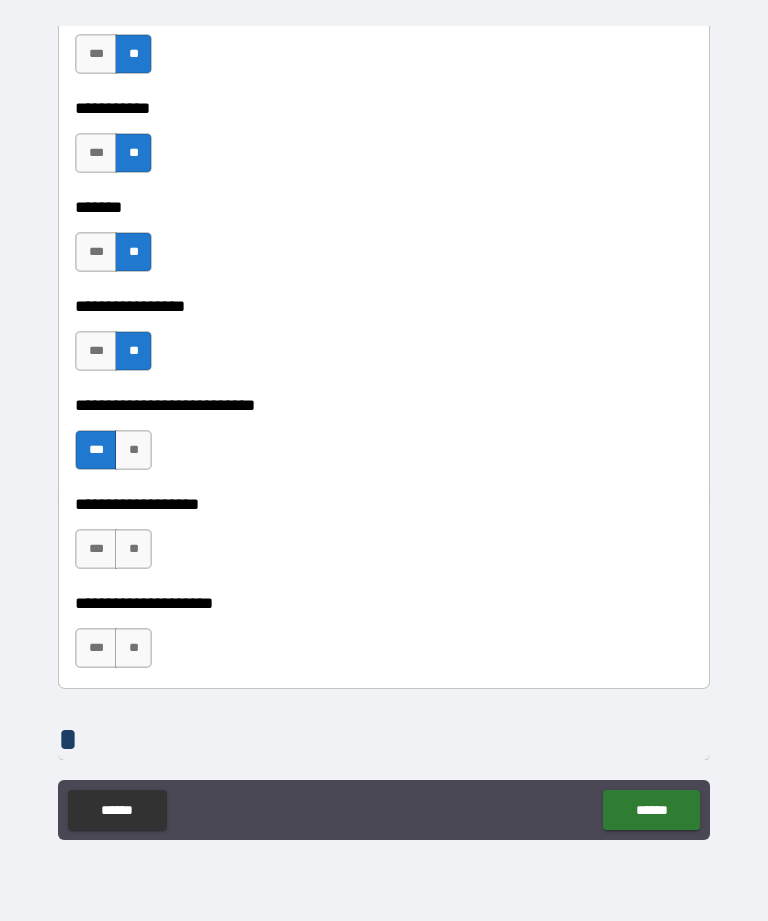 click on "**" at bounding box center [133, 549] 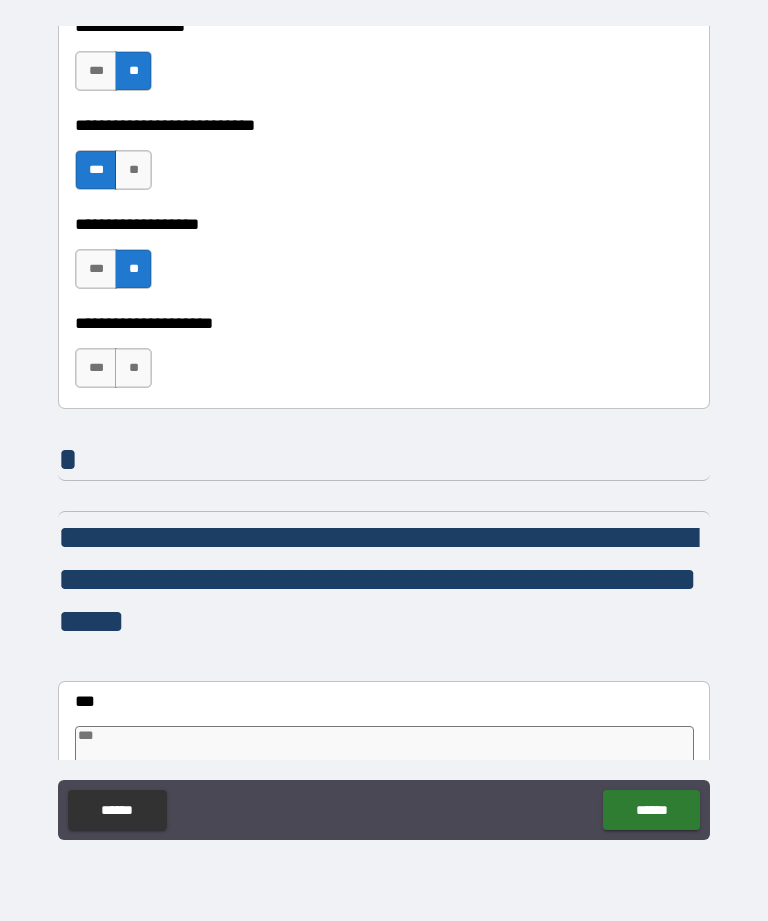 scroll, scrollTop: 11174, scrollLeft: 0, axis: vertical 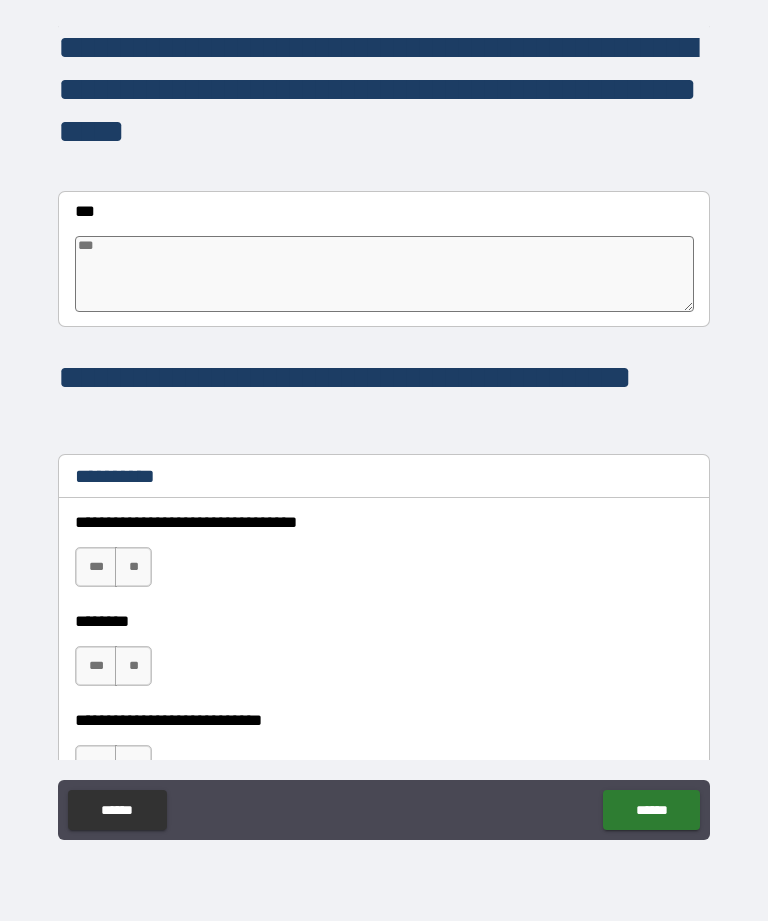 click at bounding box center (384, 274) 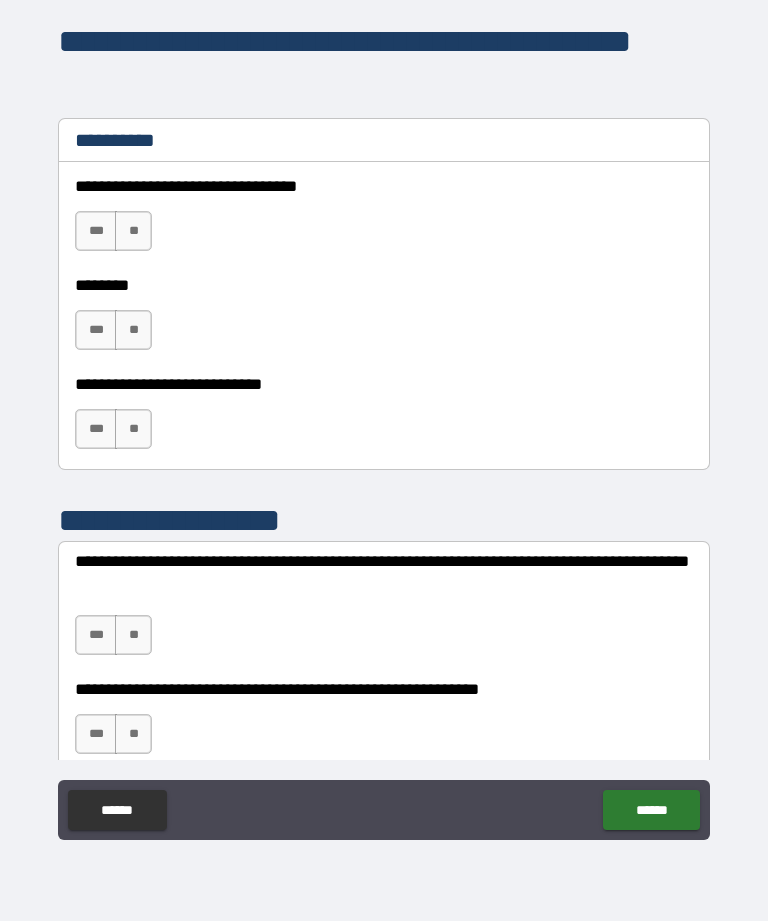 scroll, scrollTop: 12005, scrollLeft: 0, axis: vertical 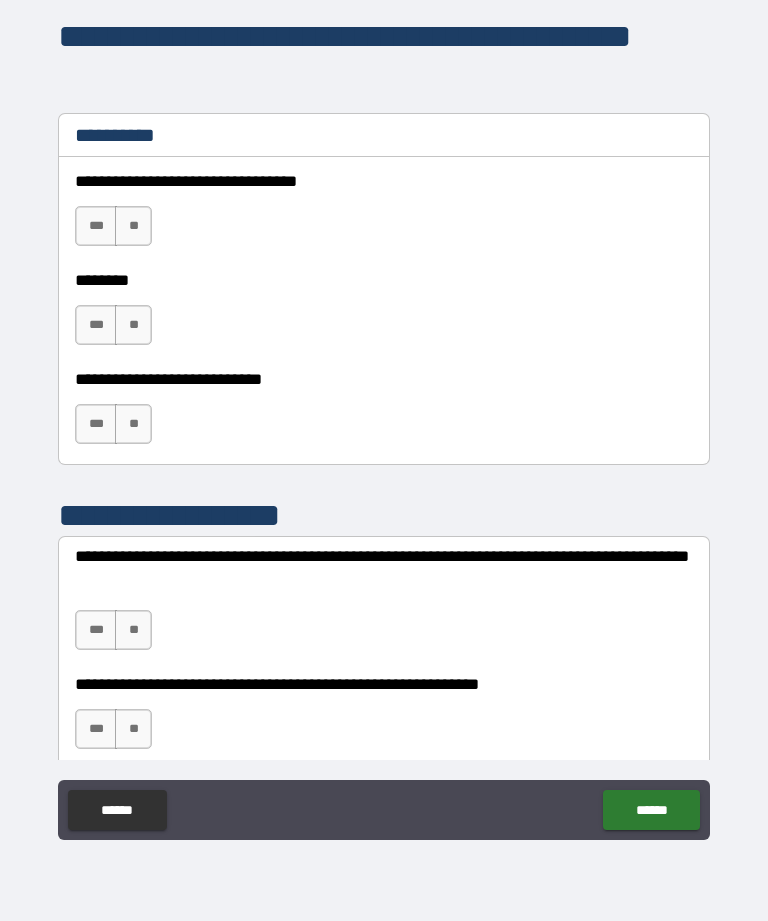 click on "***" at bounding box center (96, 226) 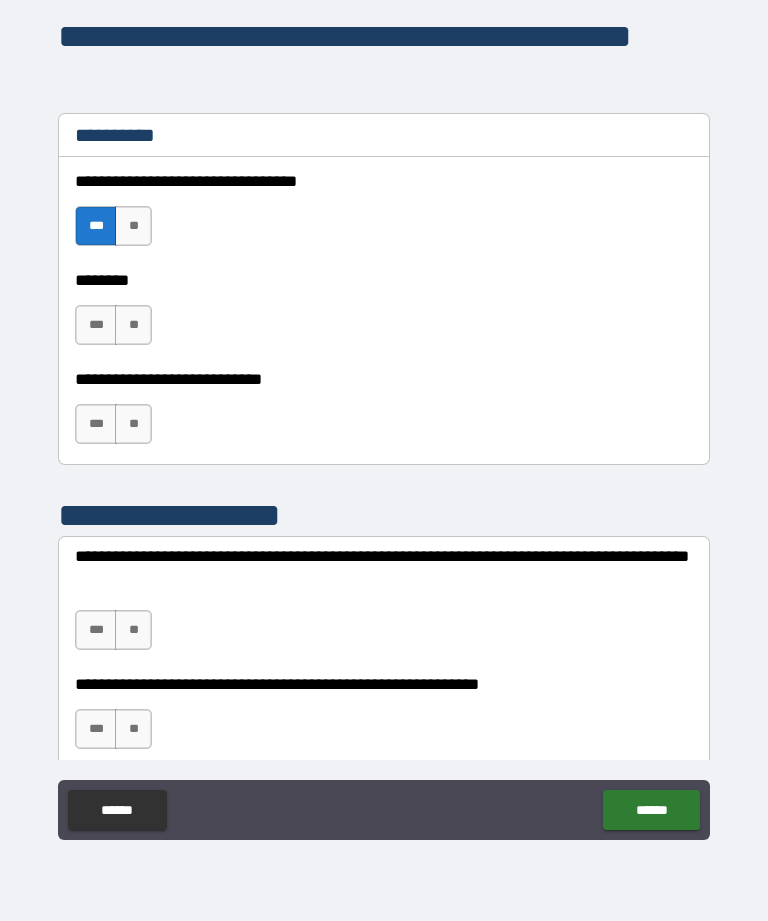click on "**" at bounding box center [133, 325] 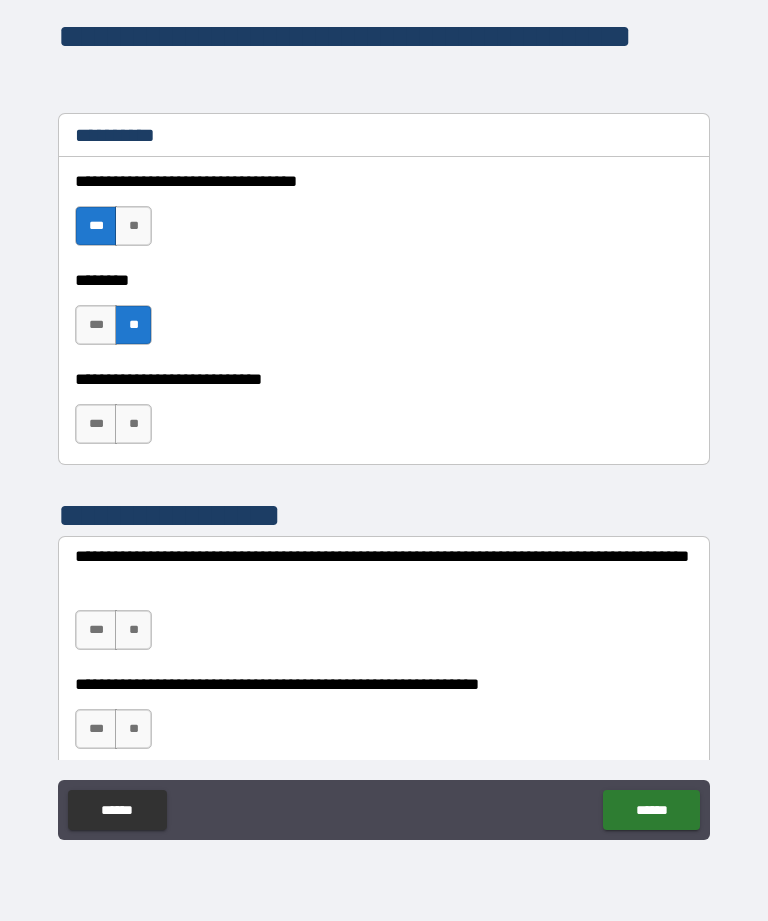 click on "**" at bounding box center (133, 226) 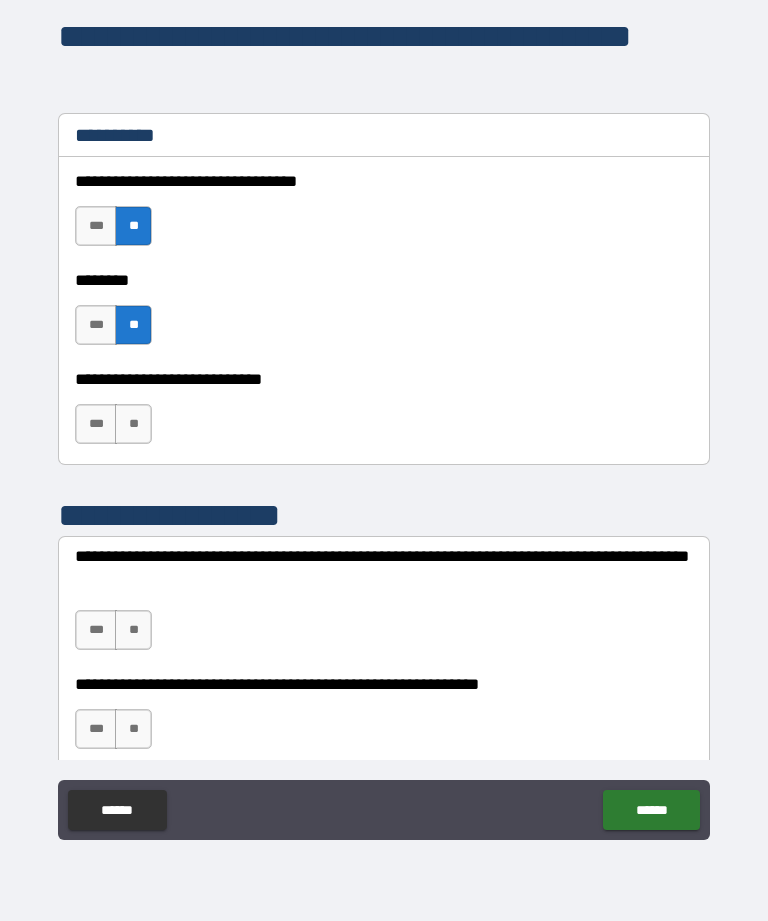 click on "**" at bounding box center [133, 424] 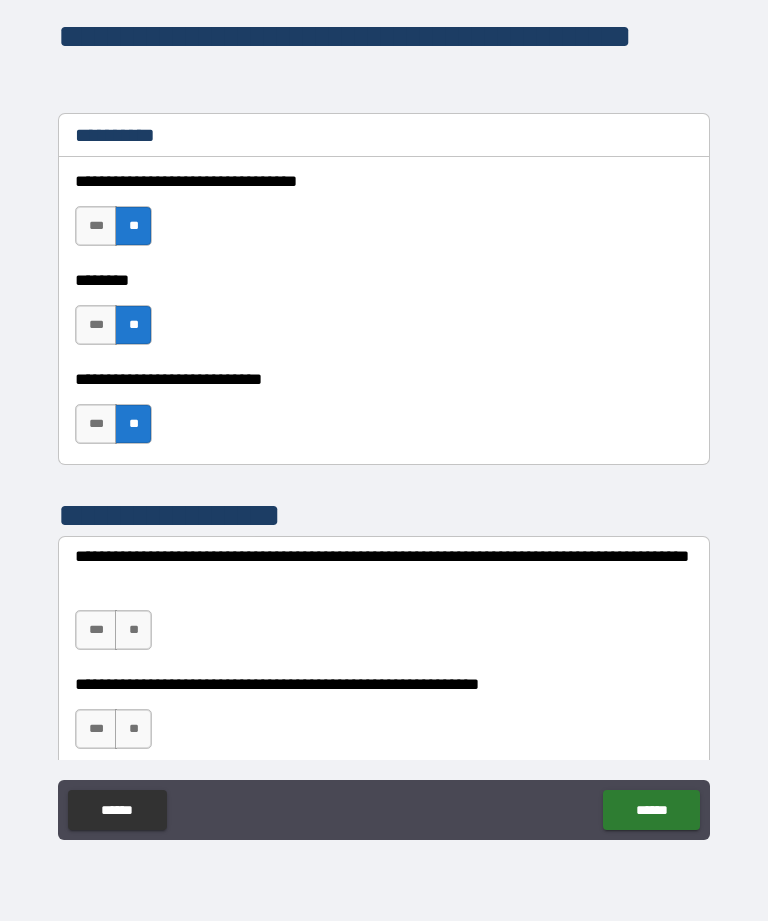 click on "***" at bounding box center (96, 424) 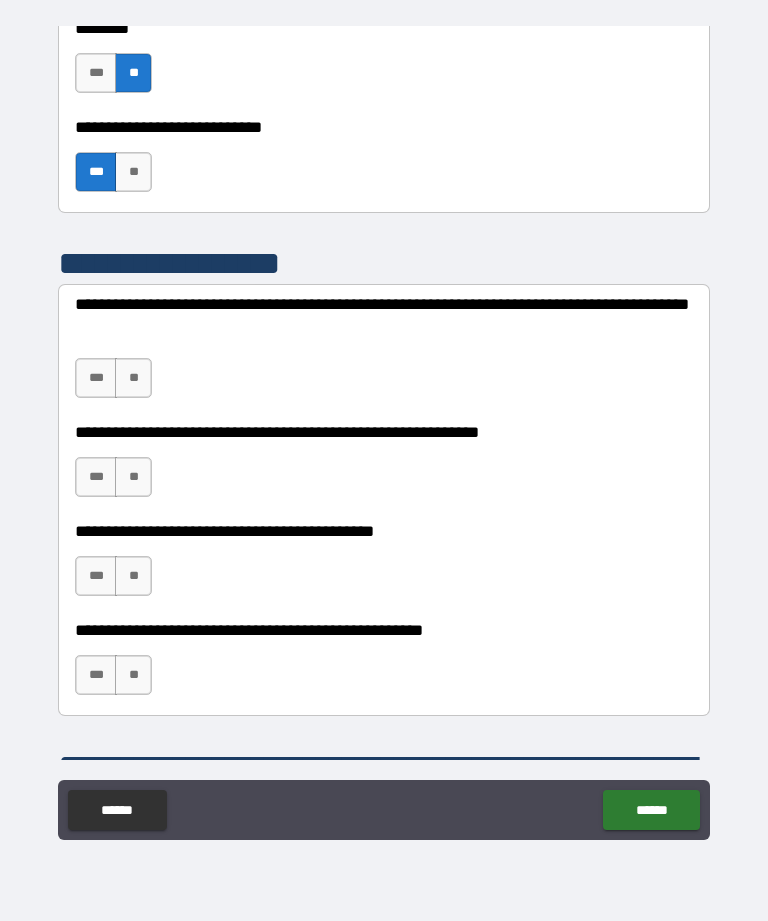 scroll, scrollTop: 12278, scrollLeft: 0, axis: vertical 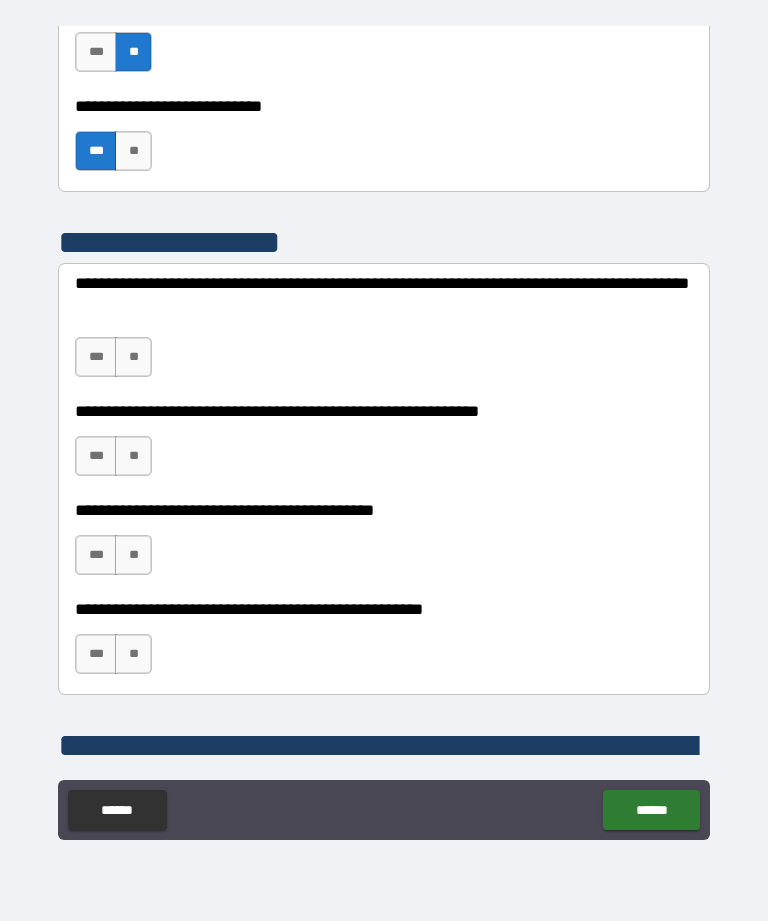 click on "**" at bounding box center [133, 357] 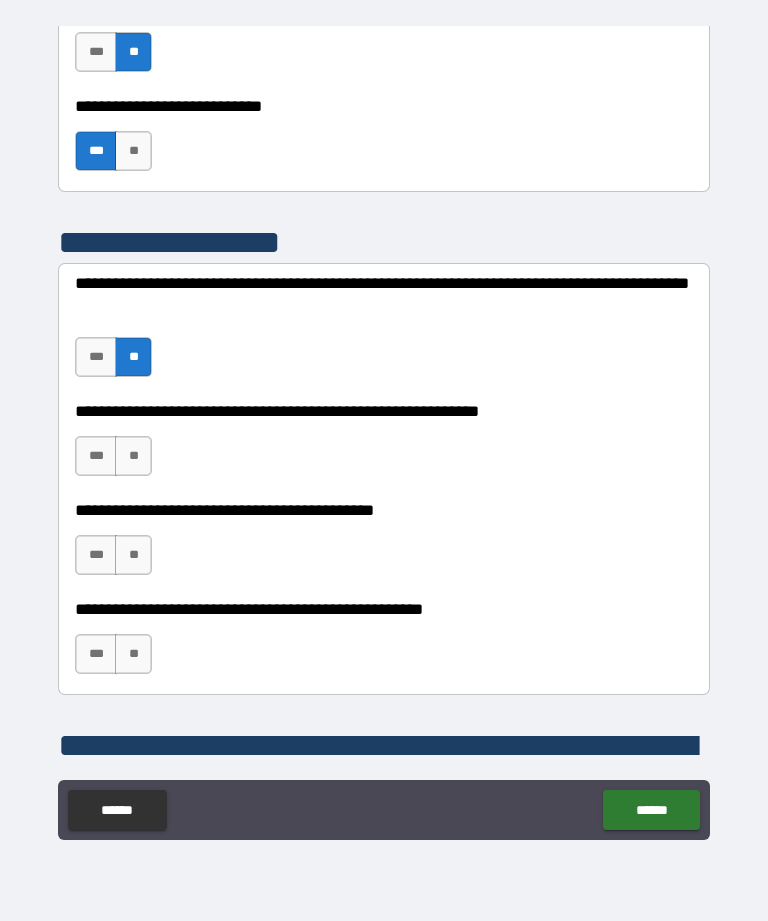 click on "***" at bounding box center (96, 456) 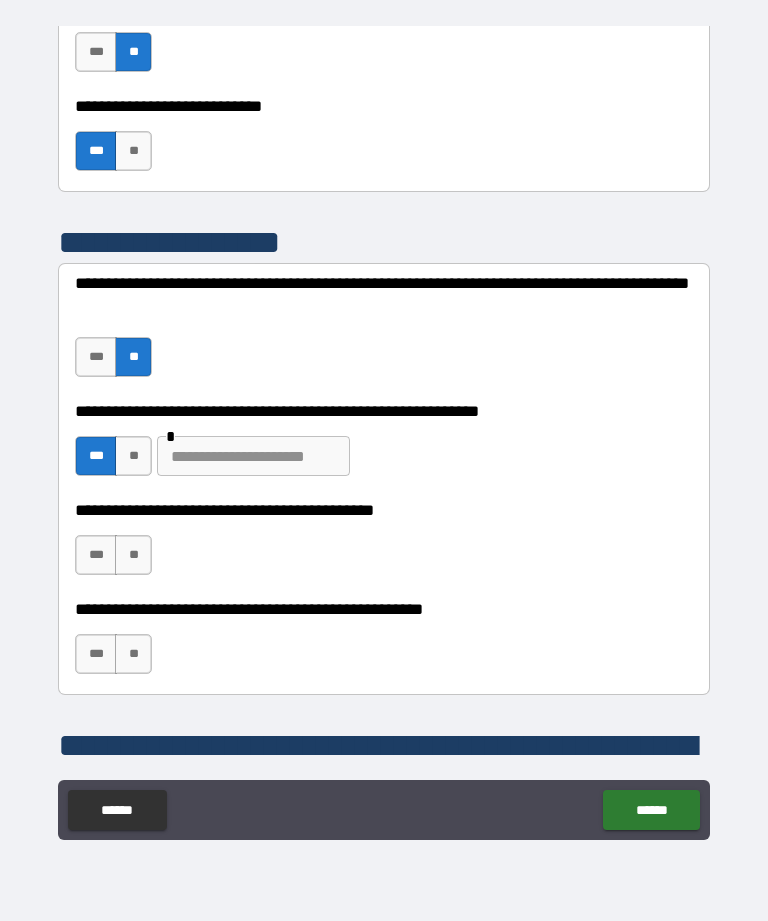 click at bounding box center (253, 456) 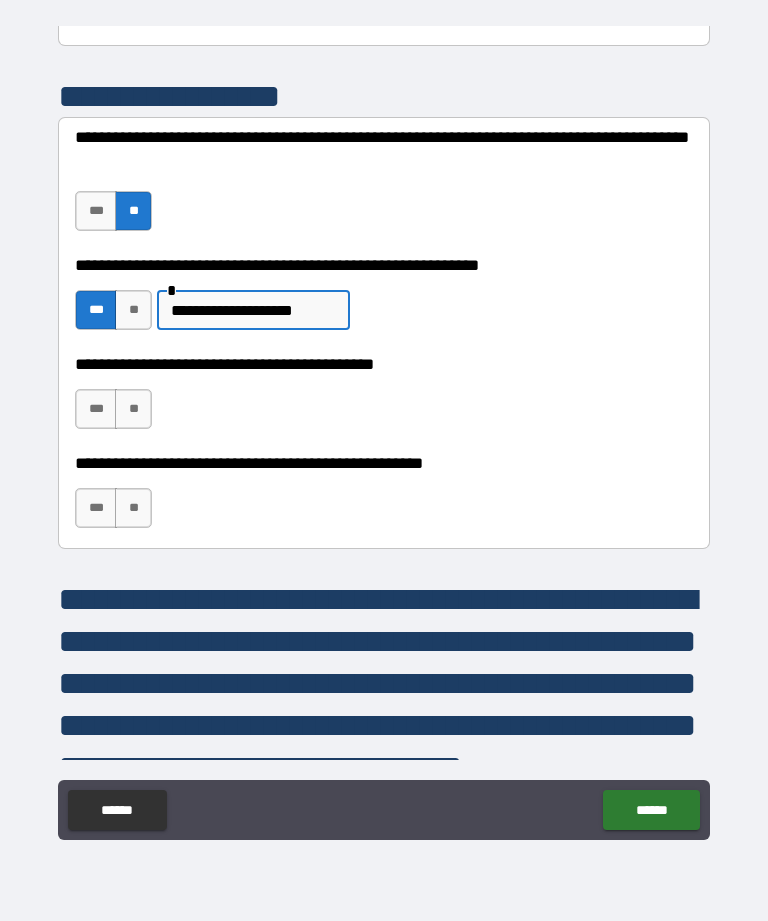 scroll, scrollTop: 12429, scrollLeft: 0, axis: vertical 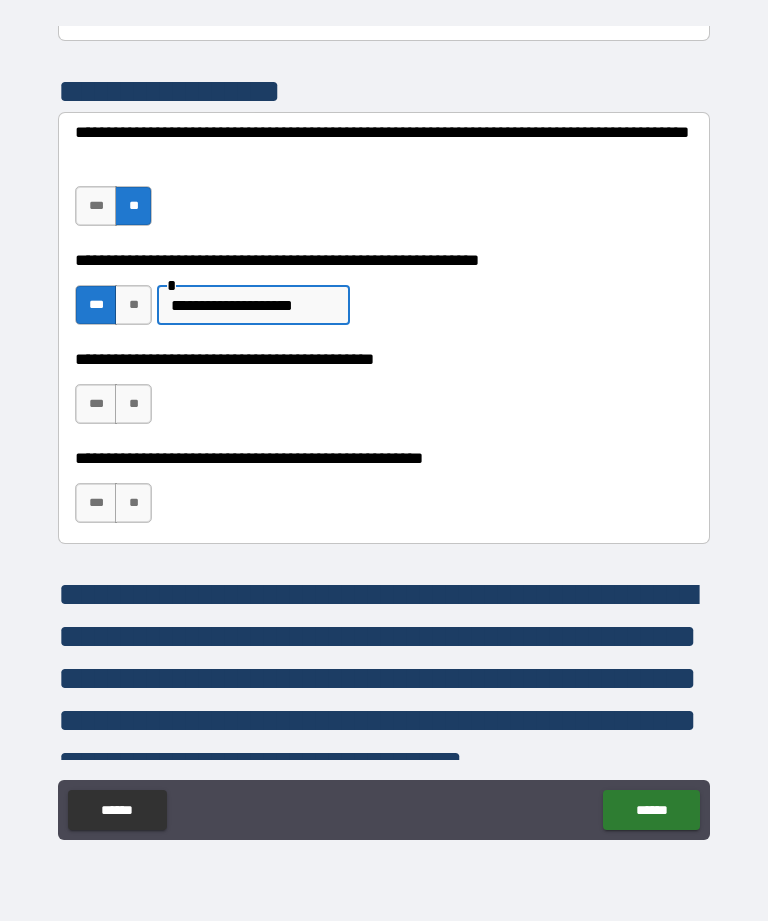 click on "**" at bounding box center (133, 404) 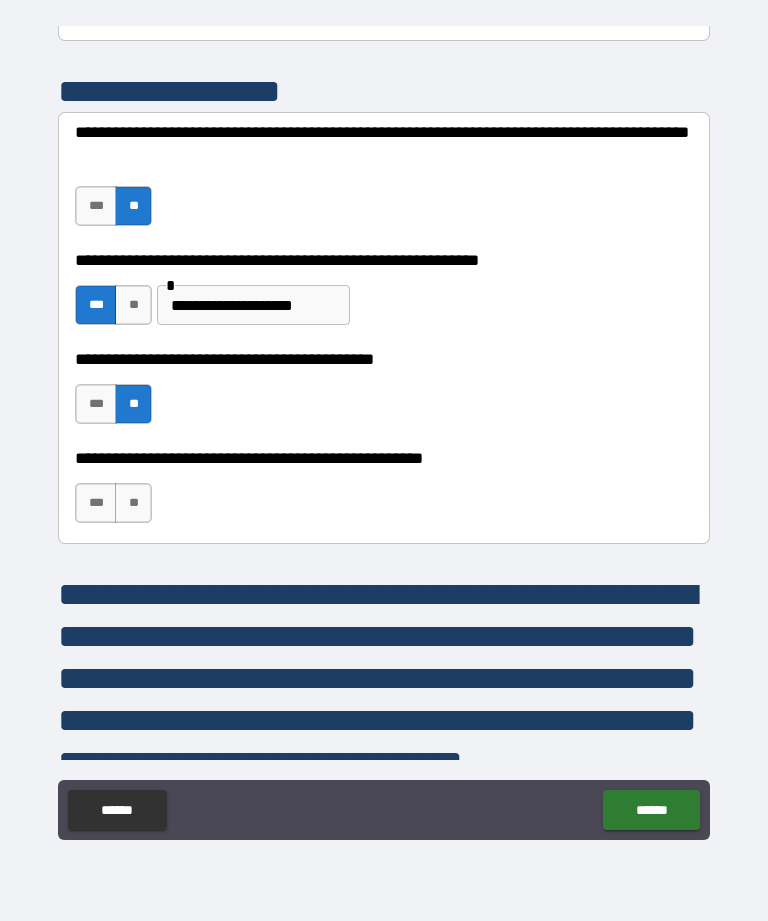 click on "**" at bounding box center (133, 503) 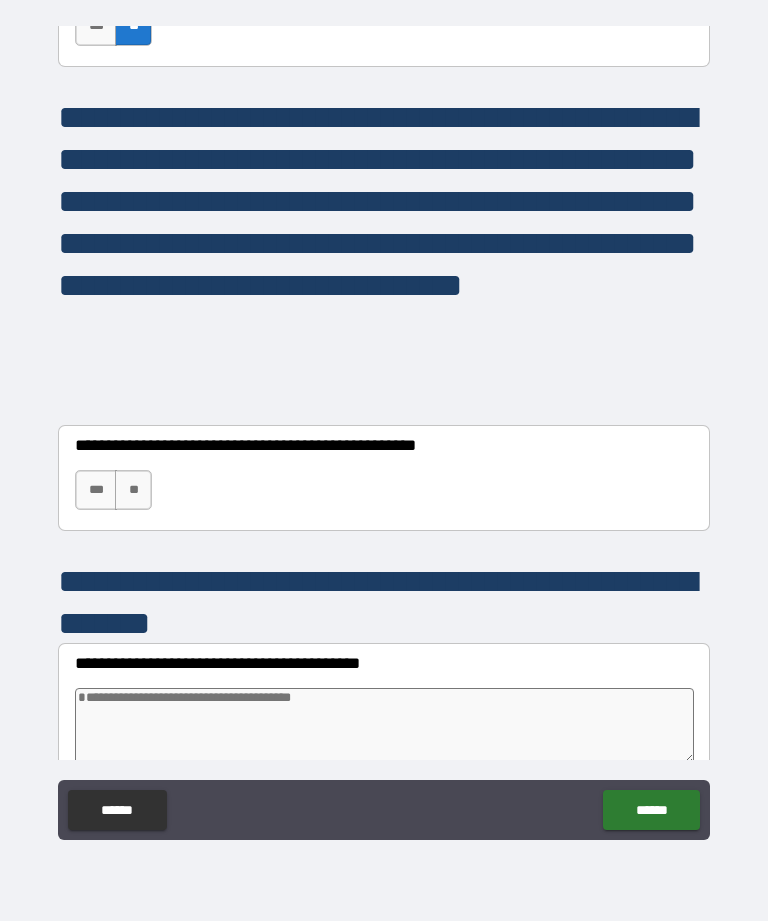 scroll, scrollTop: 12907, scrollLeft: 0, axis: vertical 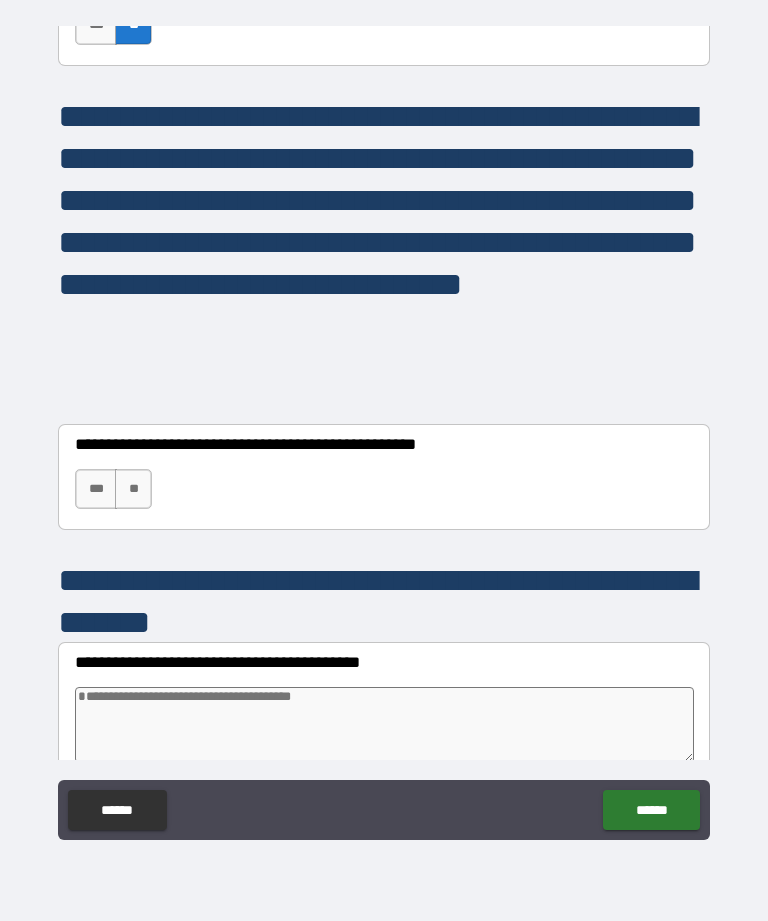 click on "**" at bounding box center (133, 489) 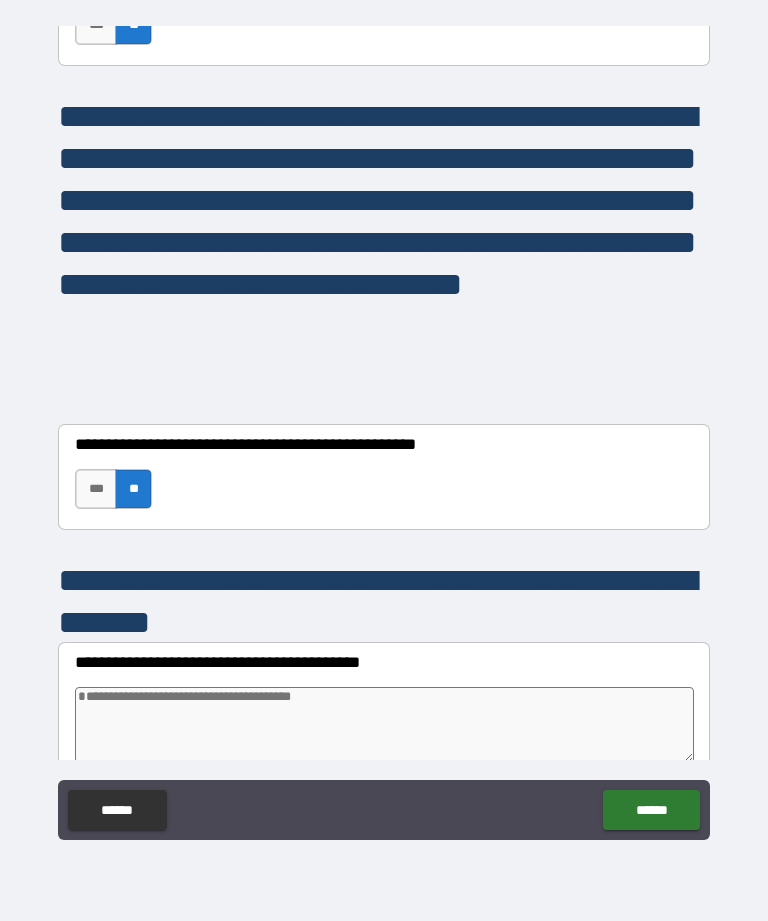 click on "***" at bounding box center (96, 489) 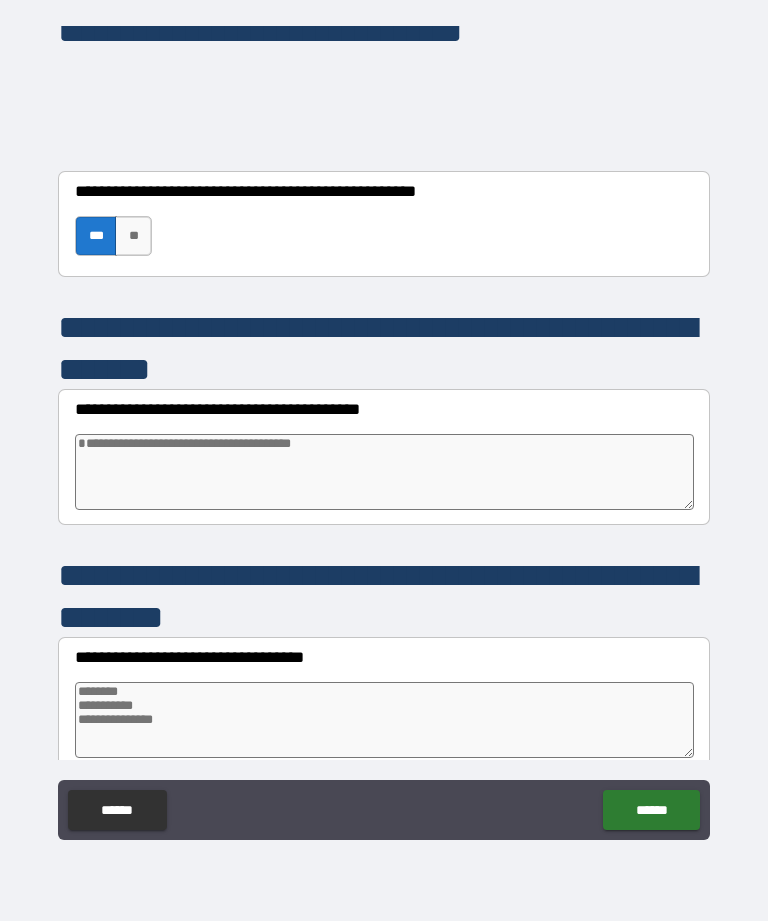scroll, scrollTop: 13164, scrollLeft: 0, axis: vertical 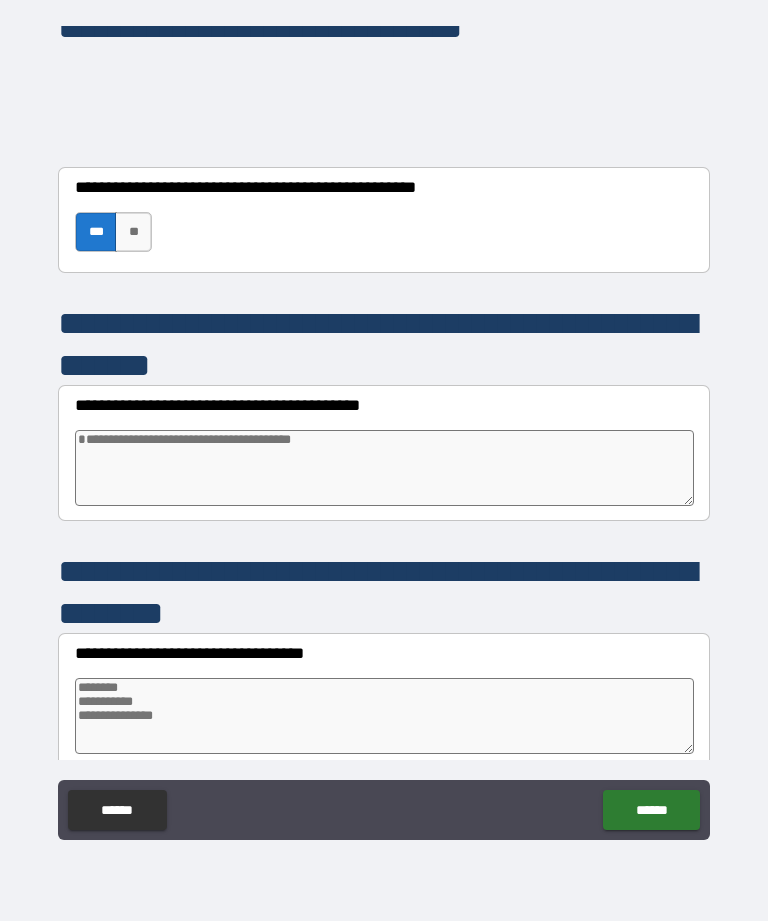 click at bounding box center (384, 468) 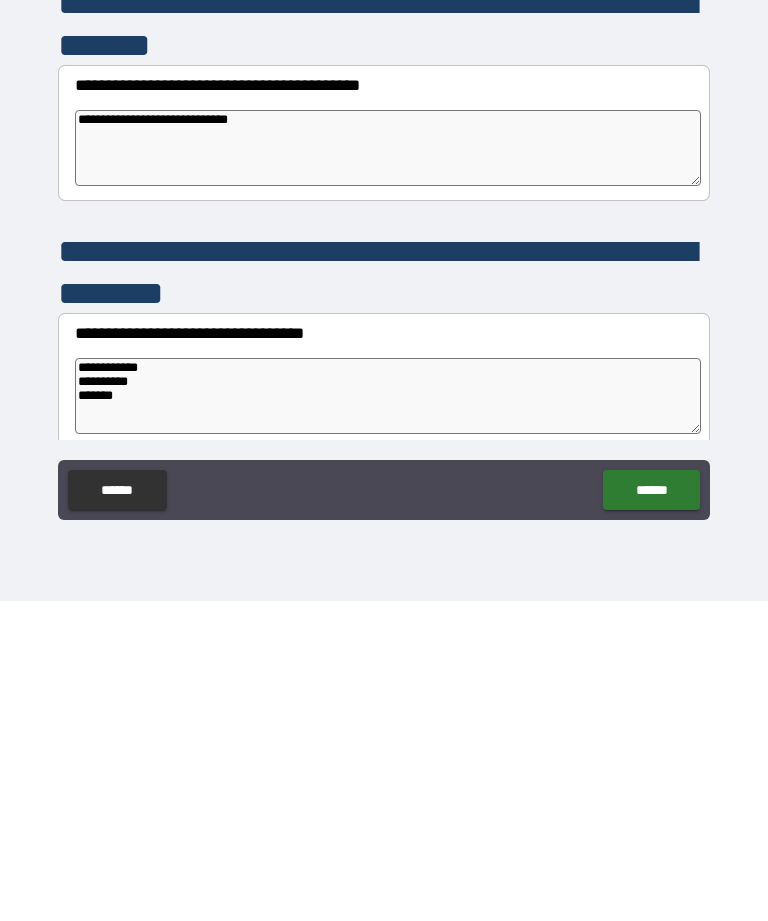 click on "******" at bounding box center [651, 810] 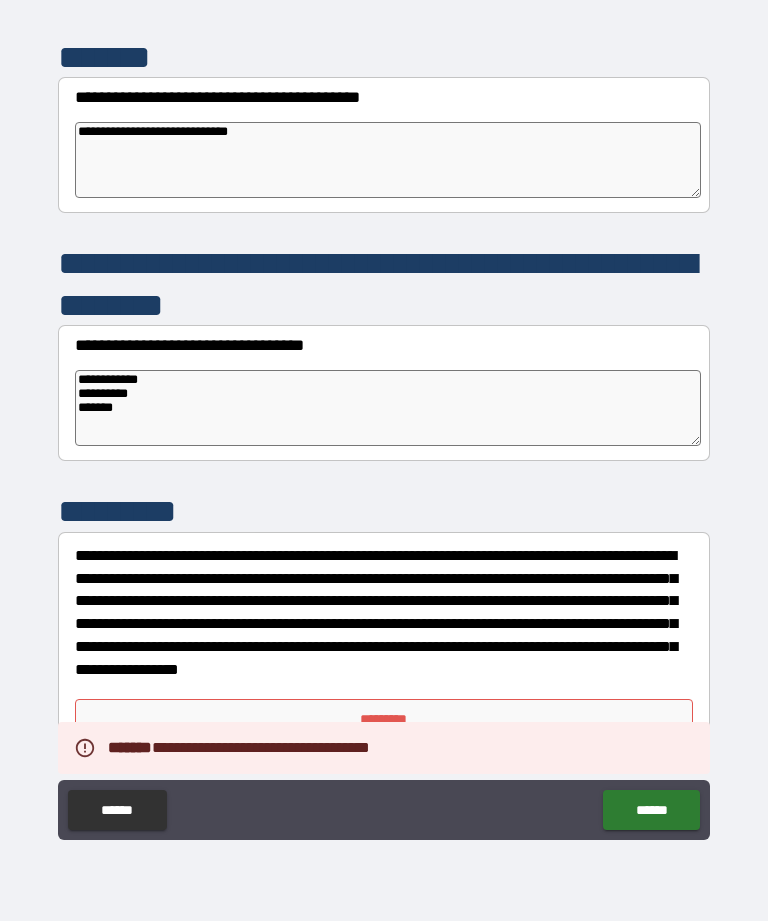 scroll, scrollTop: 13472, scrollLeft: 0, axis: vertical 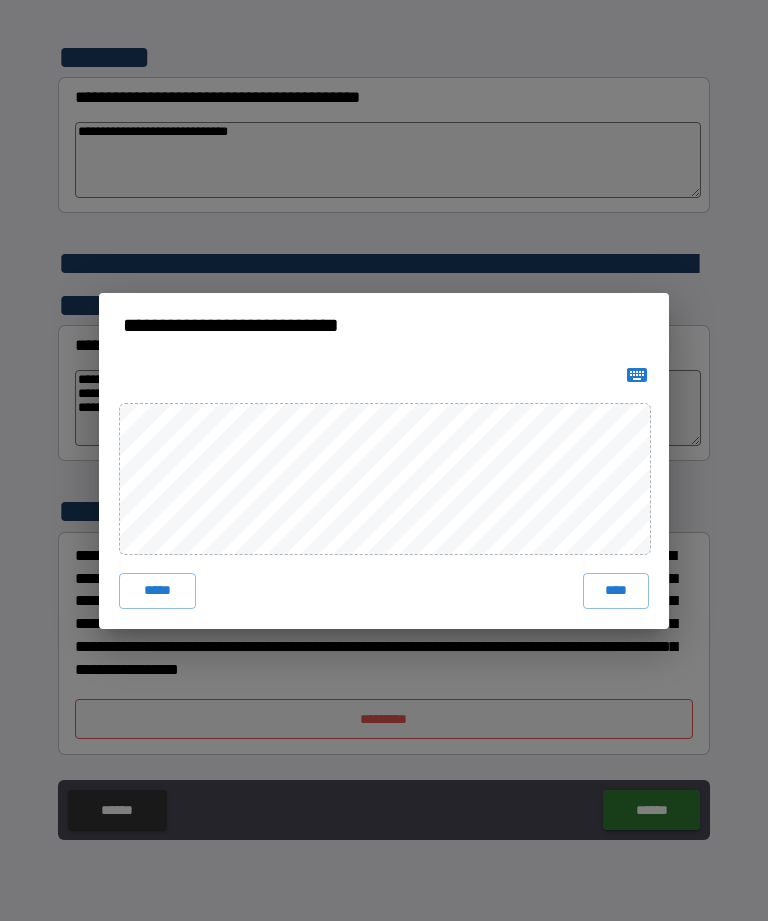 click on "****" at bounding box center [616, 591] 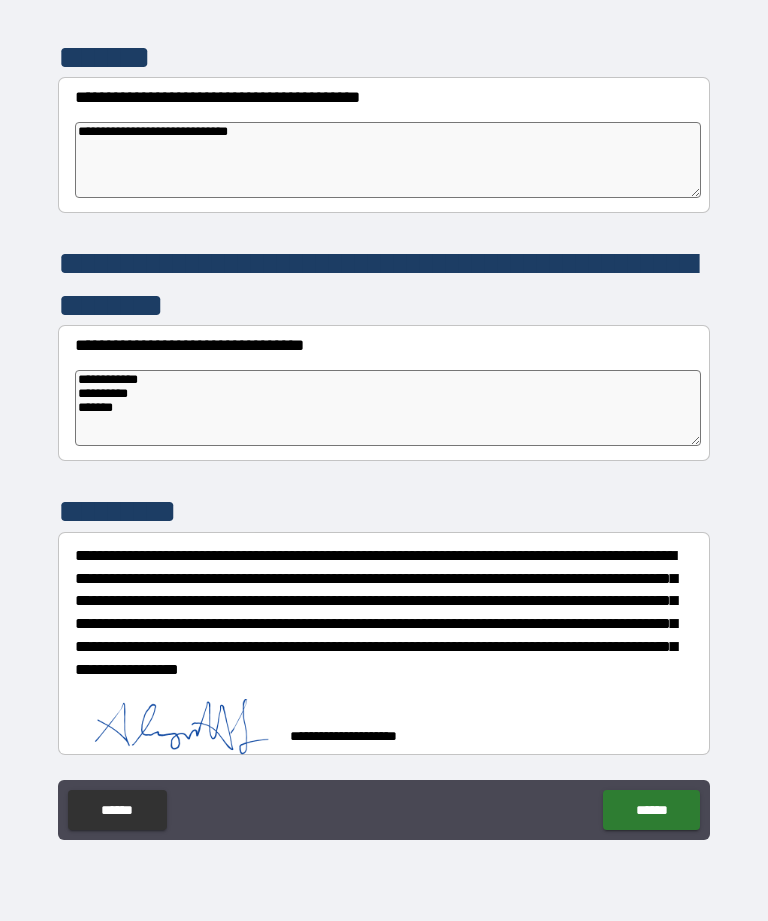 scroll, scrollTop: 13462, scrollLeft: 0, axis: vertical 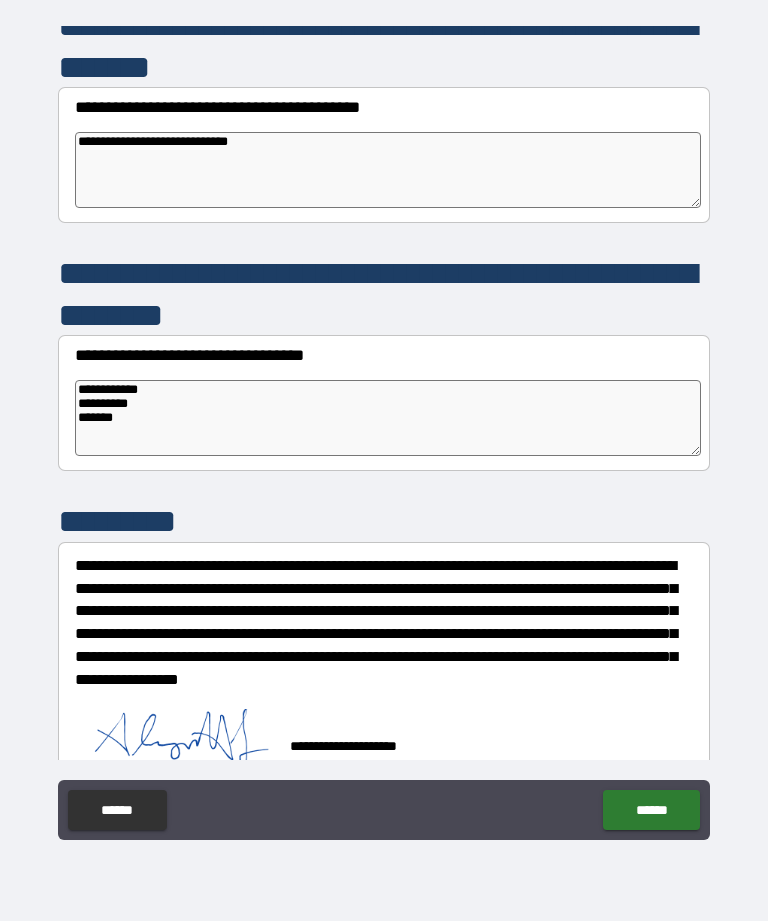 click on "******" at bounding box center (651, 810) 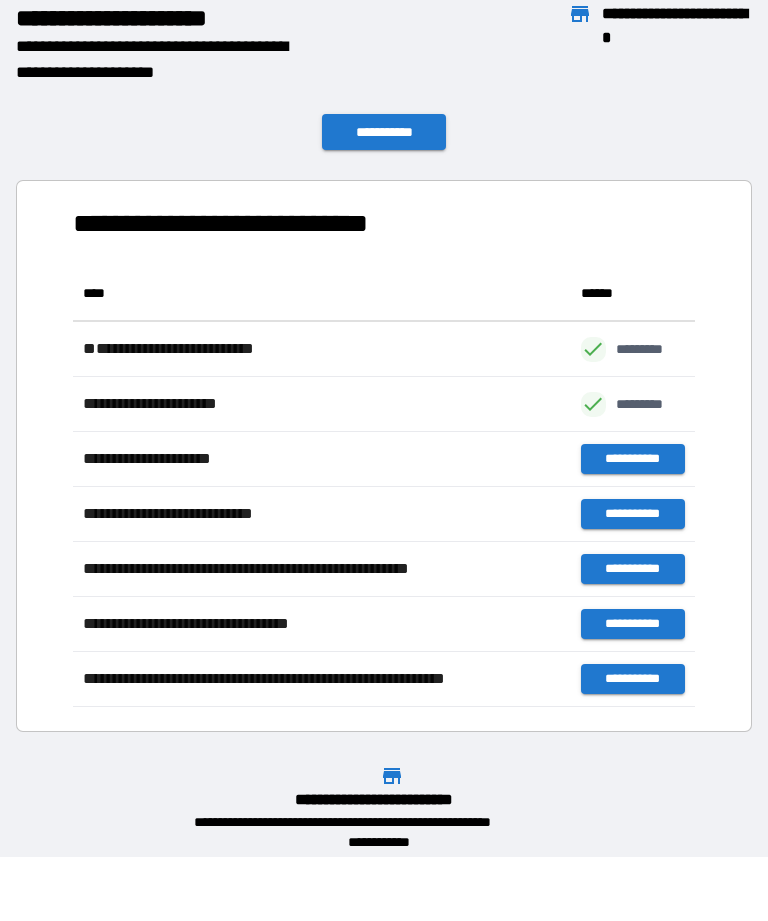 scroll, scrollTop: 441, scrollLeft: 622, axis: both 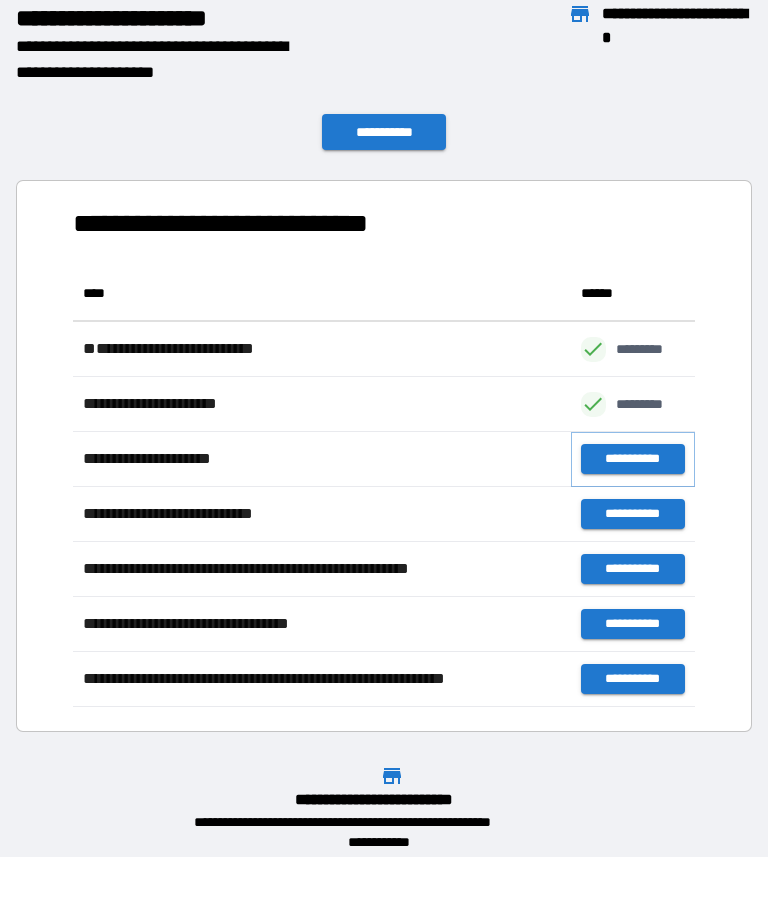 click on "**********" at bounding box center [633, 459] 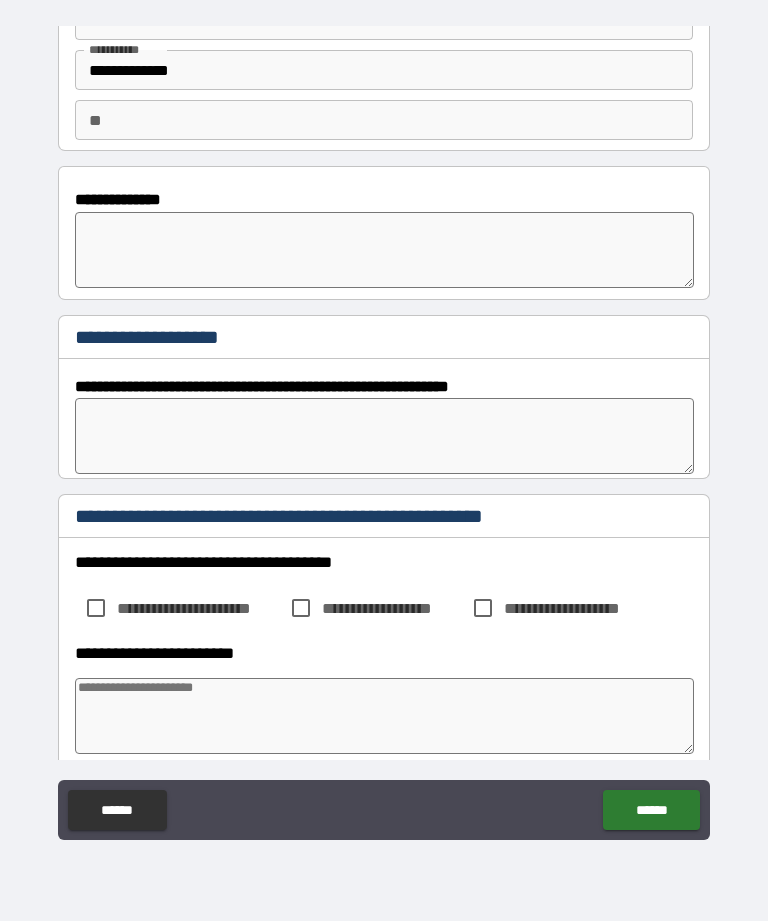scroll, scrollTop: 123, scrollLeft: 0, axis: vertical 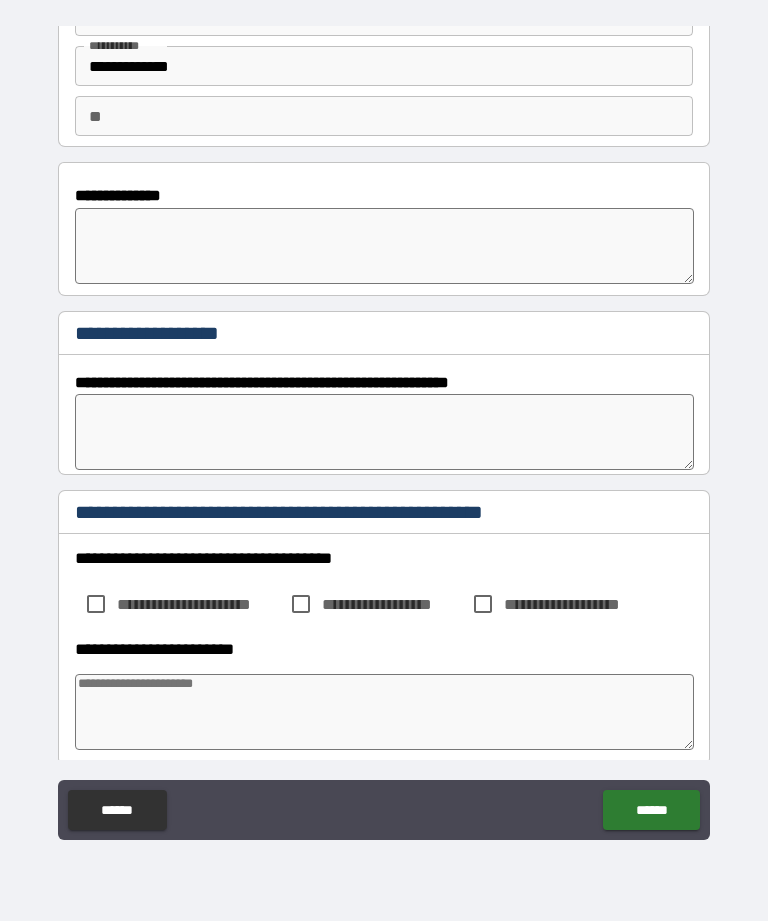 click at bounding box center (384, 246) 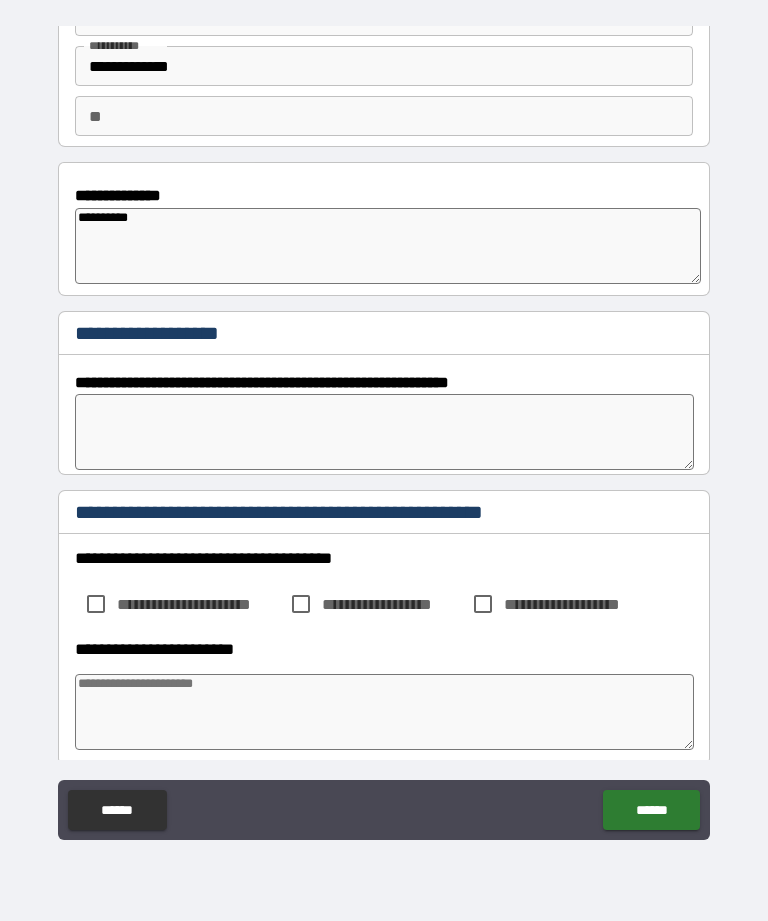 click at bounding box center [384, 432] 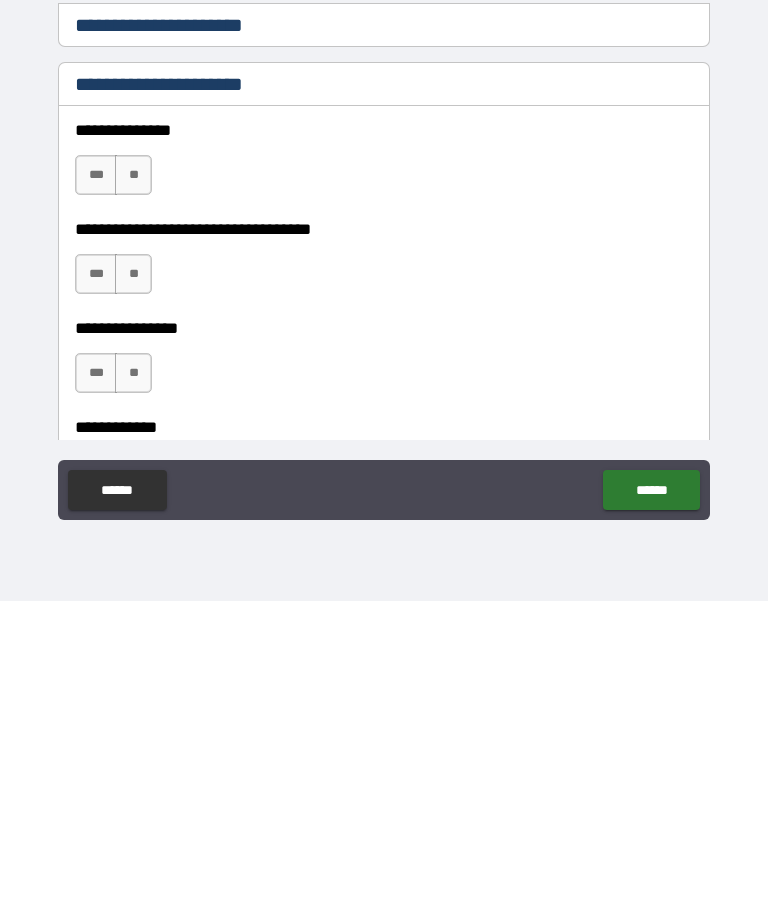 scroll, scrollTop: 581, scrollLeft: 0, axis: vertical 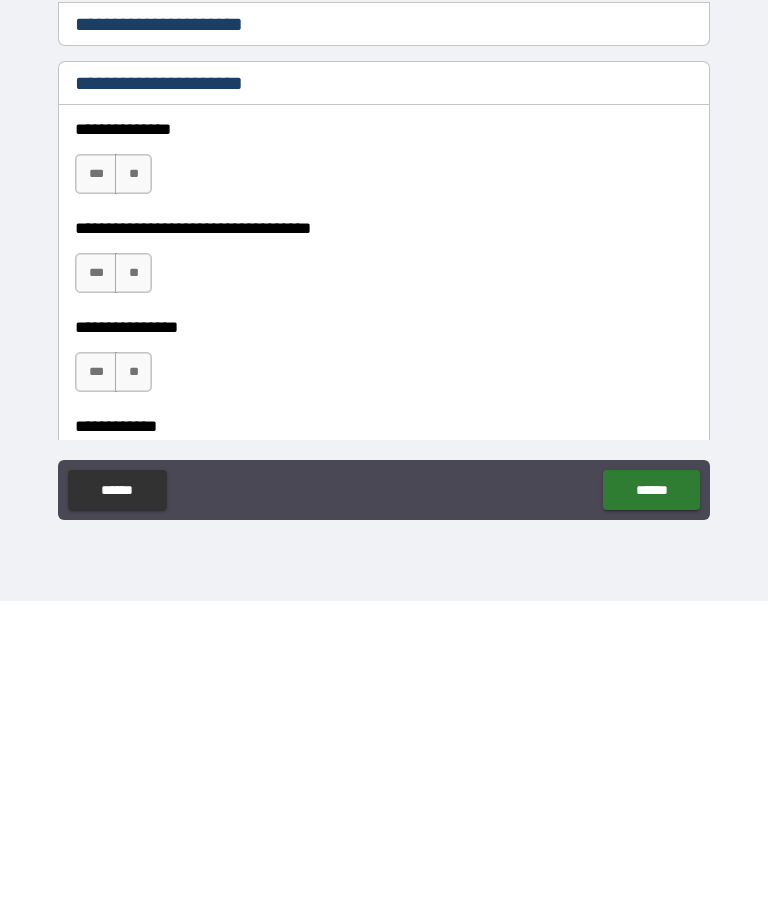 click on "**" at bounding box center (133, 494) 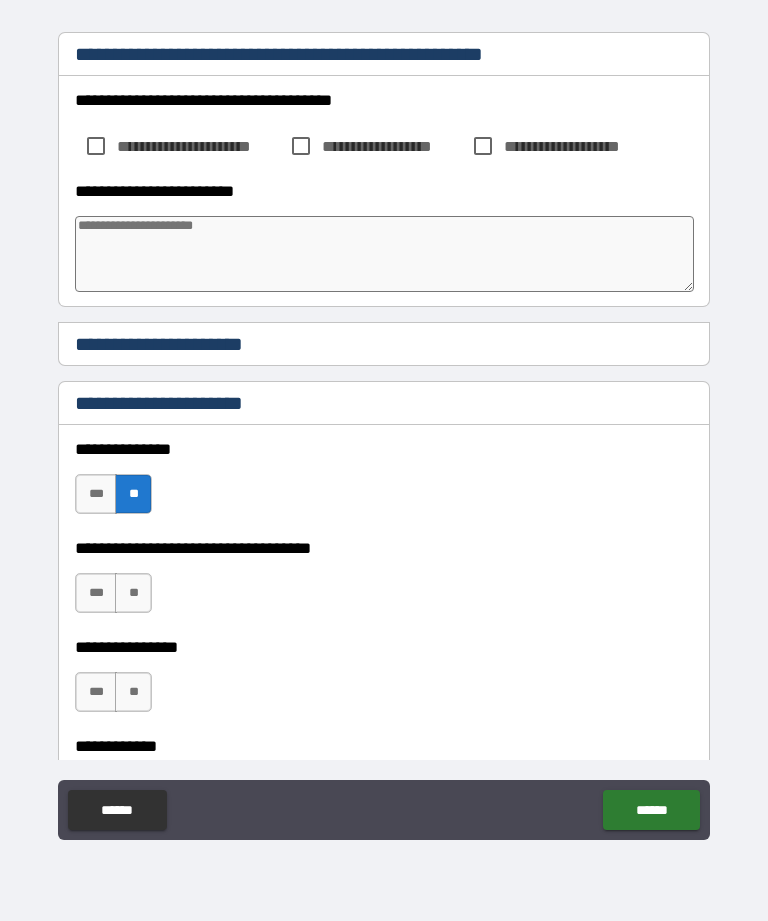 click on "**" at bounding box center [133, 593] 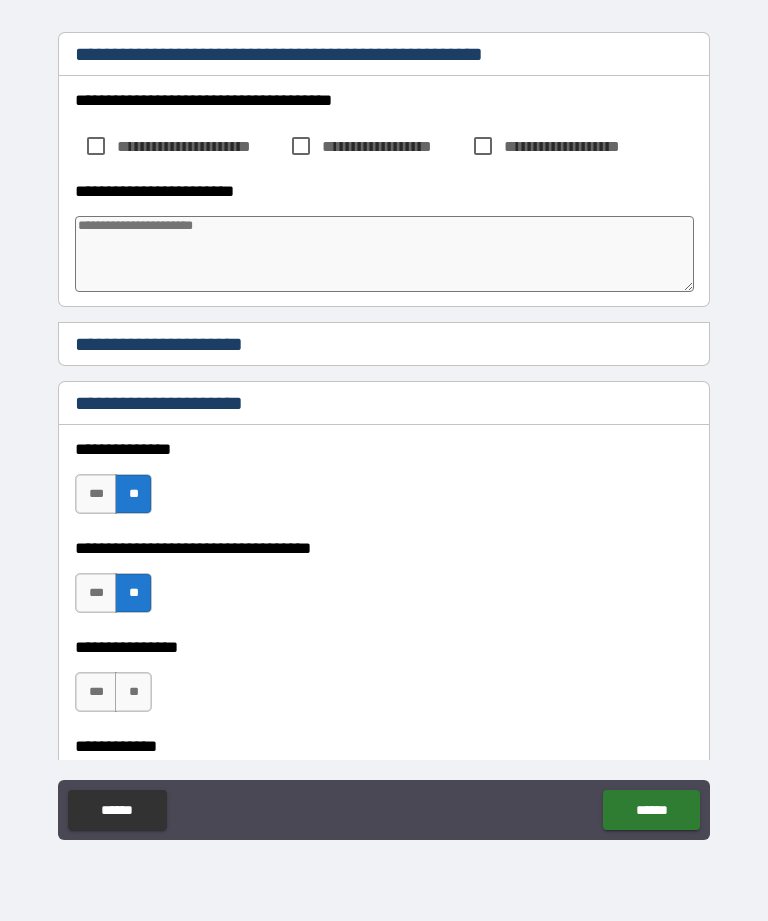 click on "**" at bounding box center (133, 692) 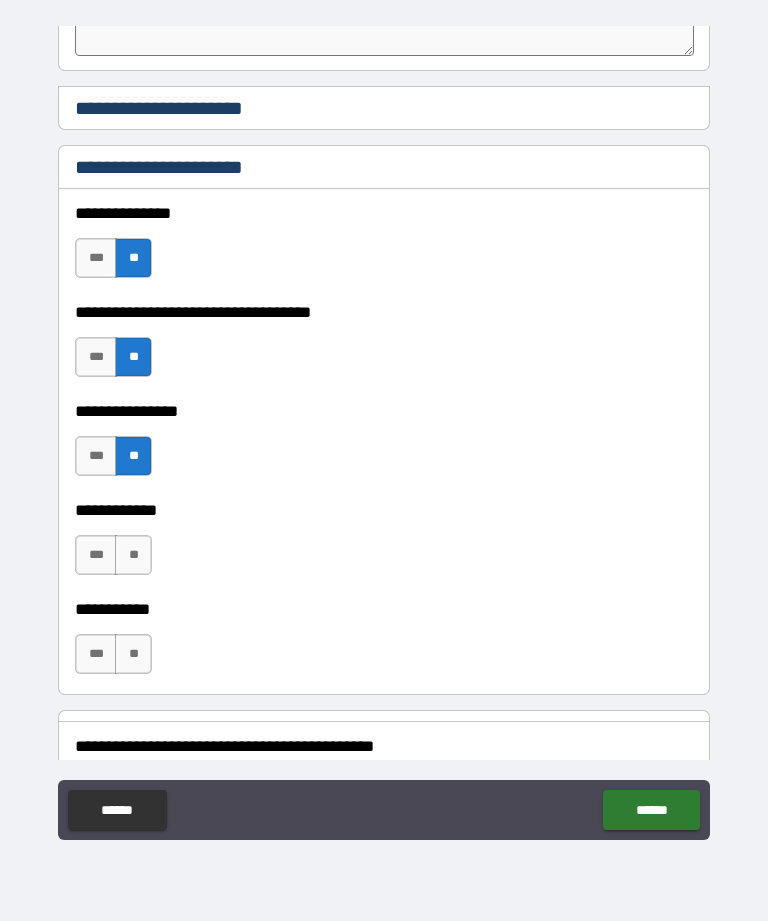 scroll, scrollTop: 825, scrollLeft: 0, axis: vertical 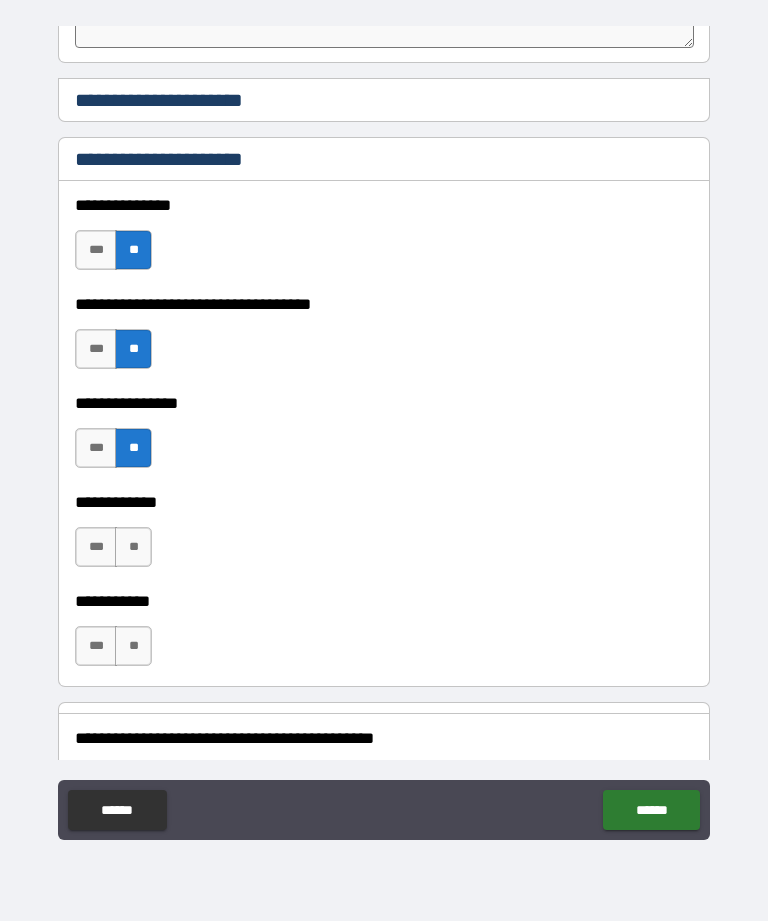 click on "**" at bounding box center [133, 547] 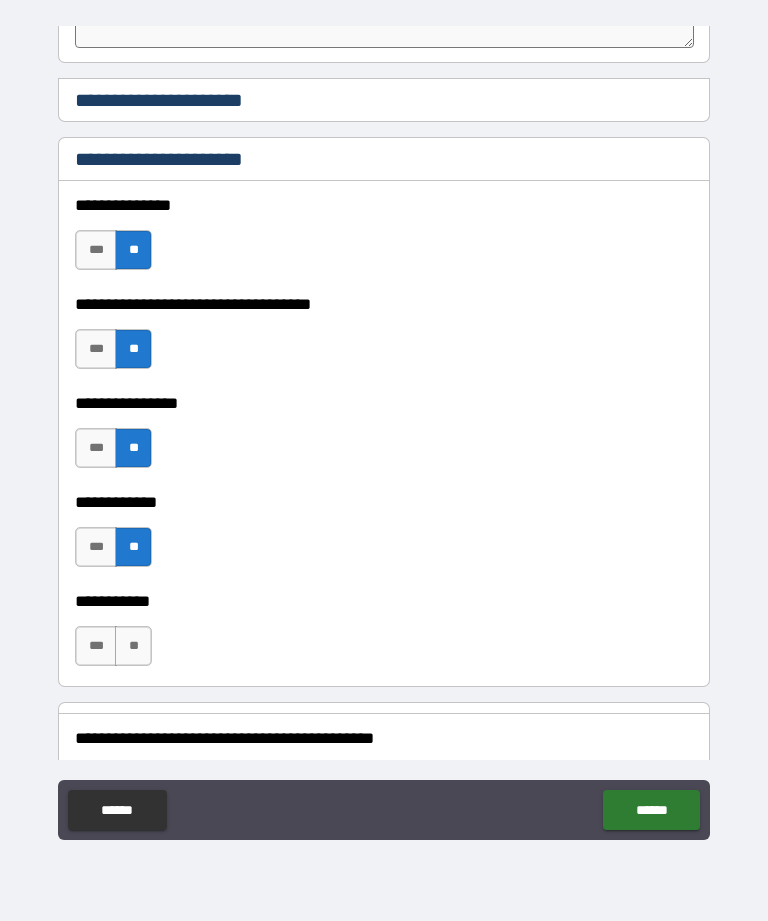 click on "**" at bounding box center (133, 646) 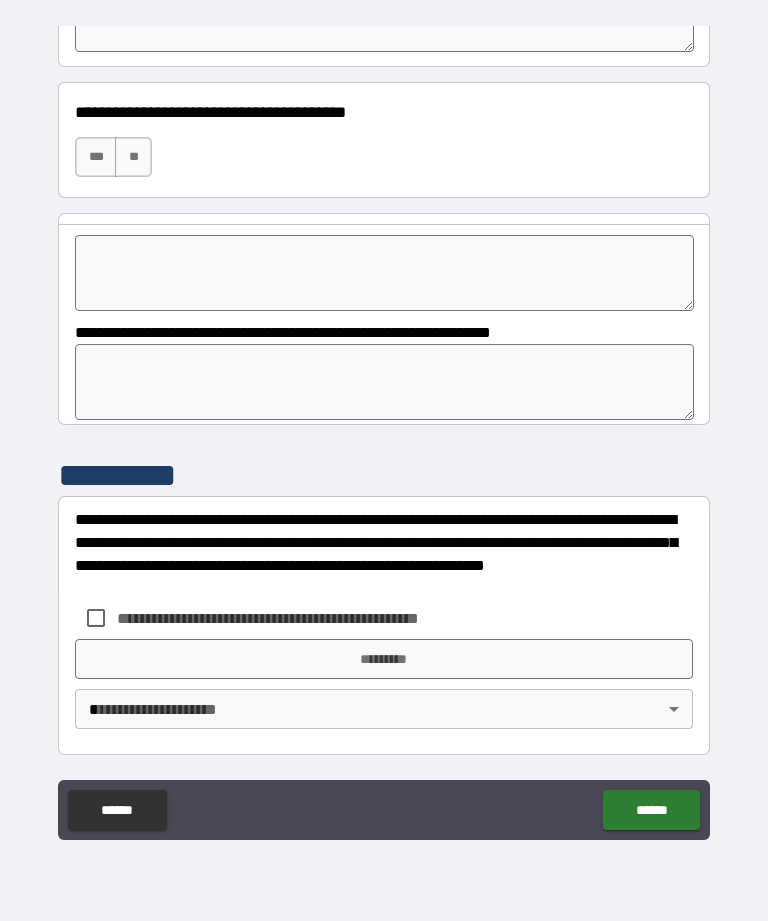 scroll, scrollTop: 1611, scrollLeft: 0, axis: vertical 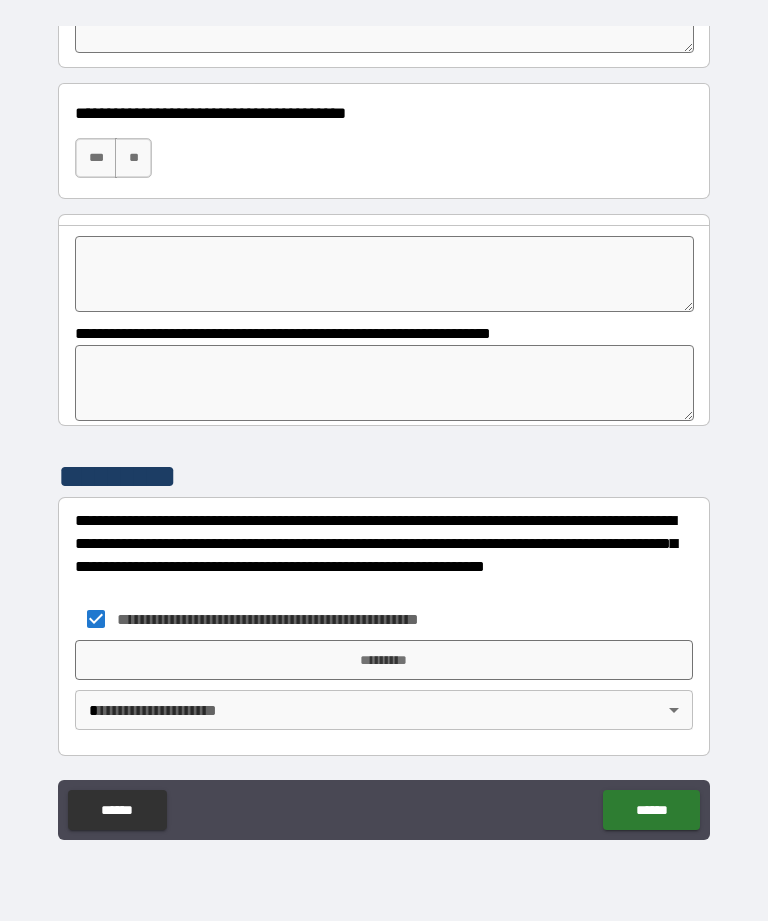 click on "*********" at bounding box center (384, 660) 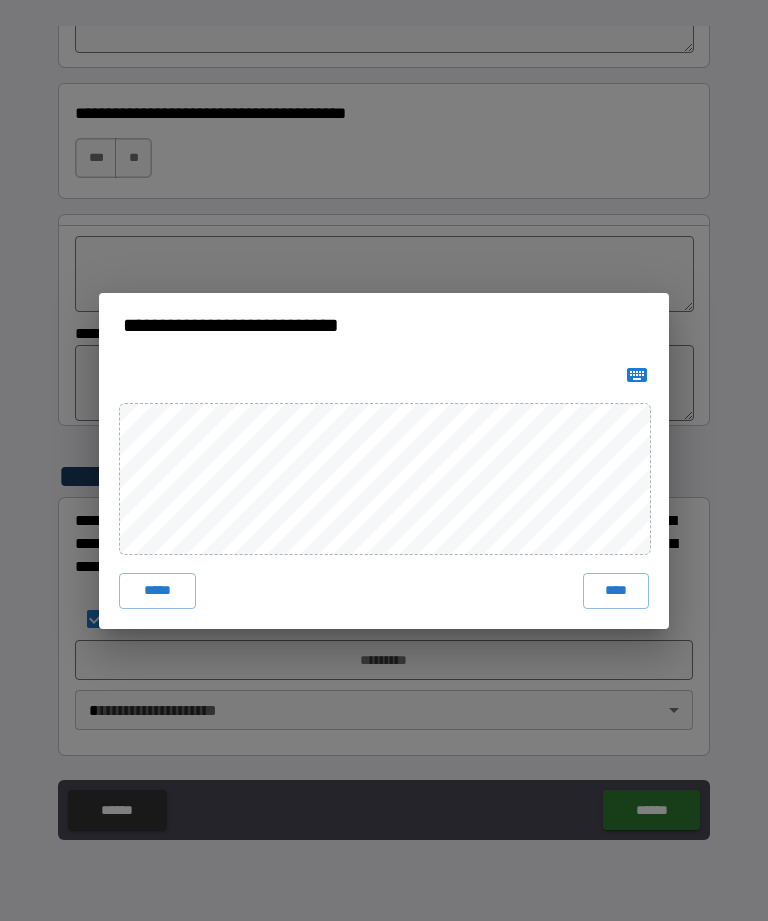 click on "****" at bounding box center (616, 591) 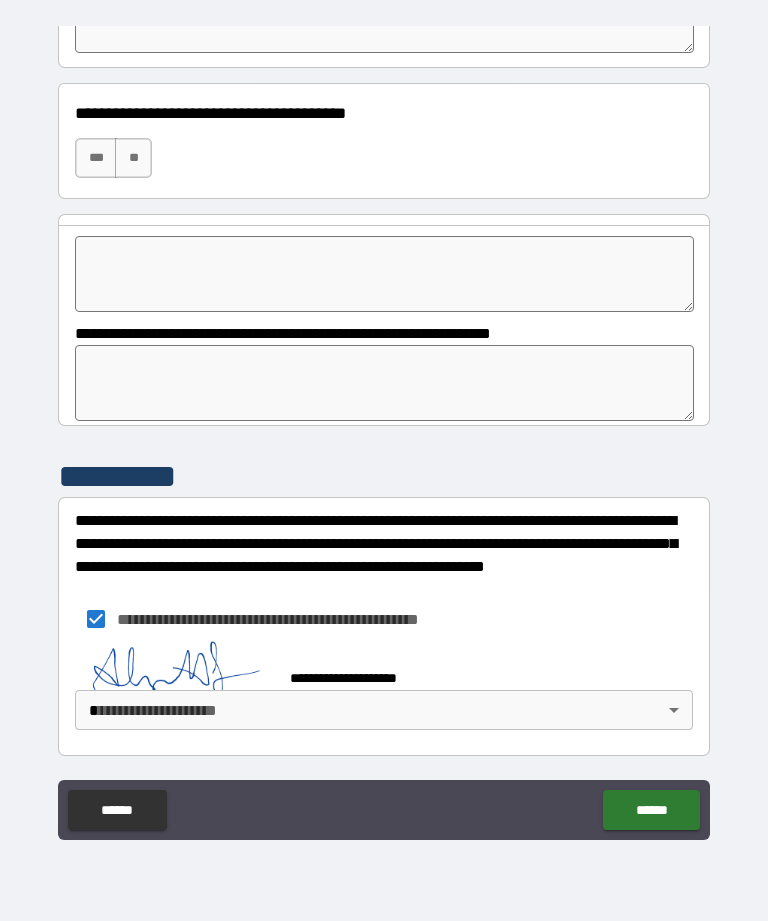 scroll, scrollTop: 1601, scrollLeft: 0, axis: vertical 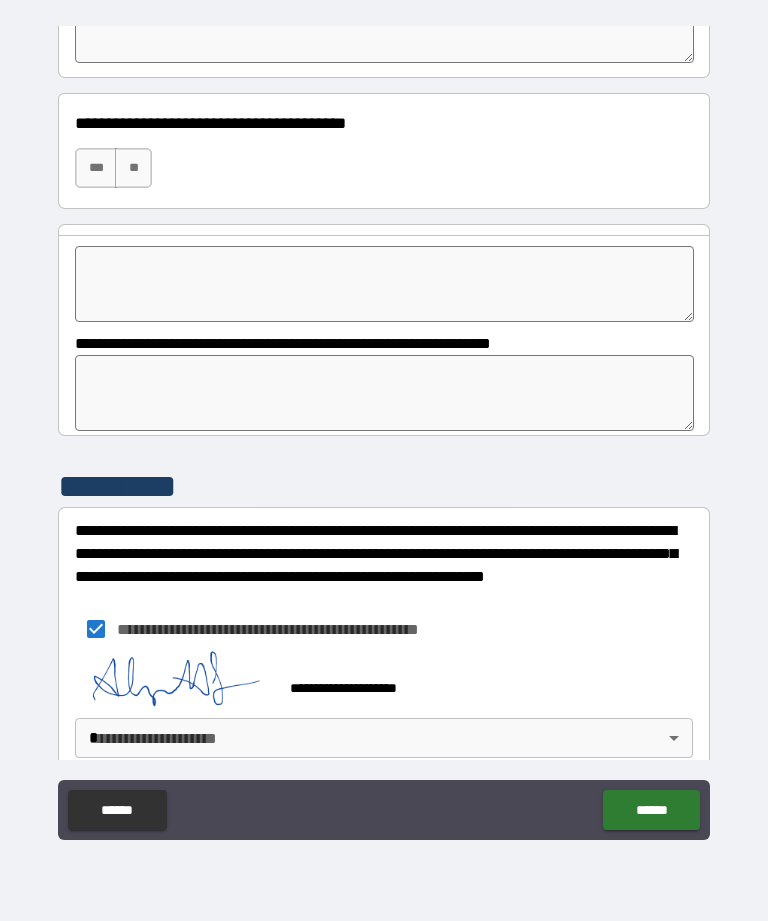 click on "******" at bounding box center [651, 810] 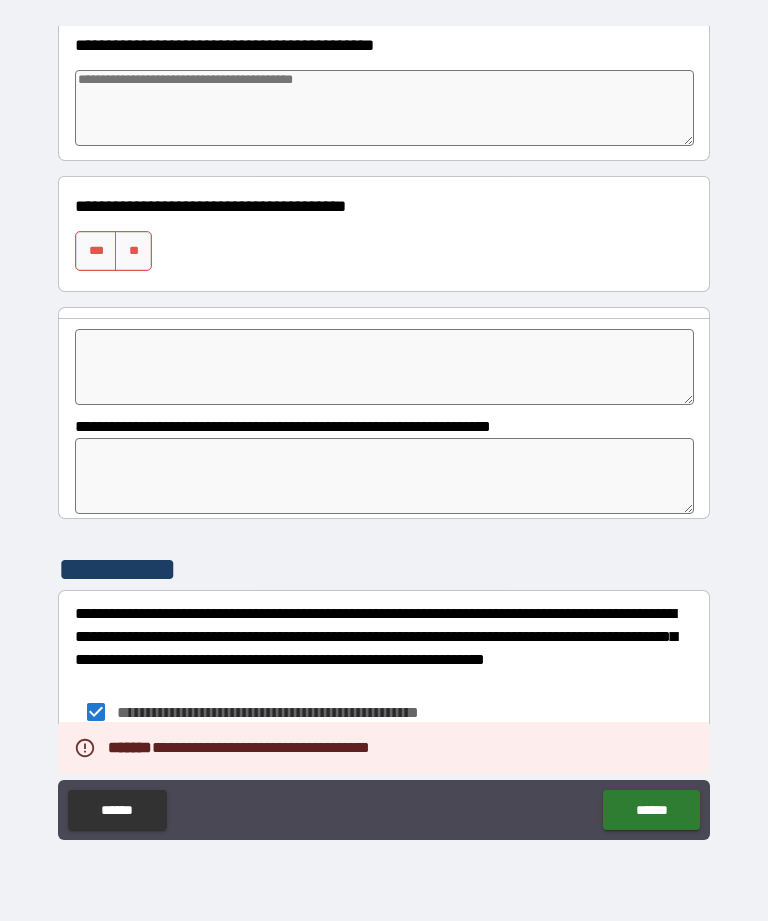 scroll, scrollTop: 1516, scrollLeft: 0, axis: vertical 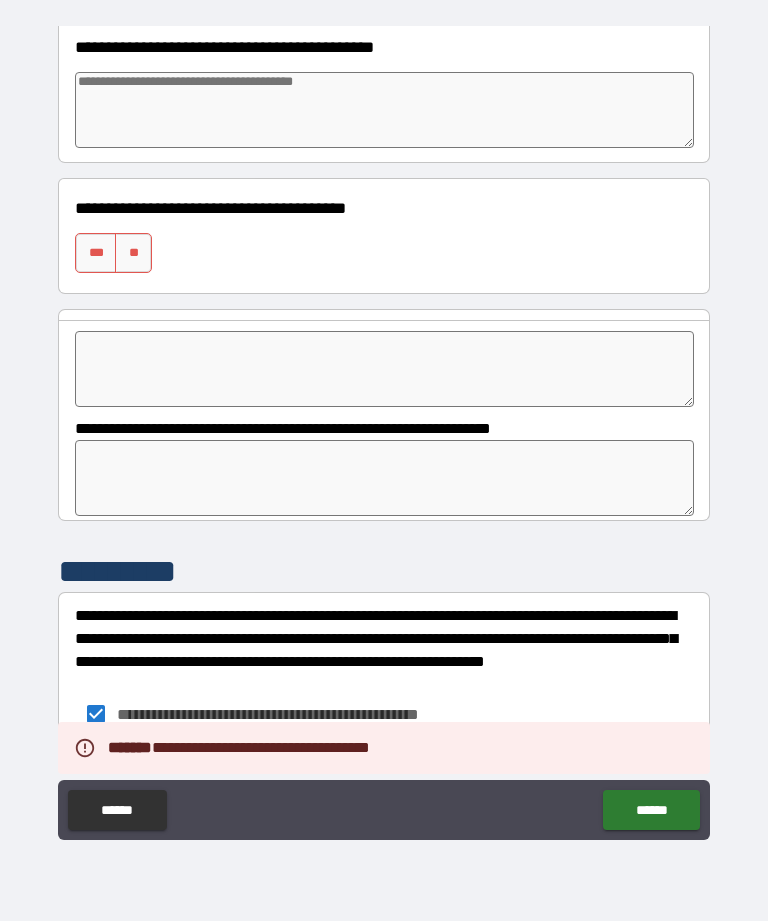click on "**" at bounding box center (133, 253) 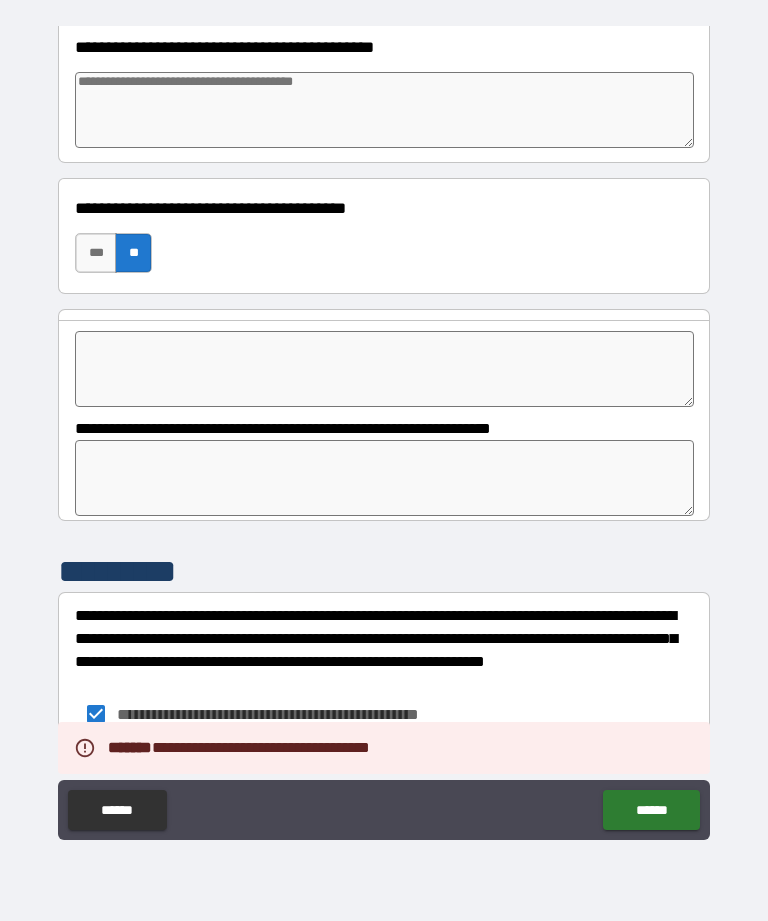 click on "******" at bounding box center [651, 810] 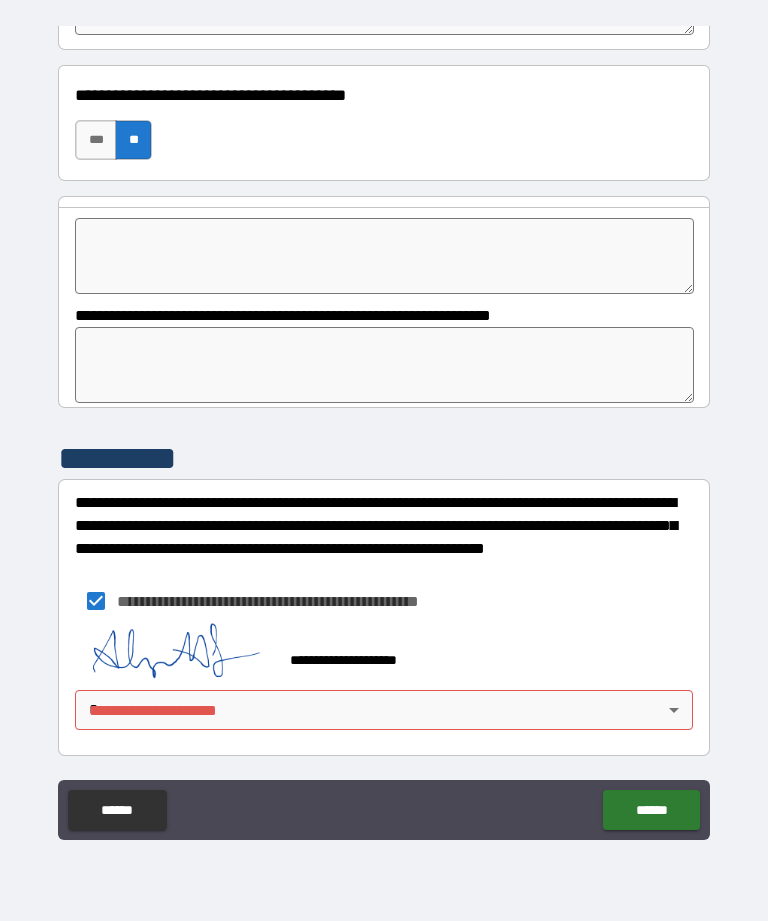 scroll, scrollTop: 1628, scrollLeft: 0, axis: vertical 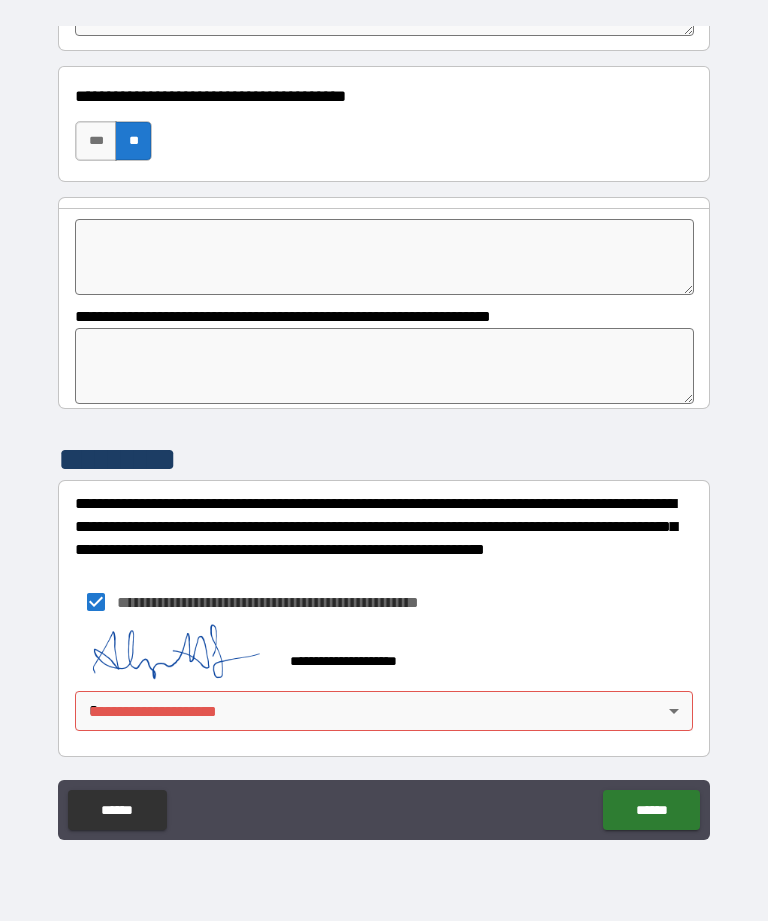 click on "**********" at bounding box center (384, 428) 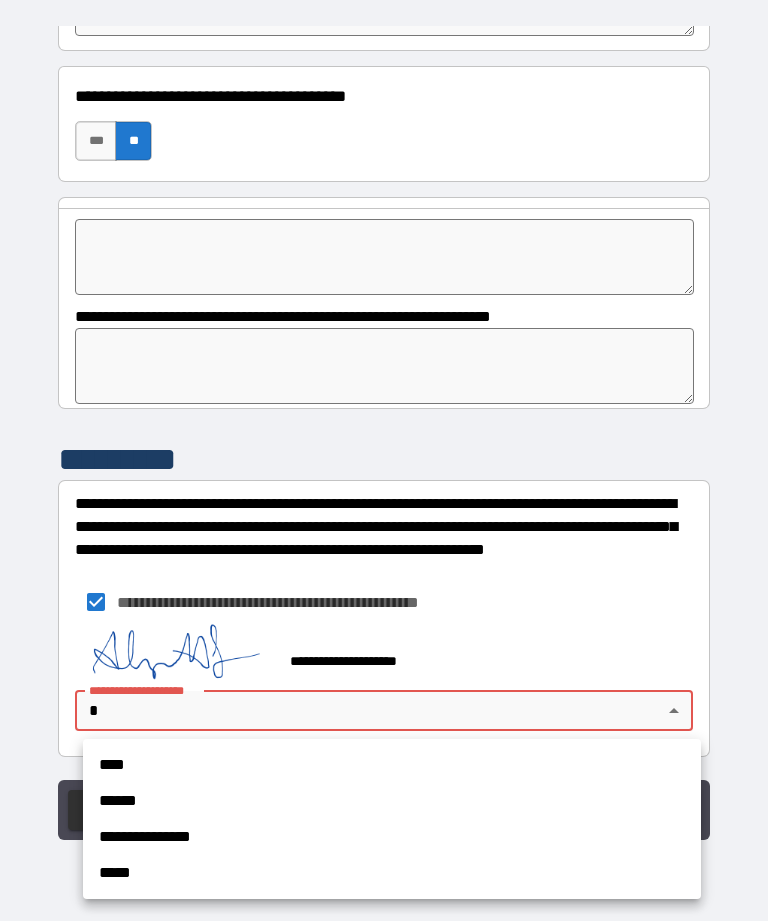 click on "****" at bounding box center [392, 765] 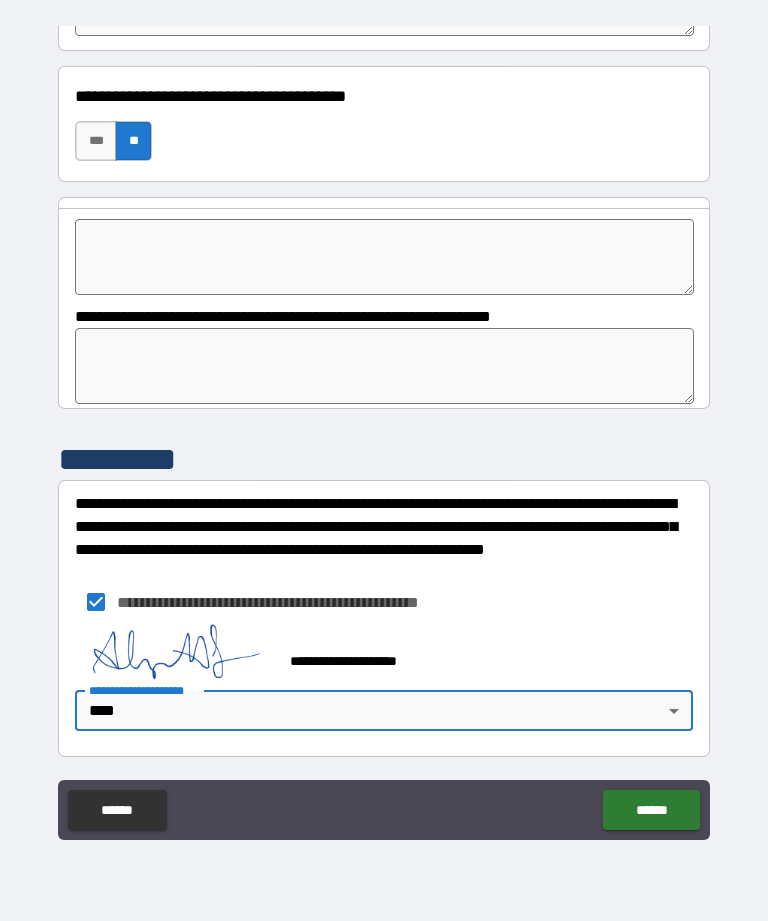 click on "******" at bounding box center [651, 810] 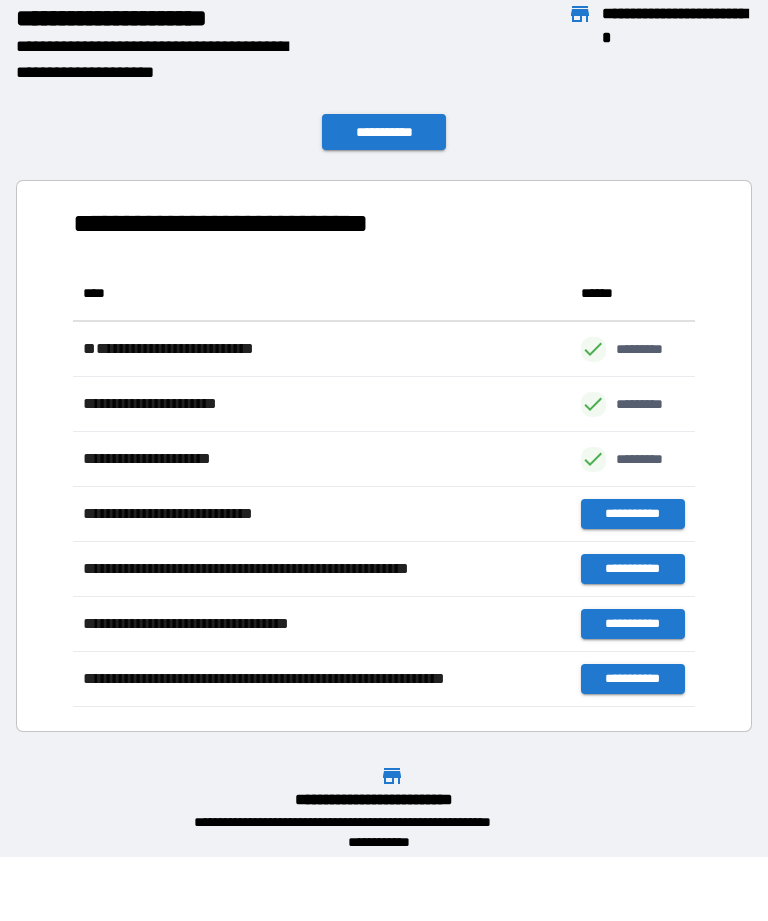 scroll, scrollTop: 441, scrollLeft: 622, axis: both 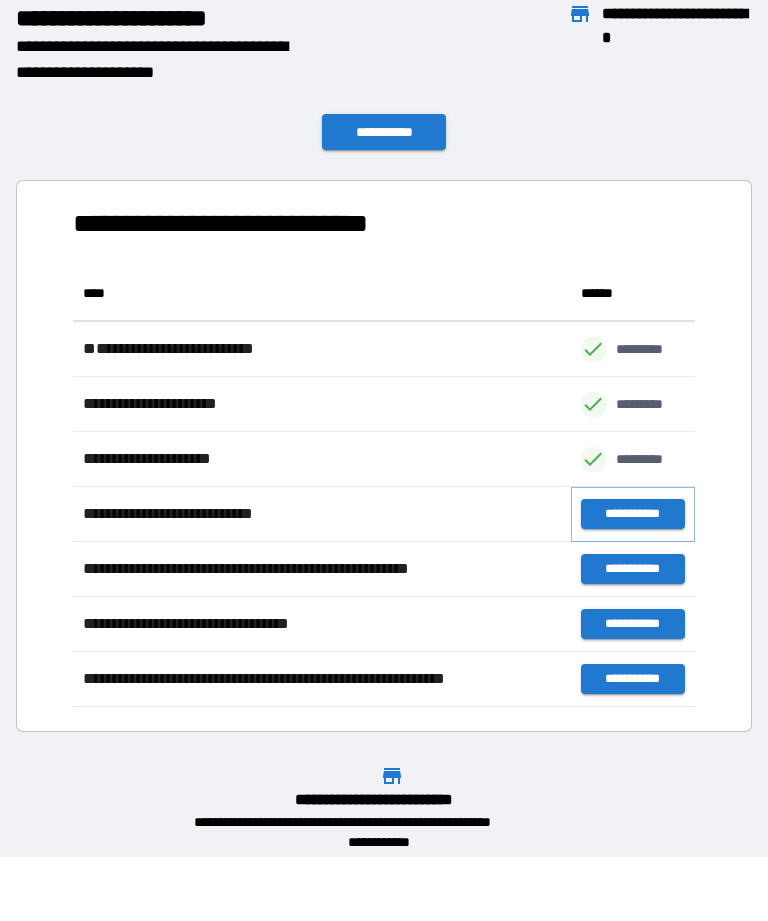 click on "**********" at bounding box center (633, 514) 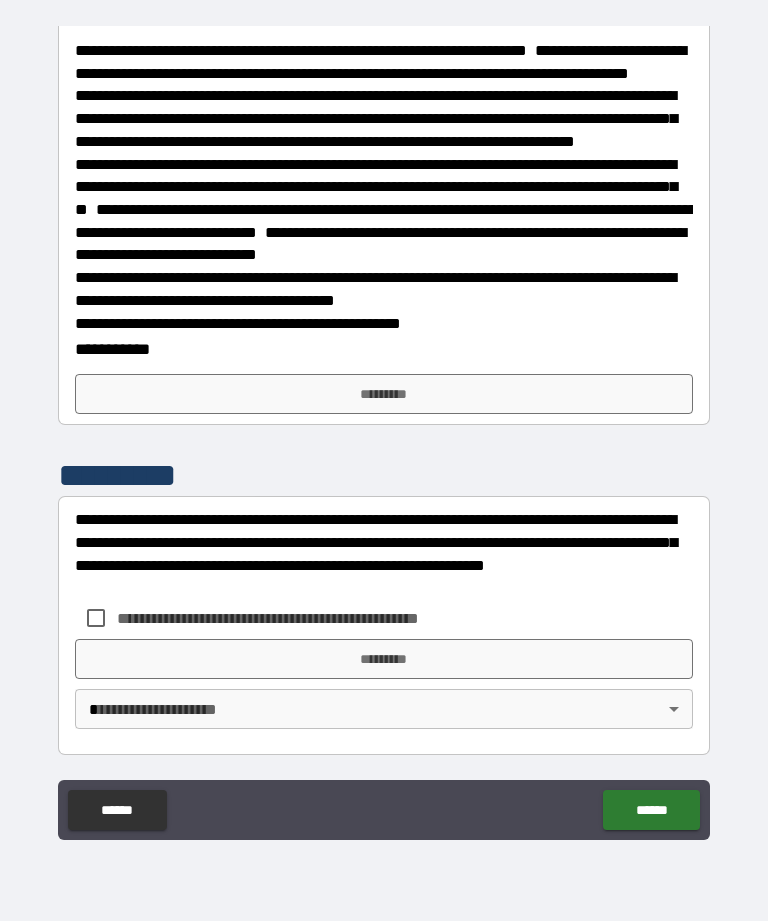 scroll, scrollTop: 341, scrollLeft: 0, axis: vertical 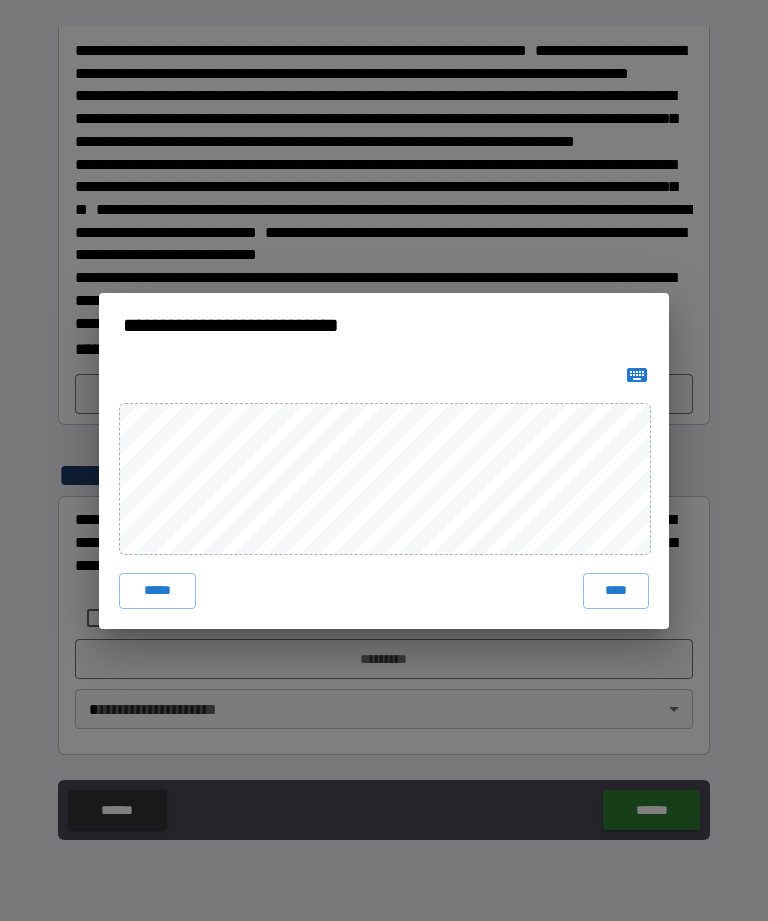 click on "****" at bounding box center [616, 591] 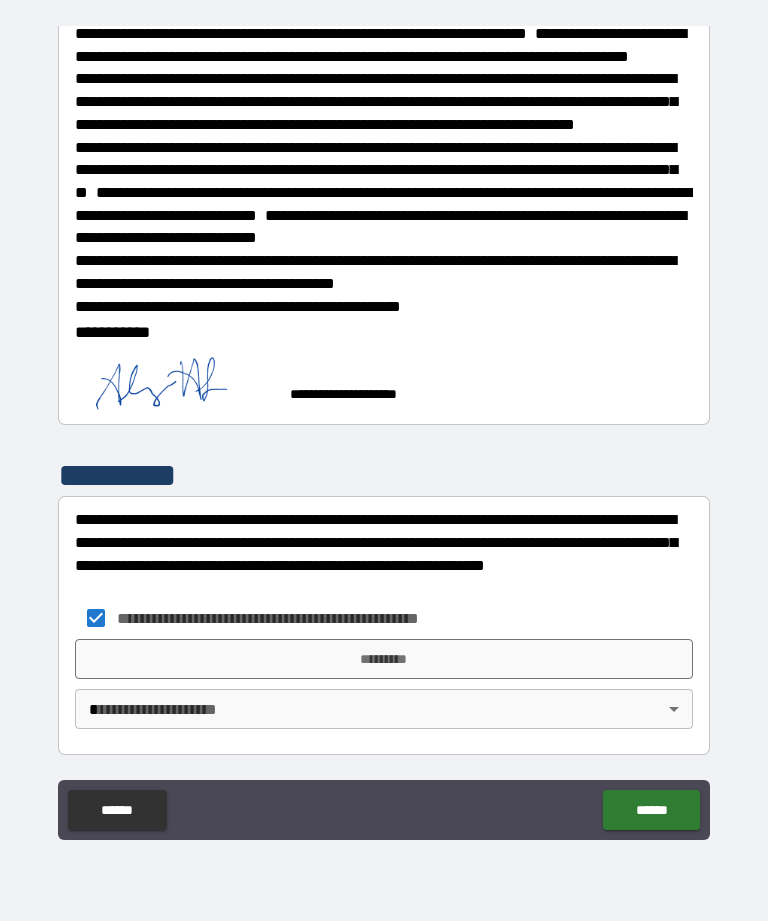 click on "*********" at bounding box center (384, 659) 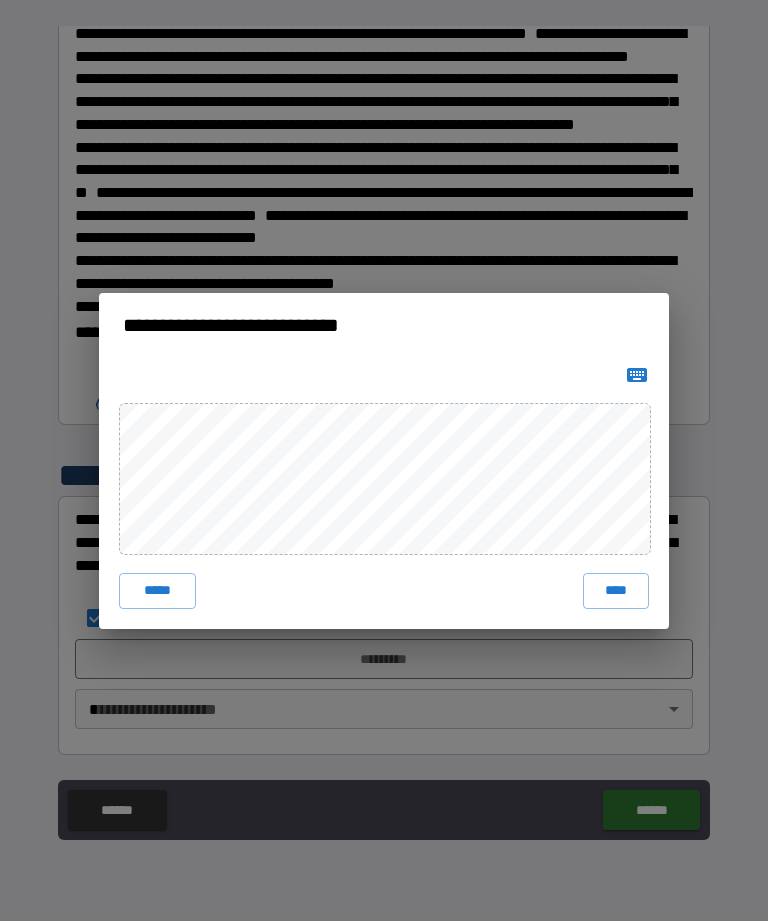 click on "****" at bounding box center (616, 591) 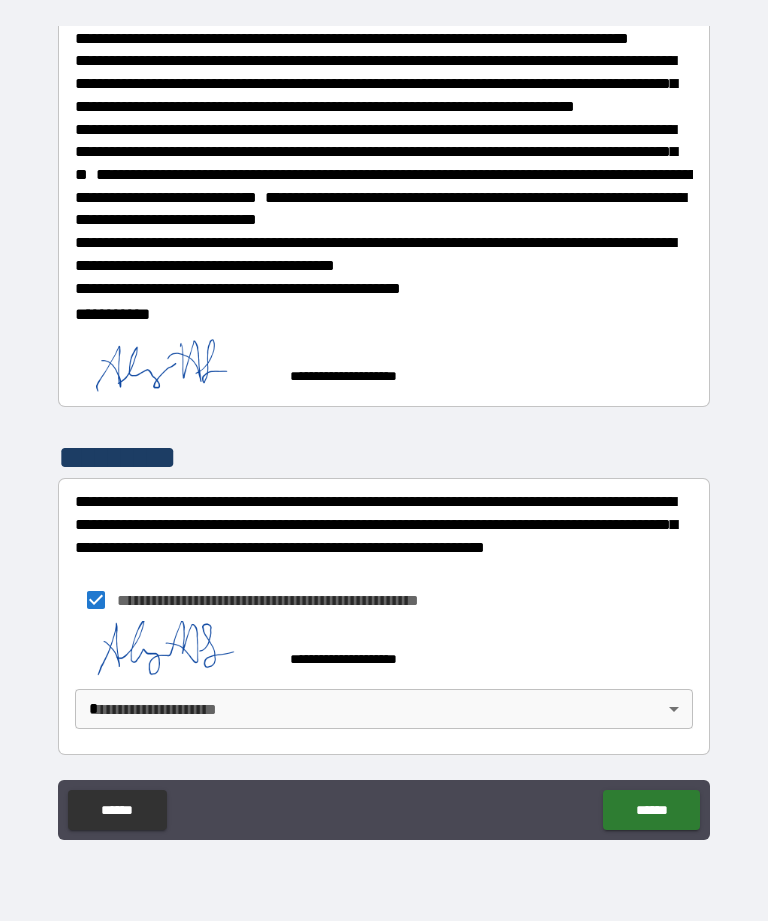 click on "**********" at bounding box center (384, 428) 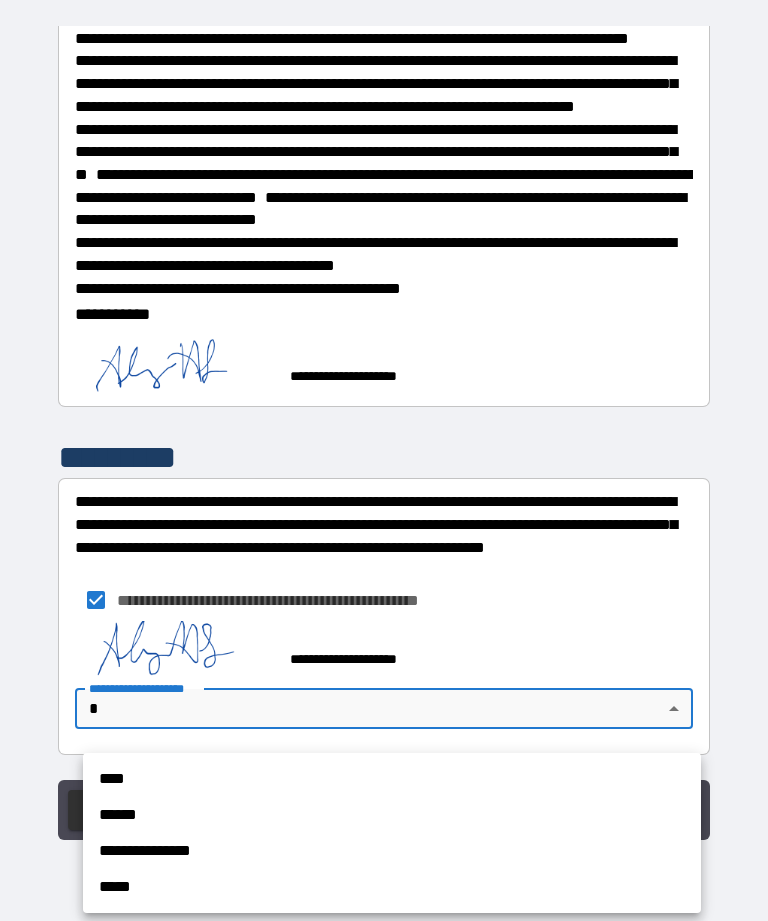 click on "****" at bounding box center [392, 779] 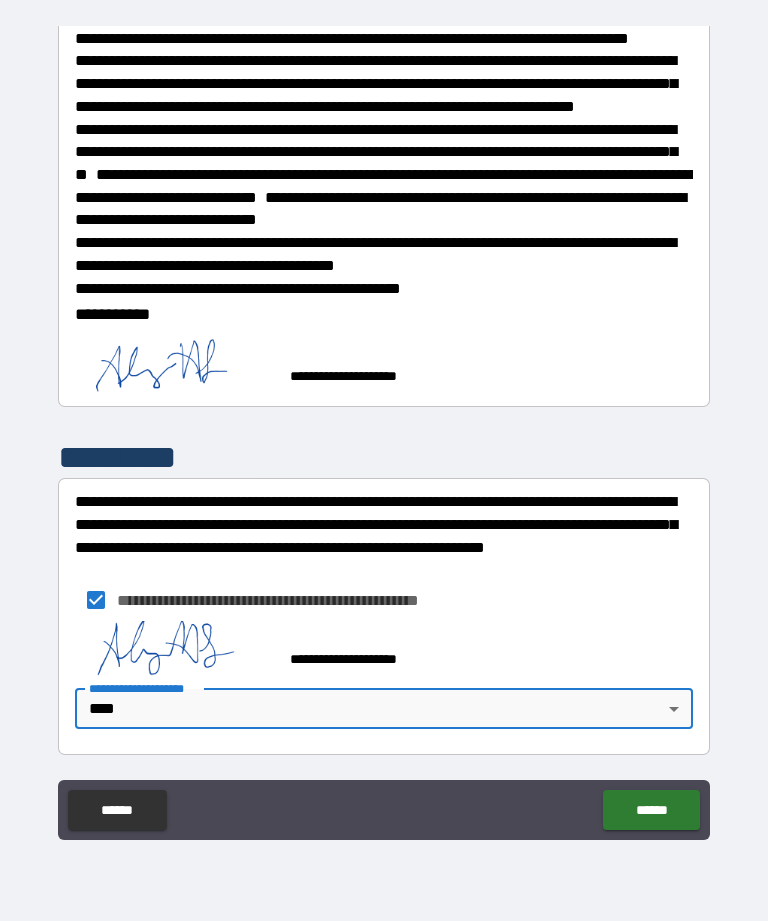 scroll, scrollTop: 344, scrollLeft: 0, axis: vertical 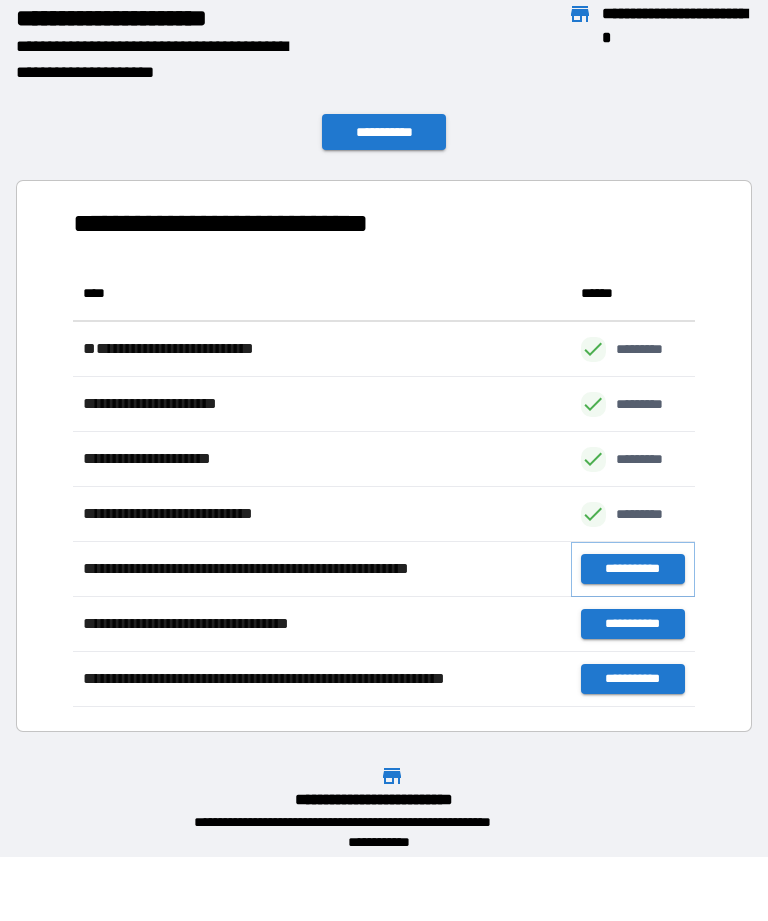 click on "**********" at bounding box center (633, 569) 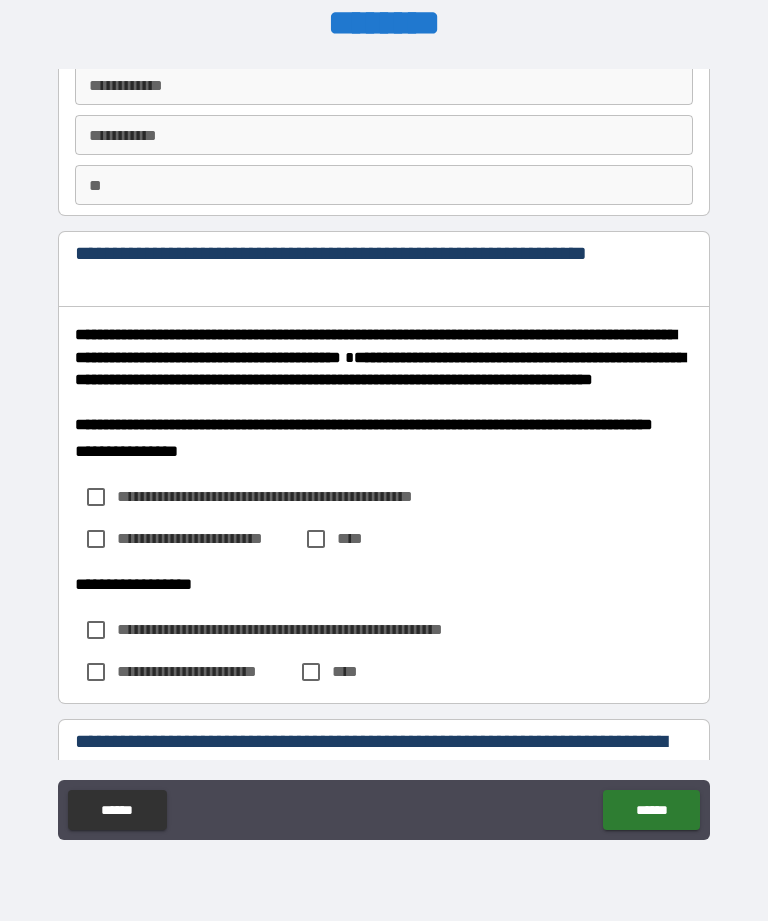 scroll, scrollTop: 98, scrollLeft: 0, axis: vertical 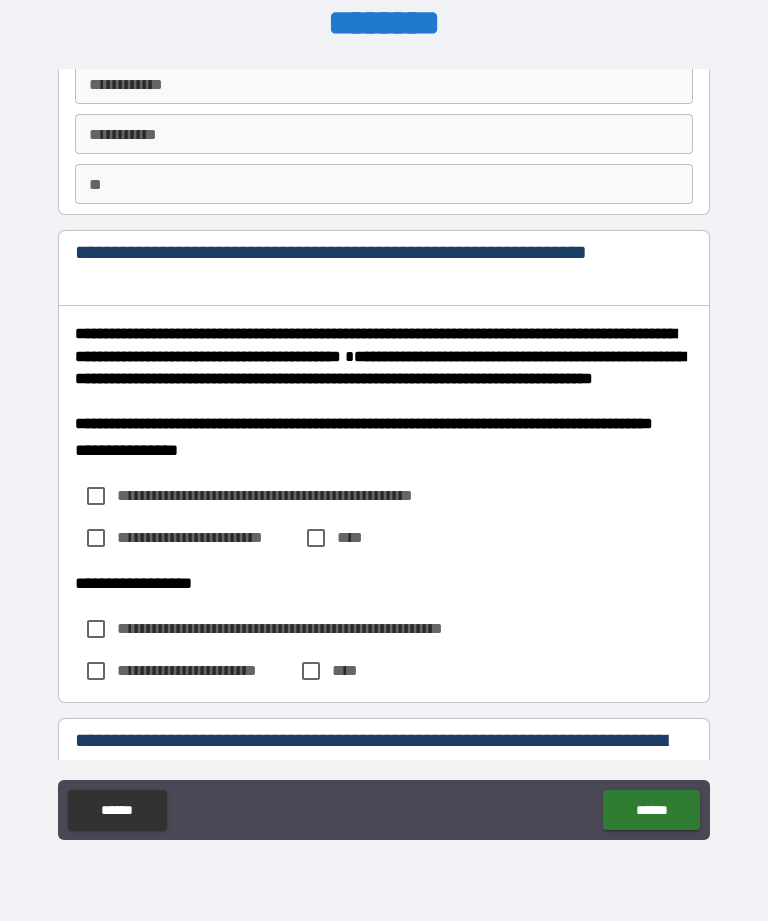 click on "**********" at bounding box center [299, 495] 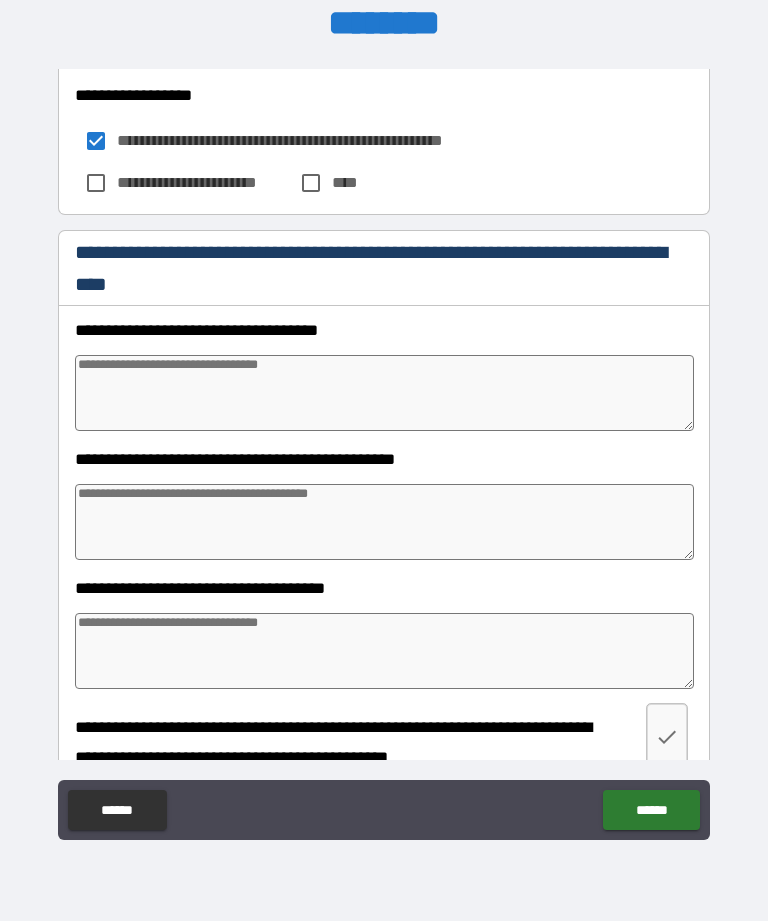 scroll, scrollTop: 588, scrollLeft: 0, axis: vertical 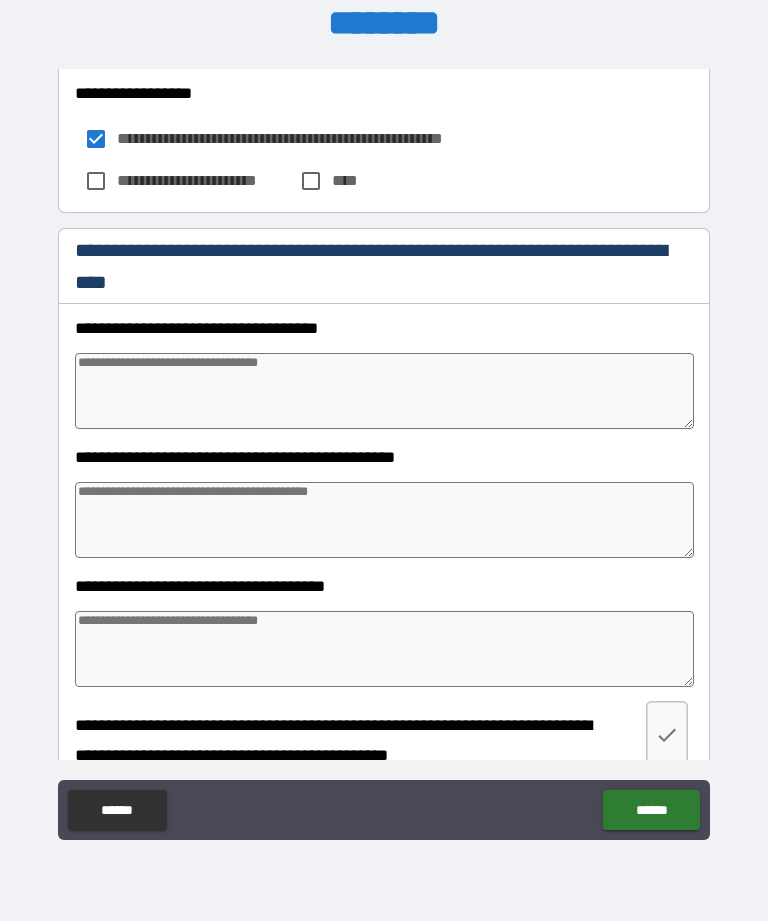 click at bounding box center (384, 391) 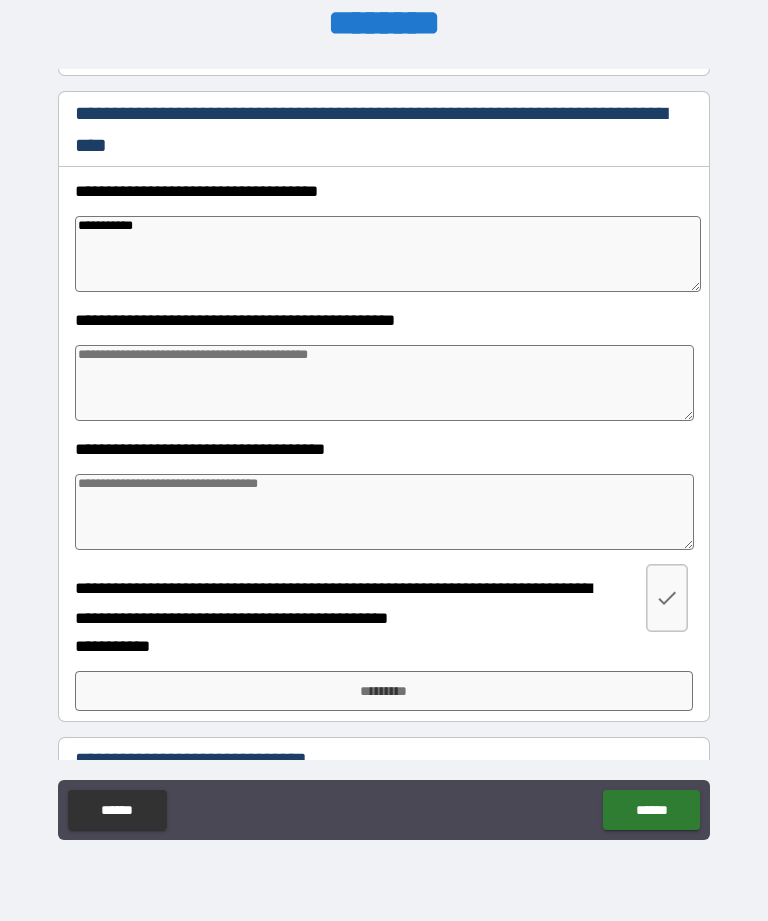 scroll, scrollTop: 722, scrollLeft: 0, axis: vertical 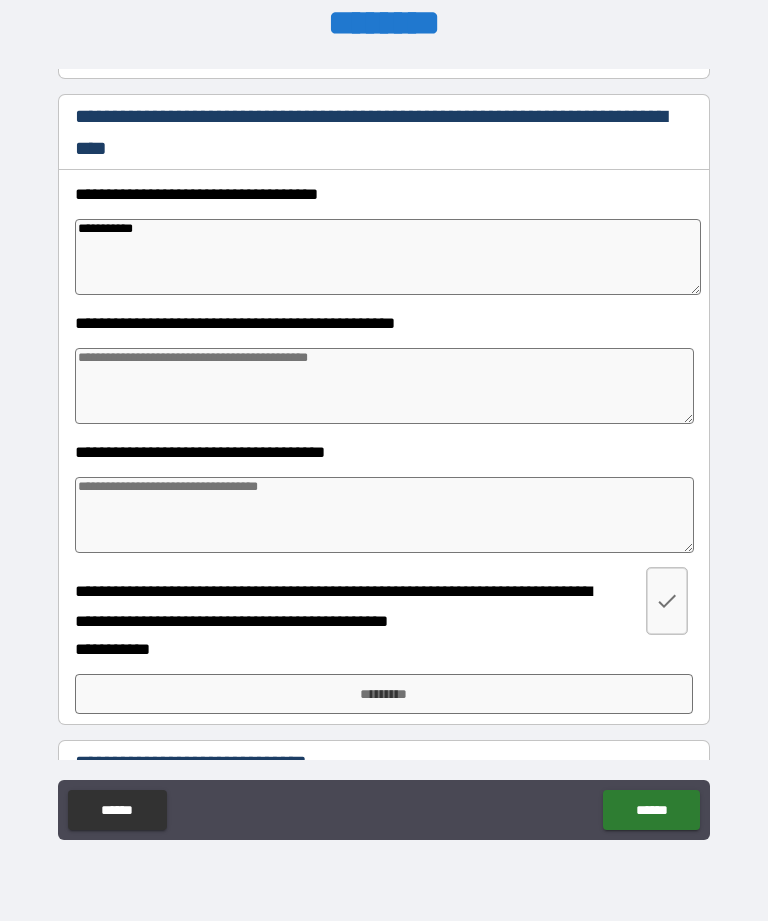 click at bounding box center (384, 386) 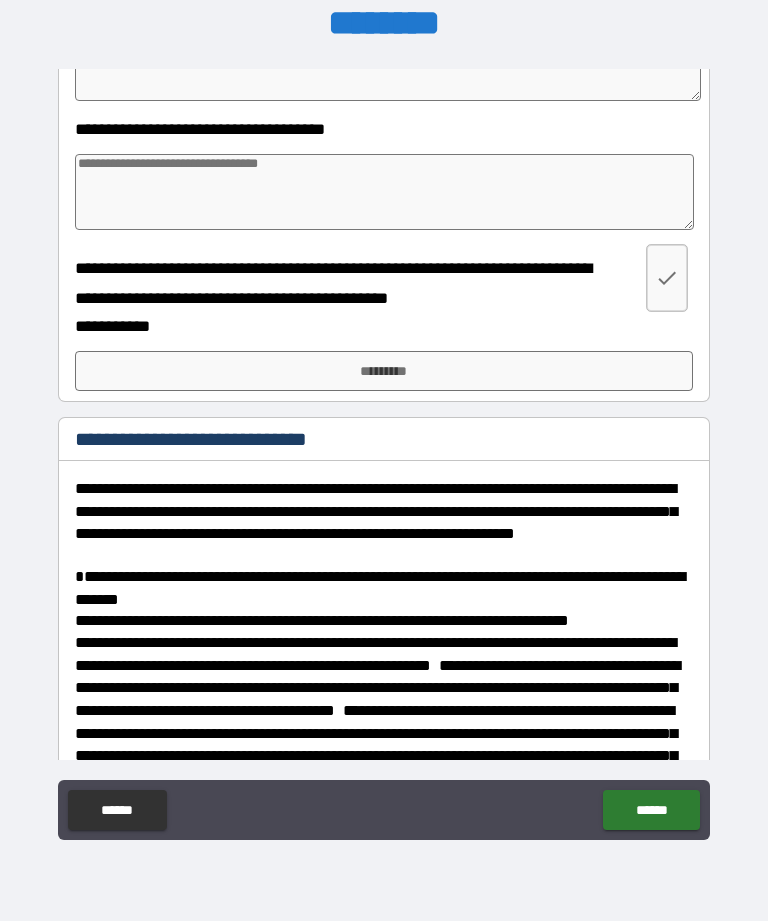 scroll, scrollTop: 1044, scrollLeft: 0, axis: vertical 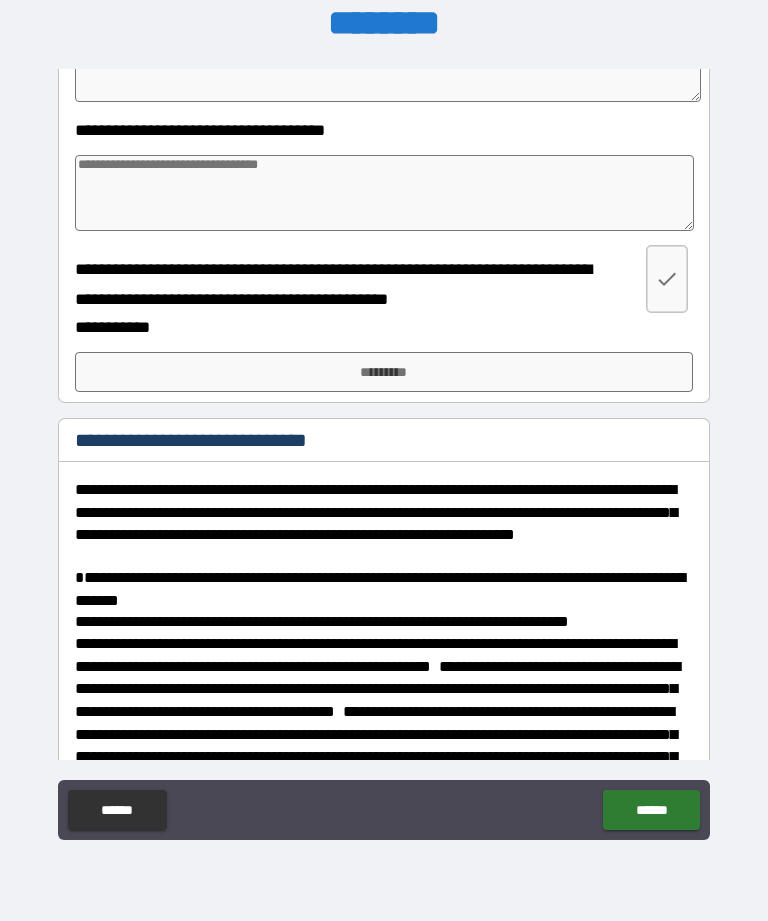 click on "*********" at bounding box center (384, 372) 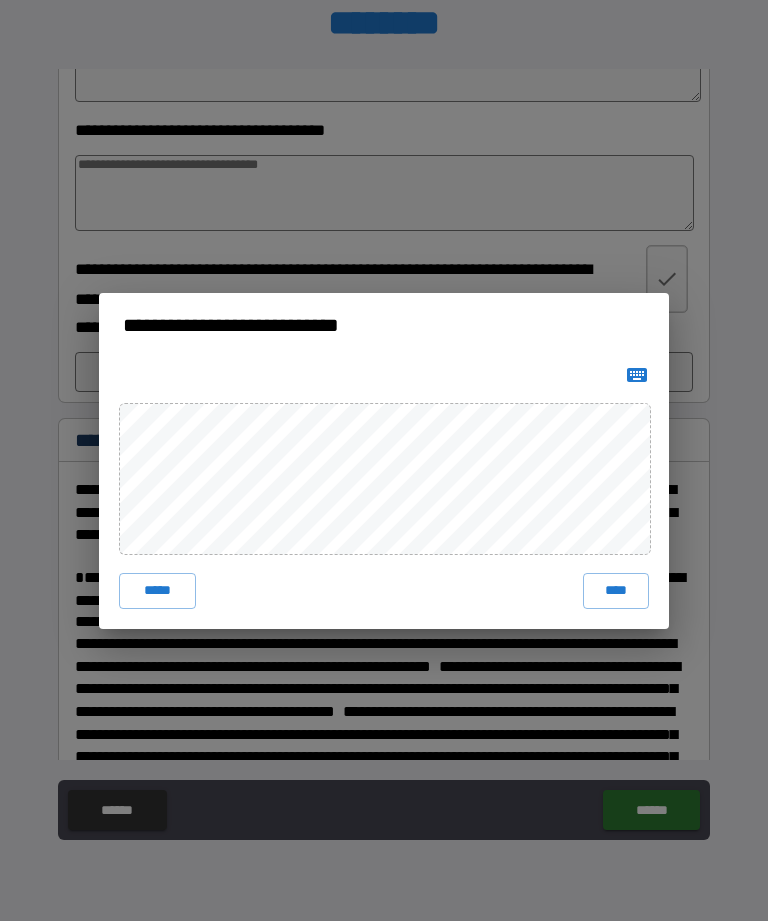 click on "****" at bounding box center [616, 591] 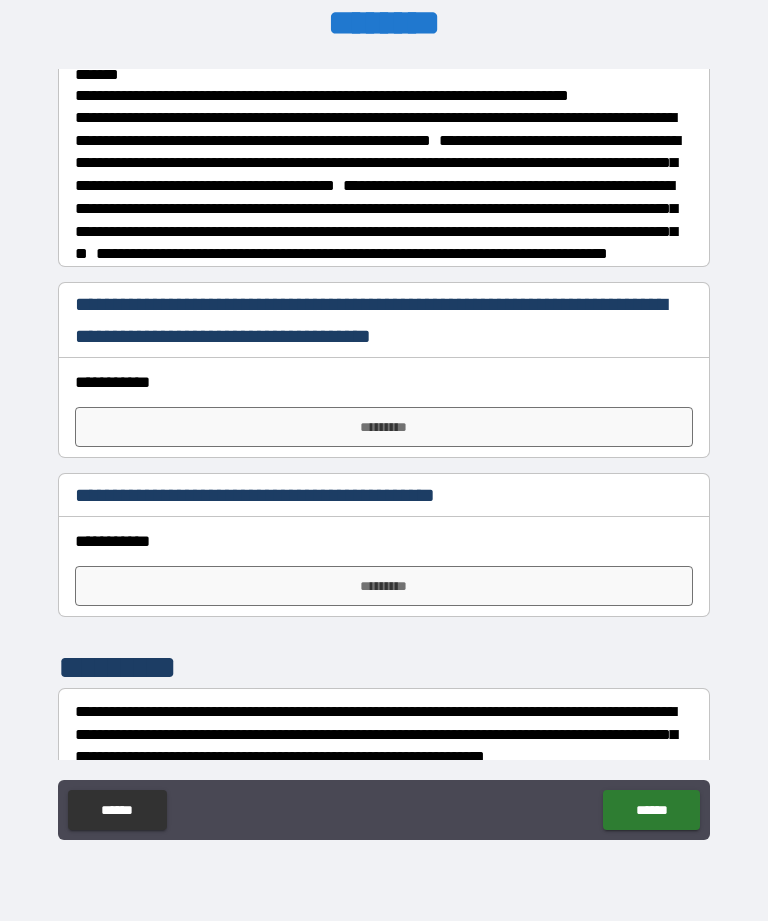 scroll, scrollTop: 1631, scrollLeft: 0, axis: vertical 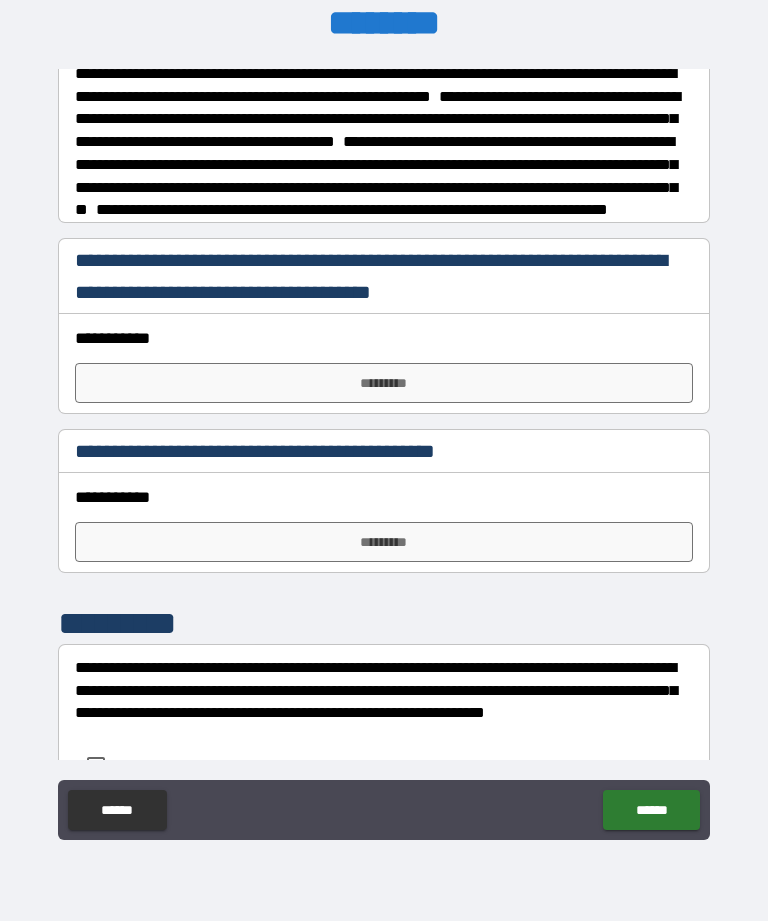 click on "*********" at bounding box center [384, 383] 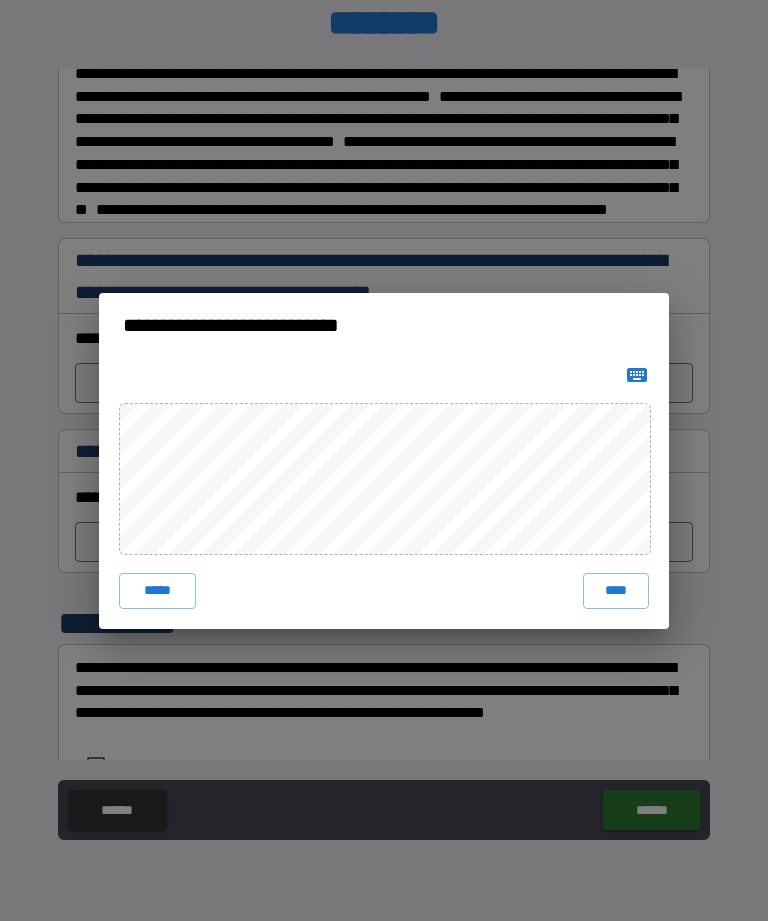 click on "****" at bounding box center [616, 591] 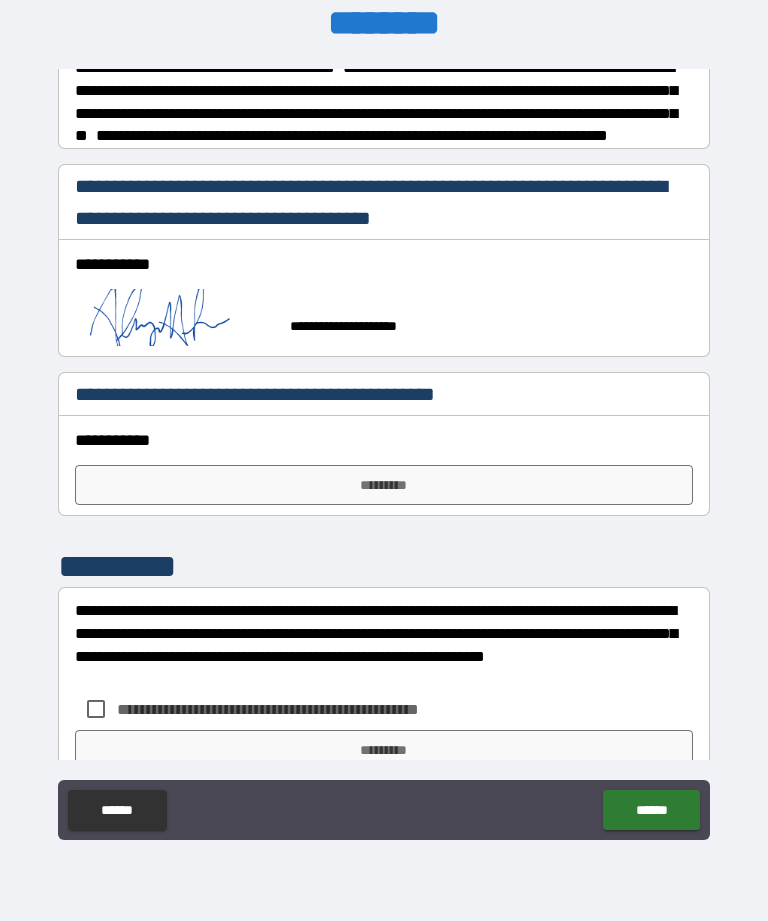 scroll, scrollTop: 1705, scrollLeft: 0, axis: vertical 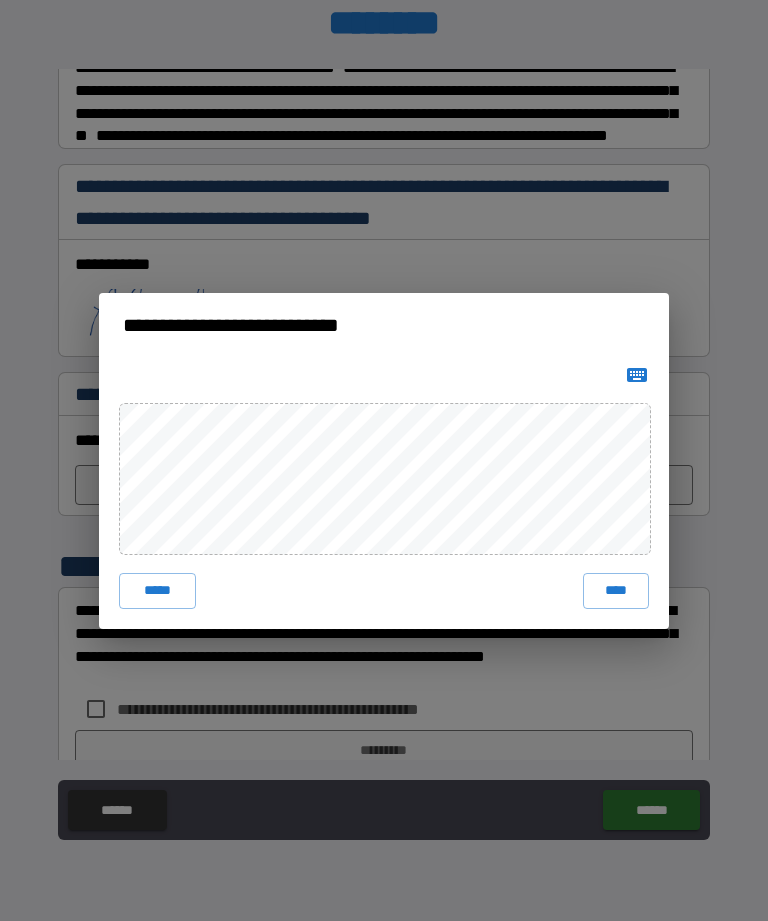 click on "****" at bounding box center [616, 591] 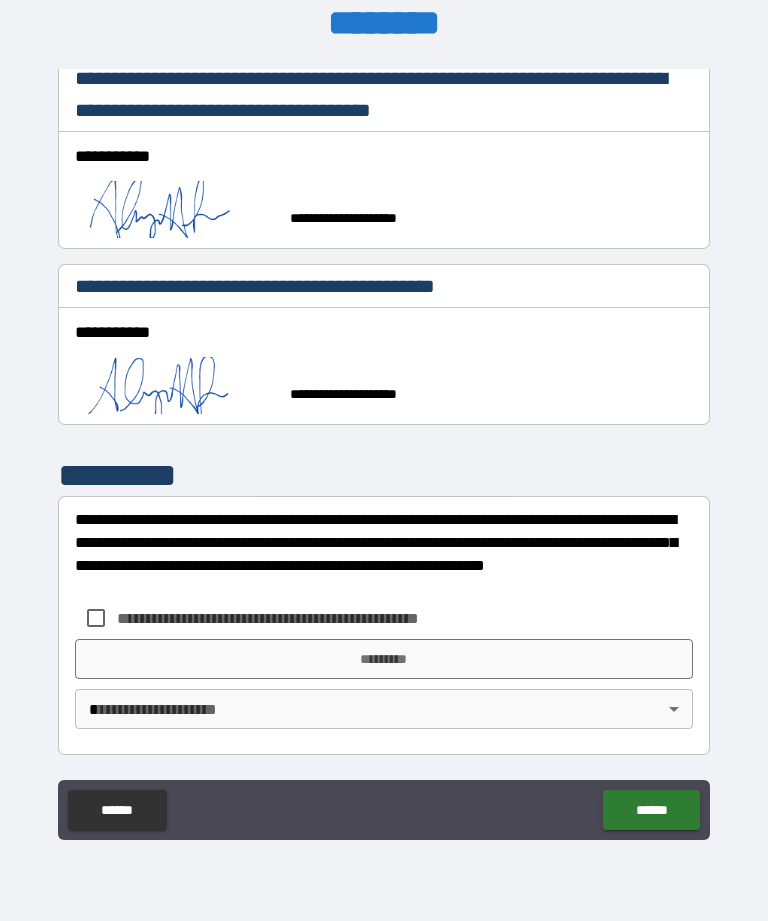 scroll, scrollTop: 1871, scrollLeft: 0, axis: vertical 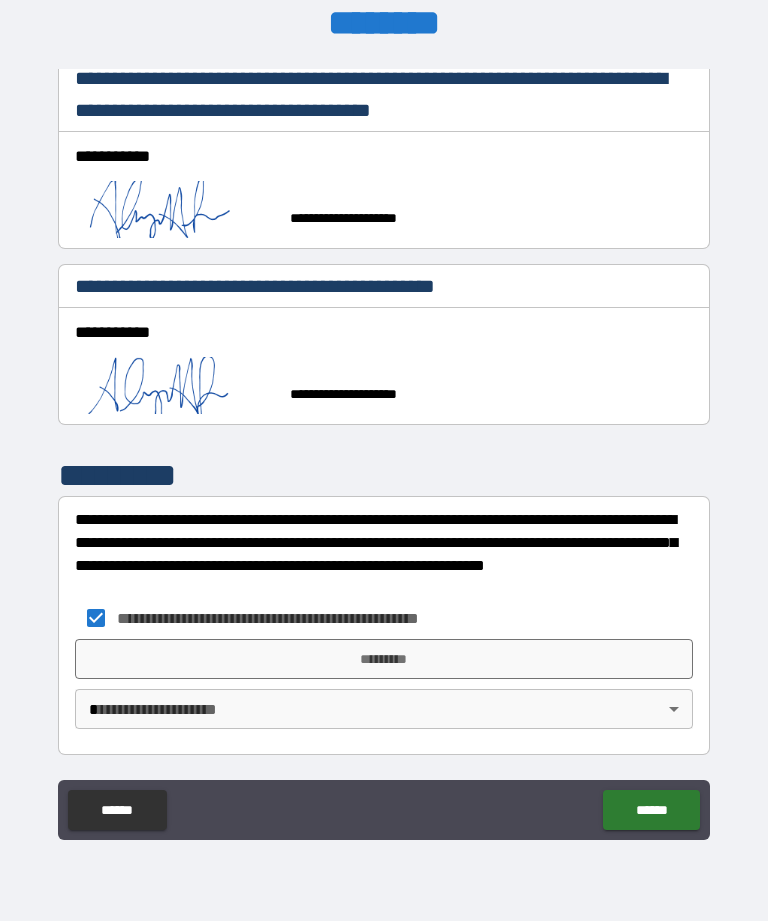 click on "*********" at bounding box center (384, 659) 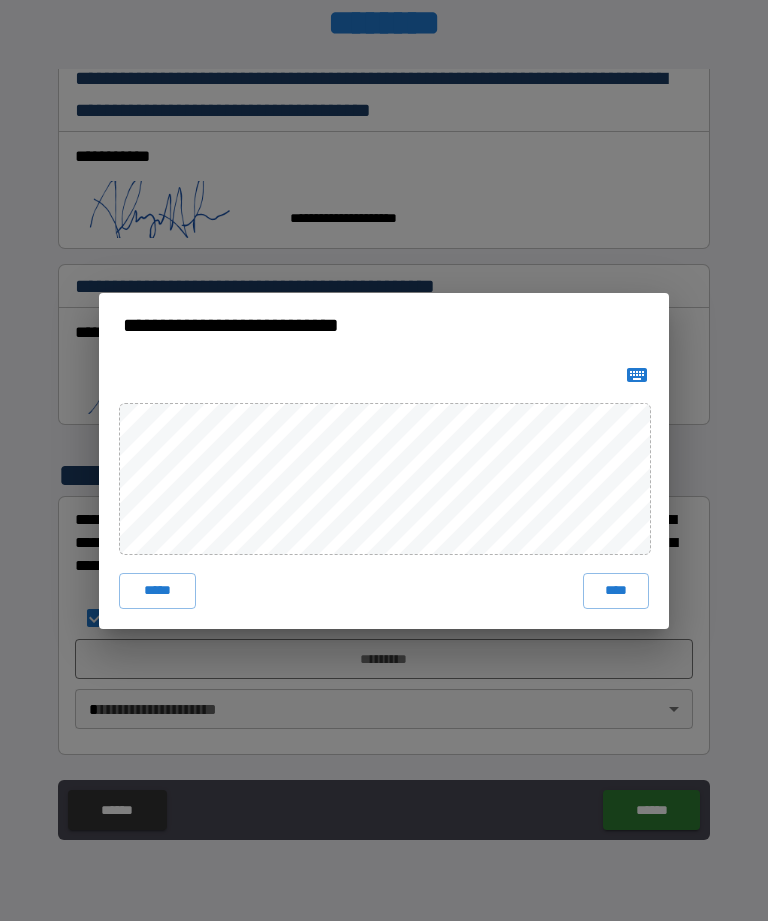click on "****" at bounding box center (616, 591) 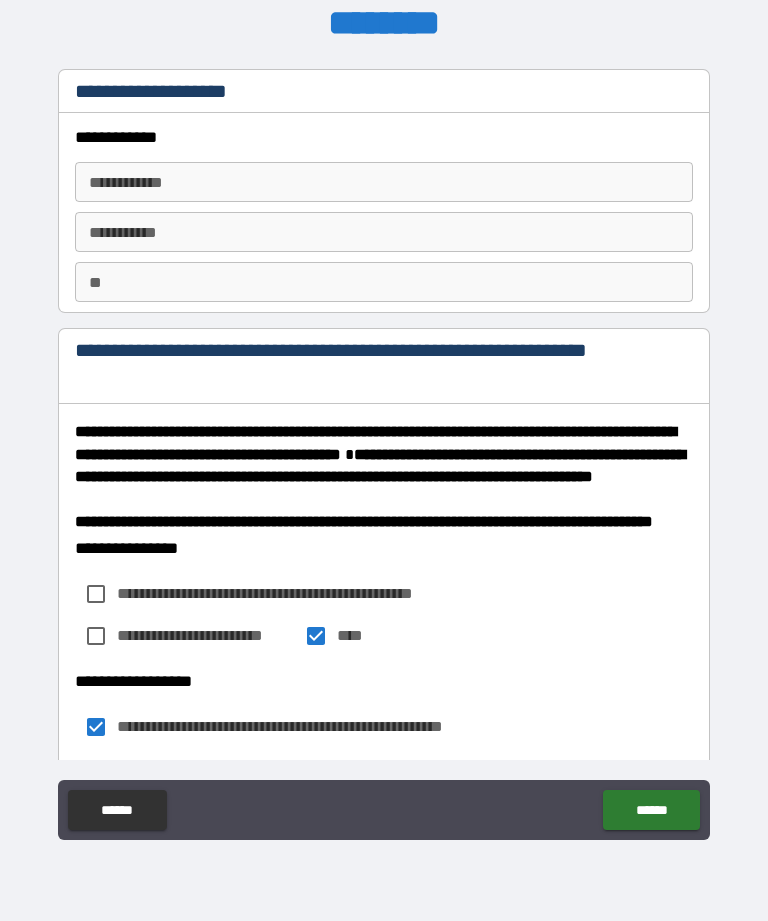 scroll, scrollTop: 0, scrollLeft: 0, axis: both 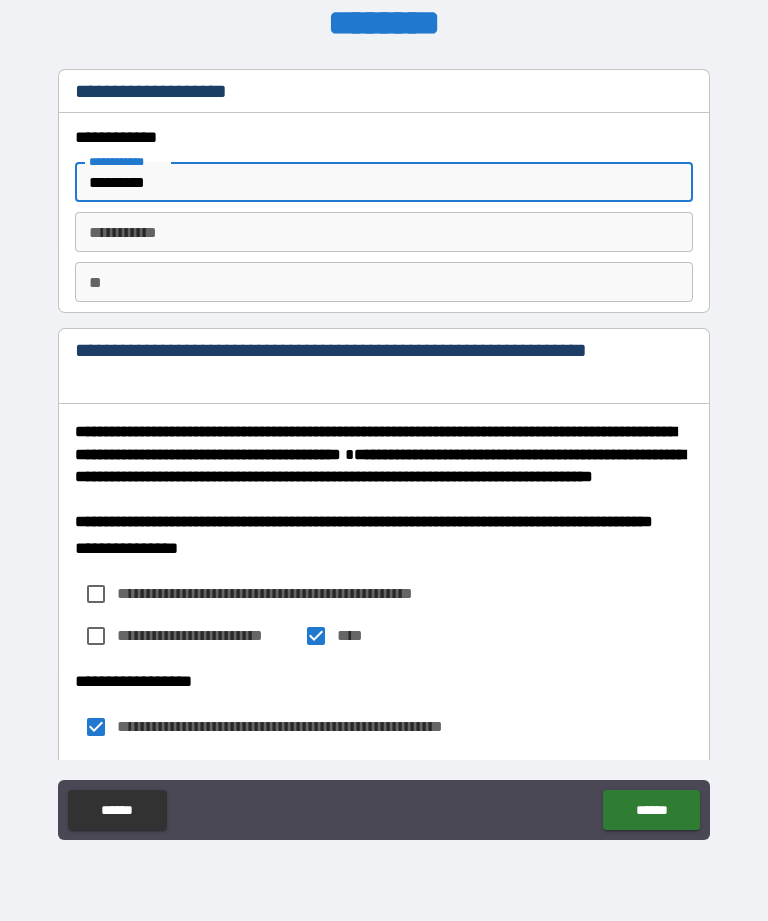 click on "*********   *" at bounding box center [384, 232] 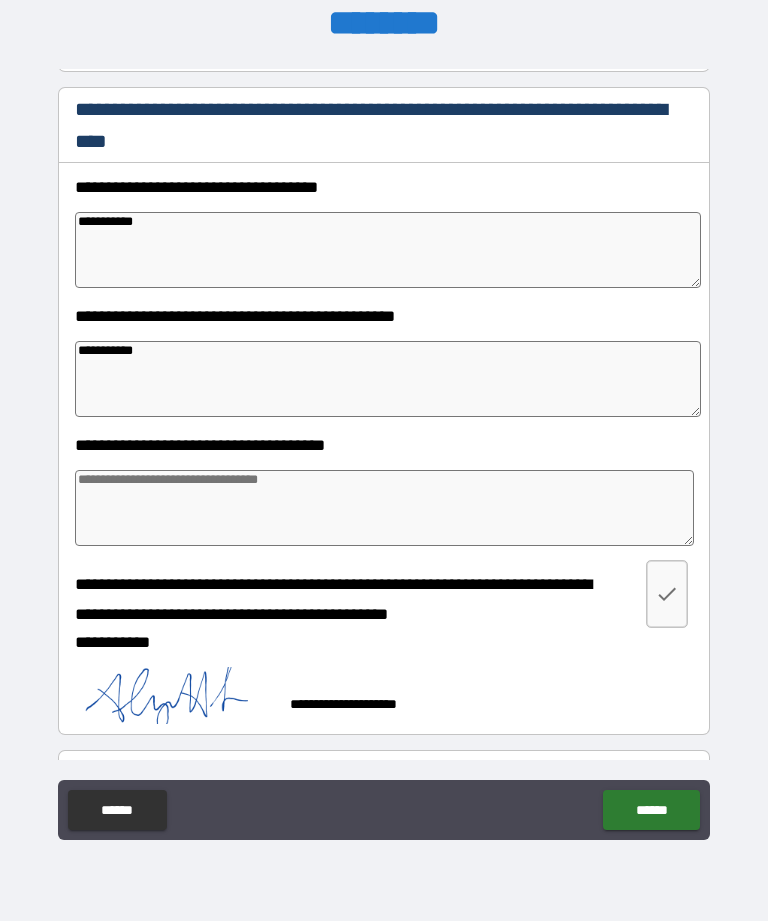 scroll, scrollTop: 730, scrollLeft: 0, axis: vertical 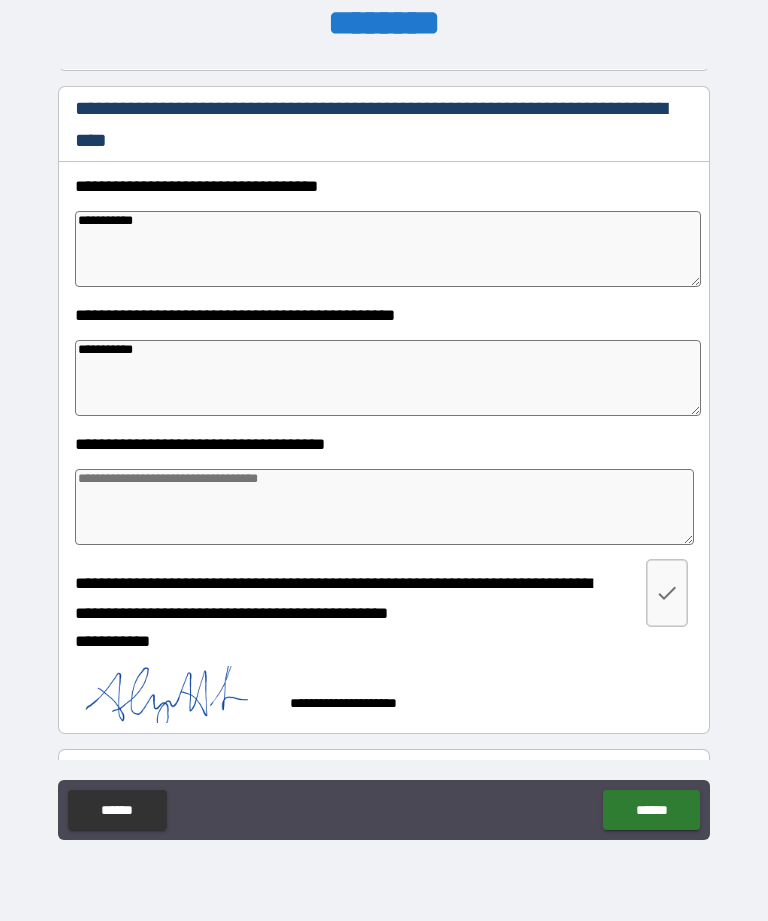 click on "**********" at bounding box center (388, 378) 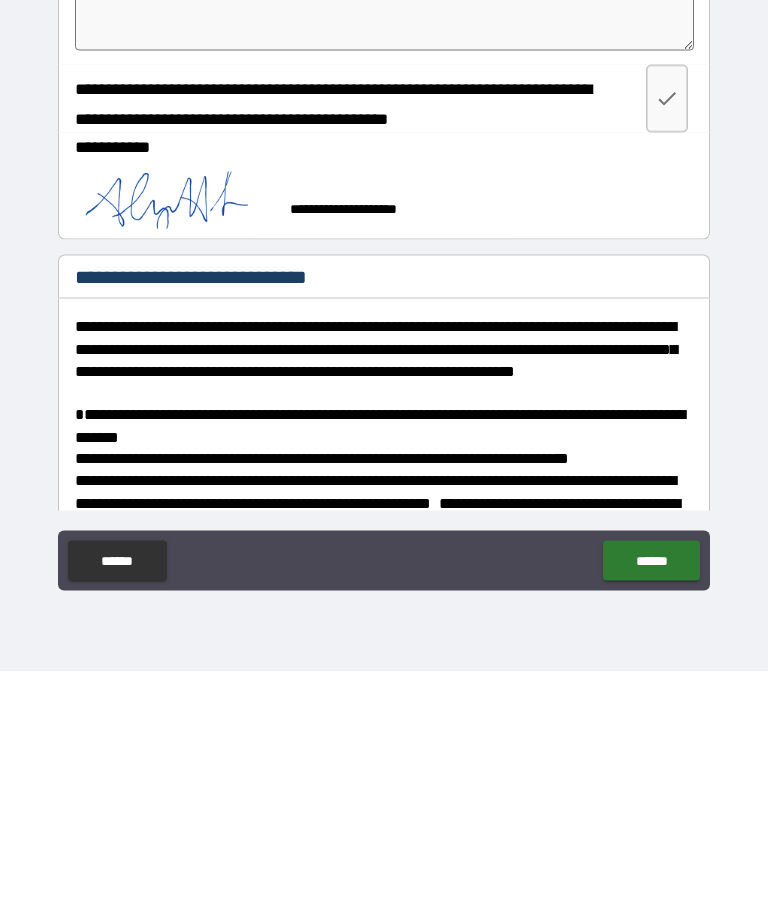 scroll, scrollTop: 993, scrollLeft: 0, axis: vertical 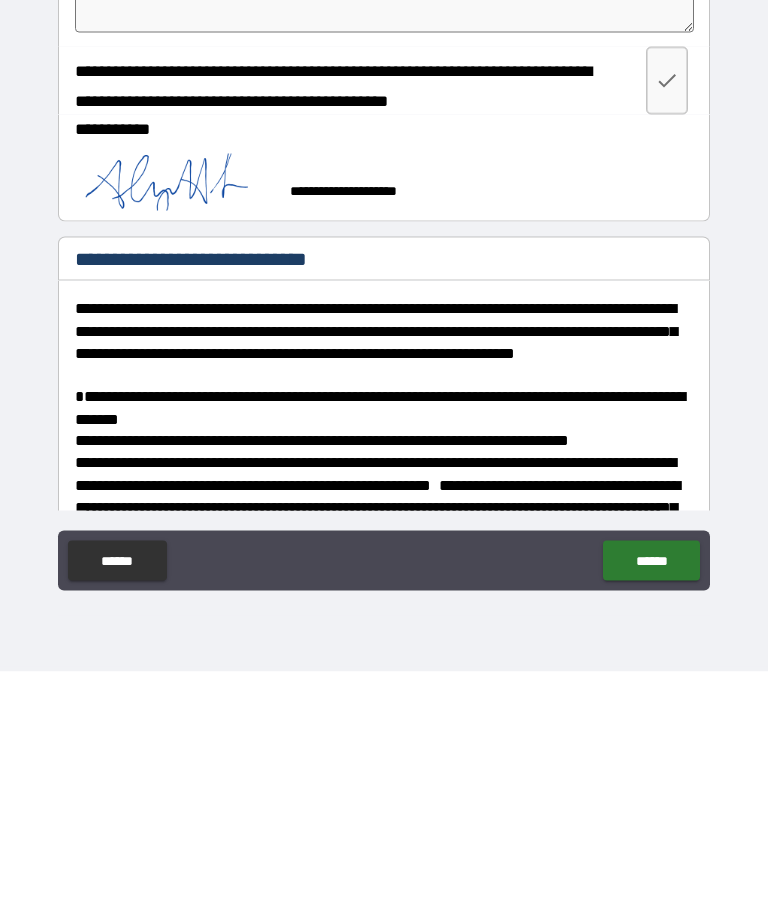 click on "******" at bounding box center [651, 810] 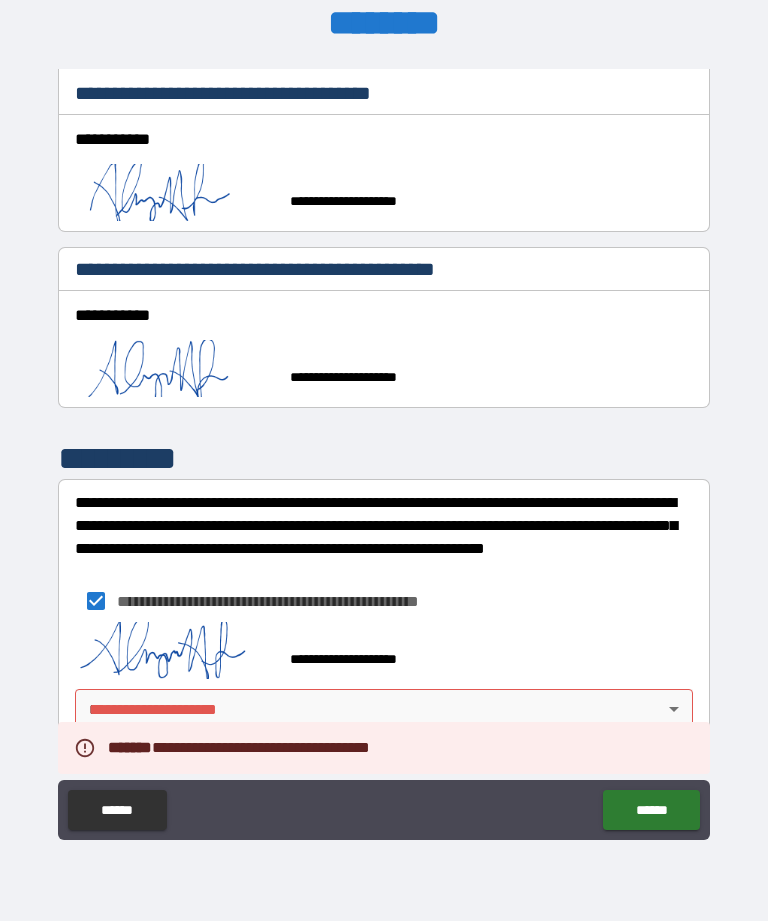 scroll, scrollTop: 1889, scrollLeft: 0, axis: vertical 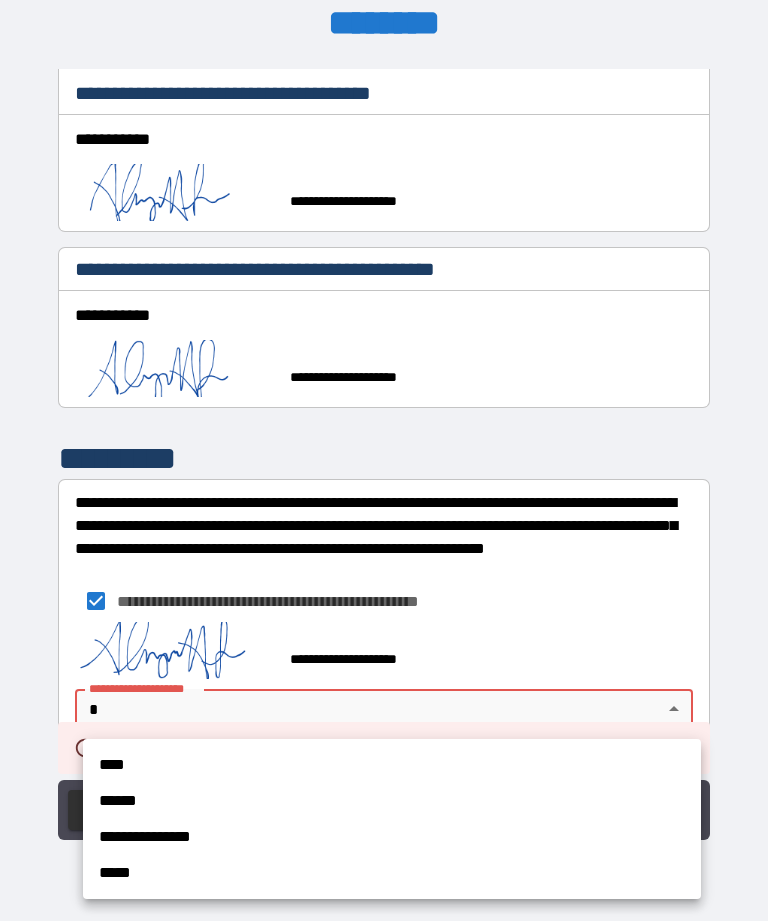 click on "****" at bounding box center [392, 765] 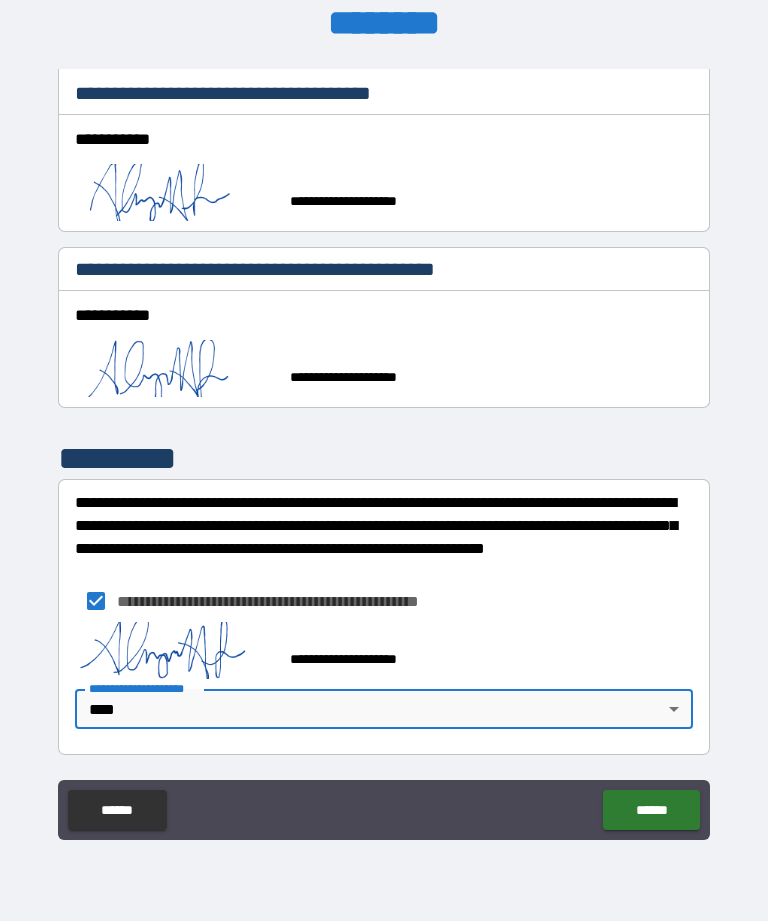 click on "******" at bounding box center [651, 810] 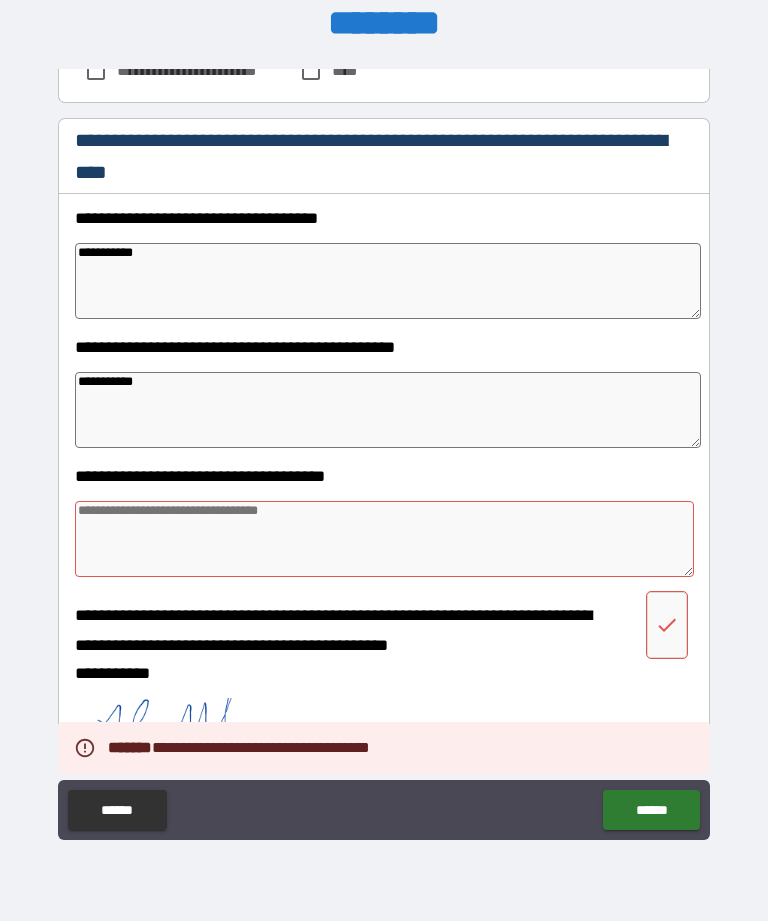 scroll, scrollTop: 636, scrollLeft: 0, axis: vertical 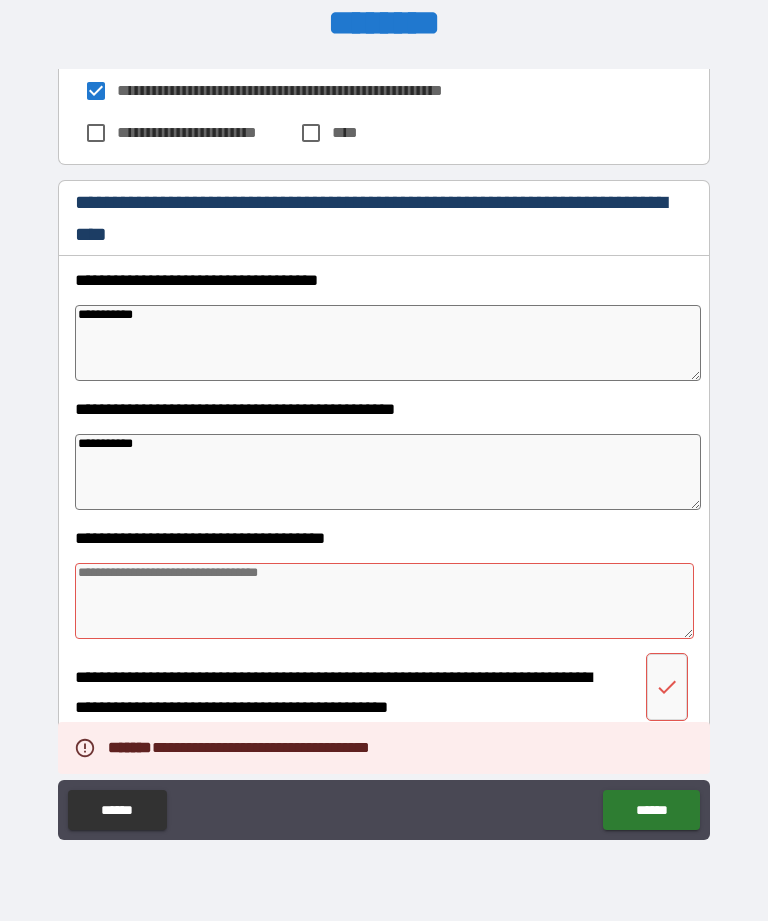 click at bounding box center (384, 601) 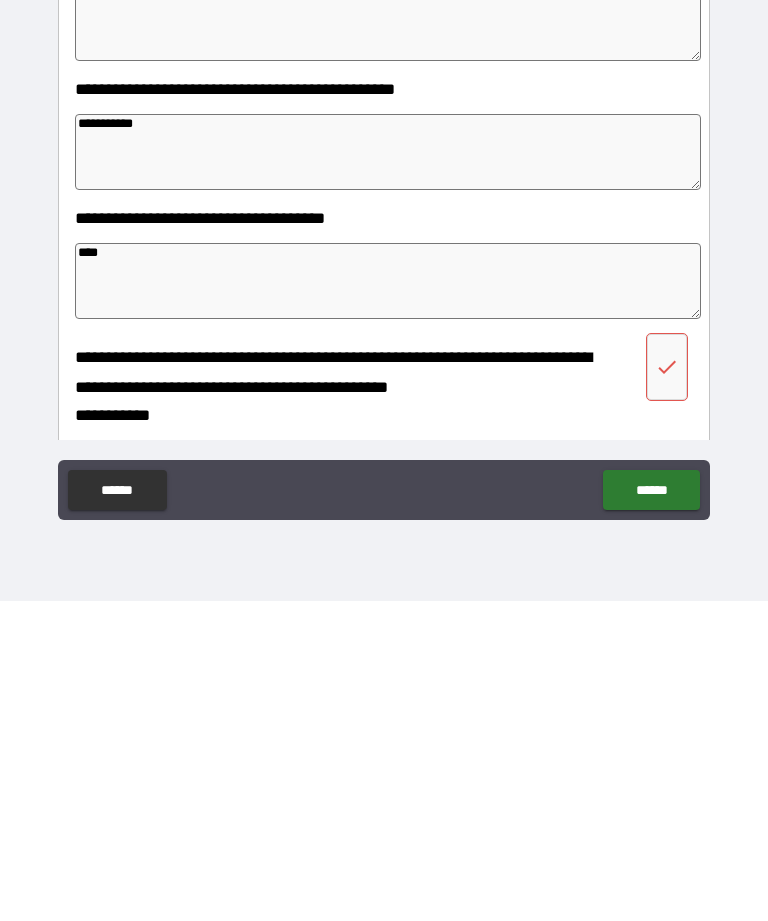click on "******" at bounding box center [651, 810] 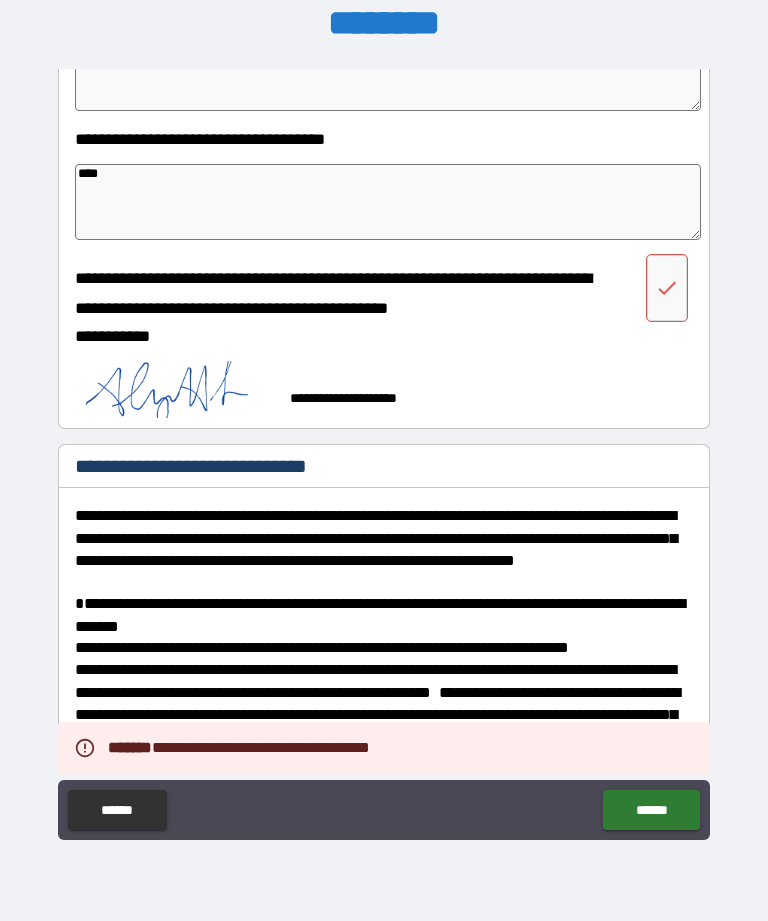 scroll, scrollTop: 933, scrollLeft: 0, axis: vertical 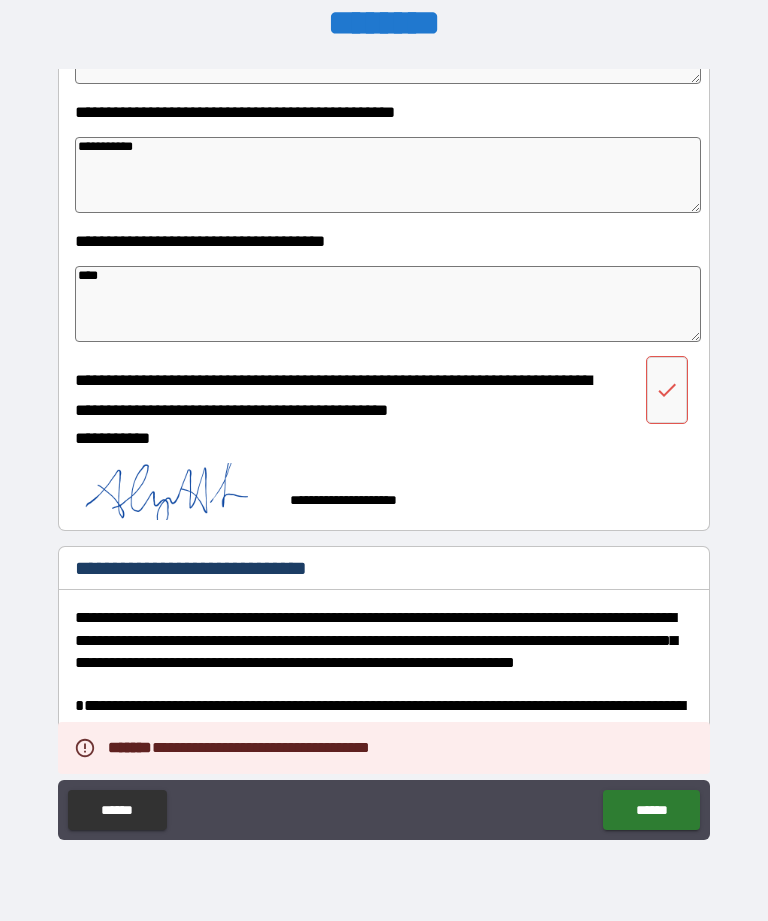click at bounding box center (667, 390) 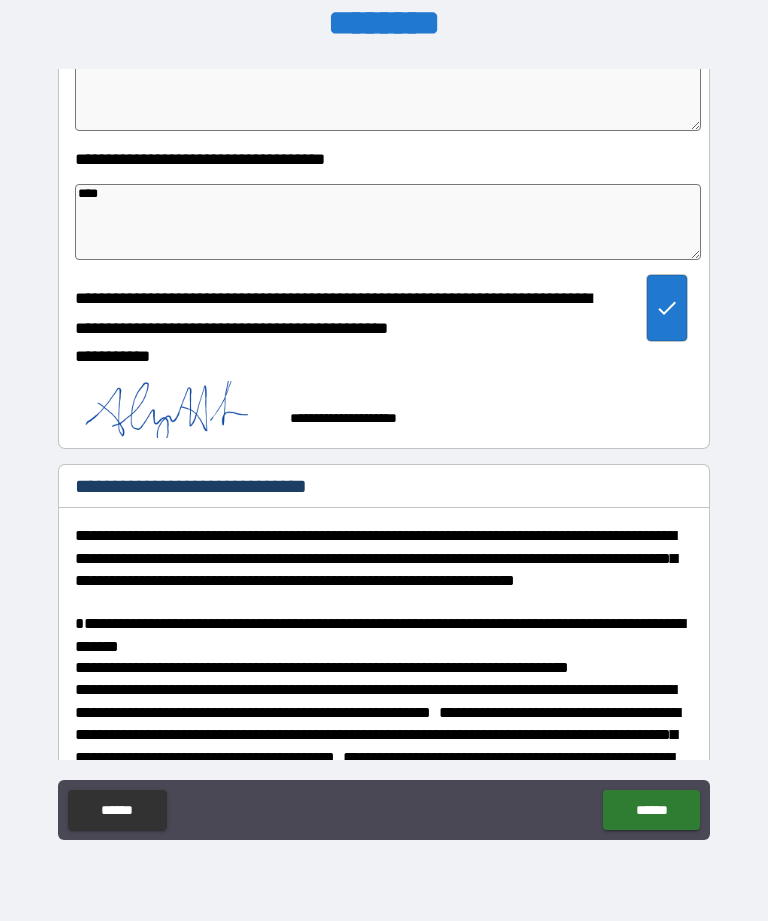 scroll, scrollTop: 1016, scrollLeft: 0, axis: vertical 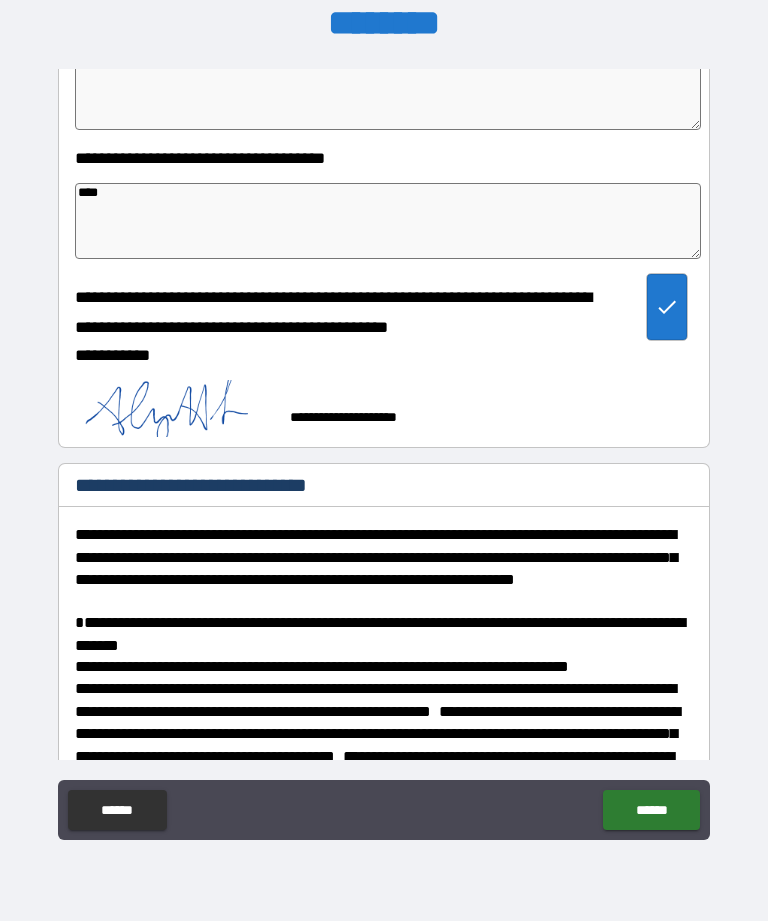 click on "******" at bounding box center [651, 810] 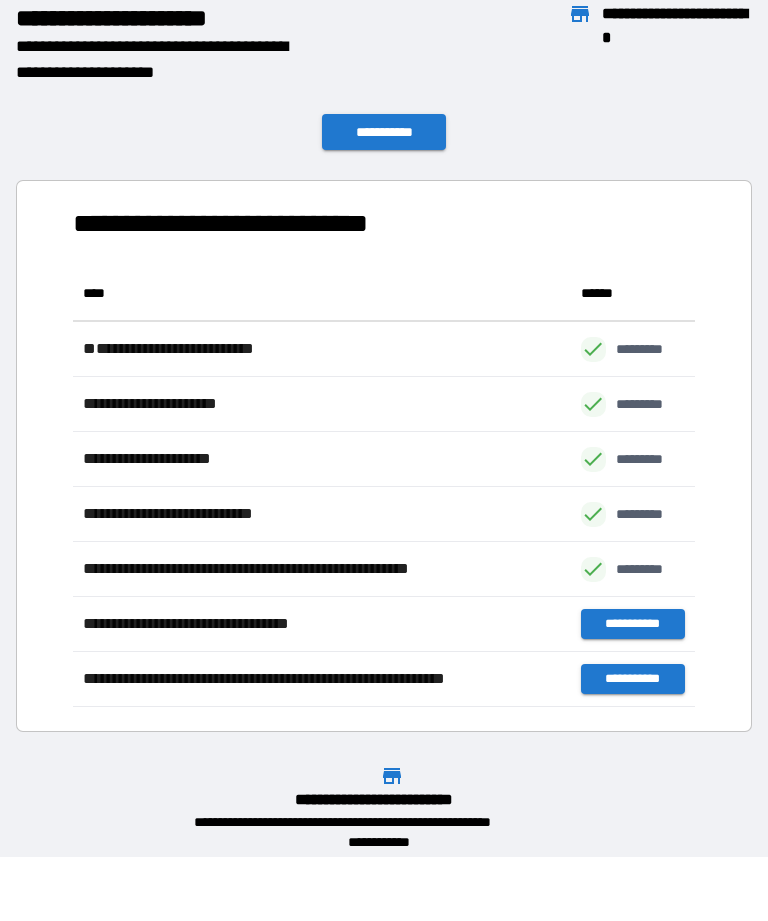 scroll, scrollTop: 1, scrollLeft: 1, axis: both 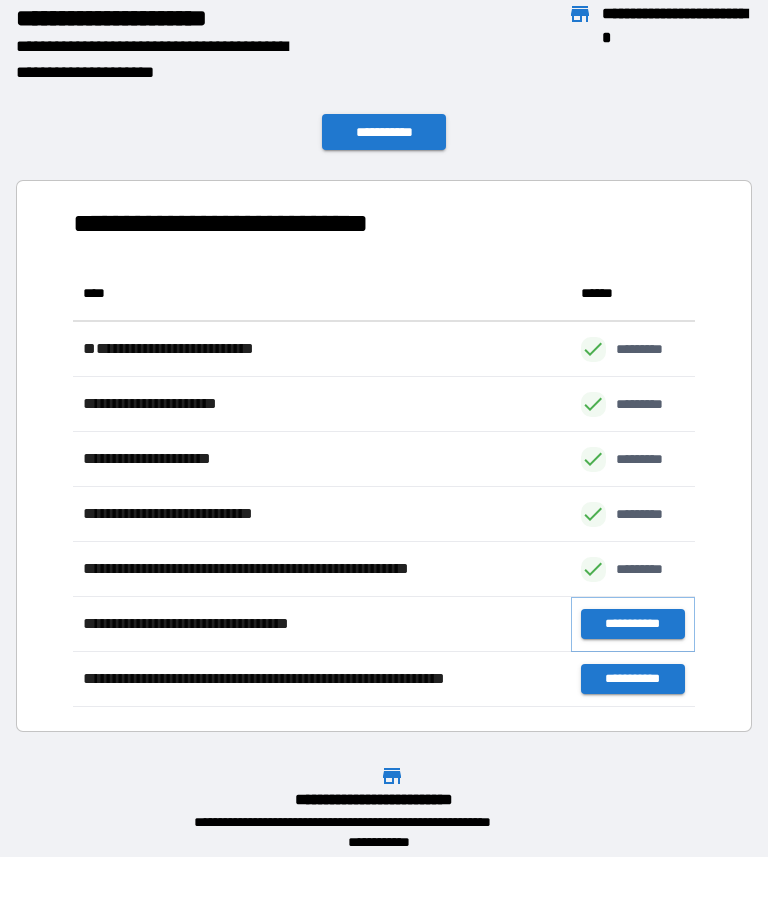 click on "**********" at bounding box center (633, 624) 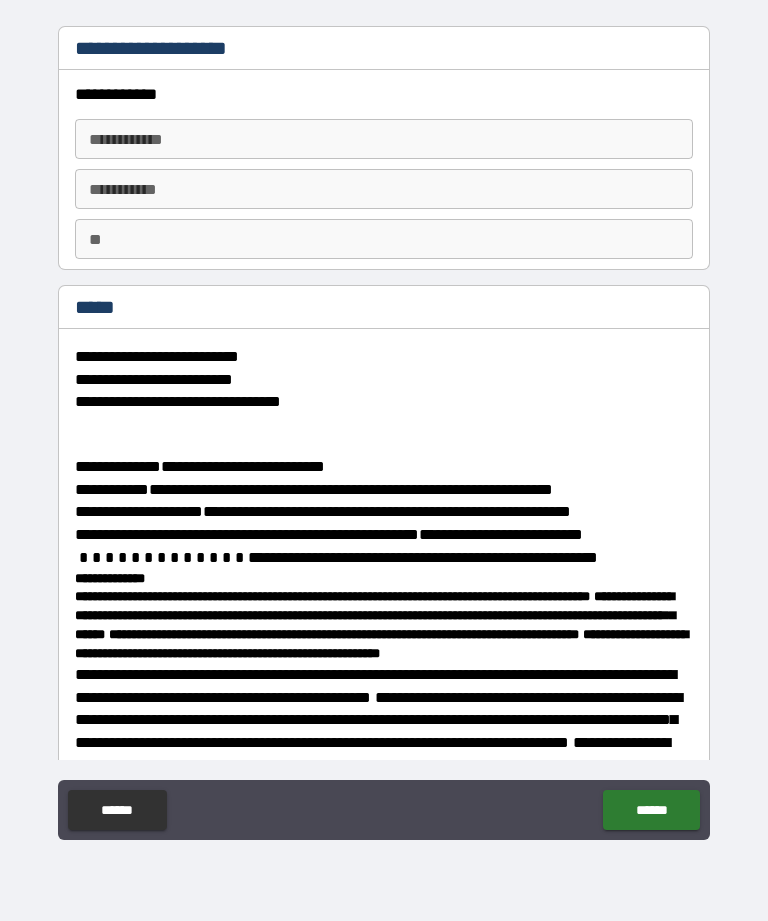 click on "**********" at bounding box center [384, 139] 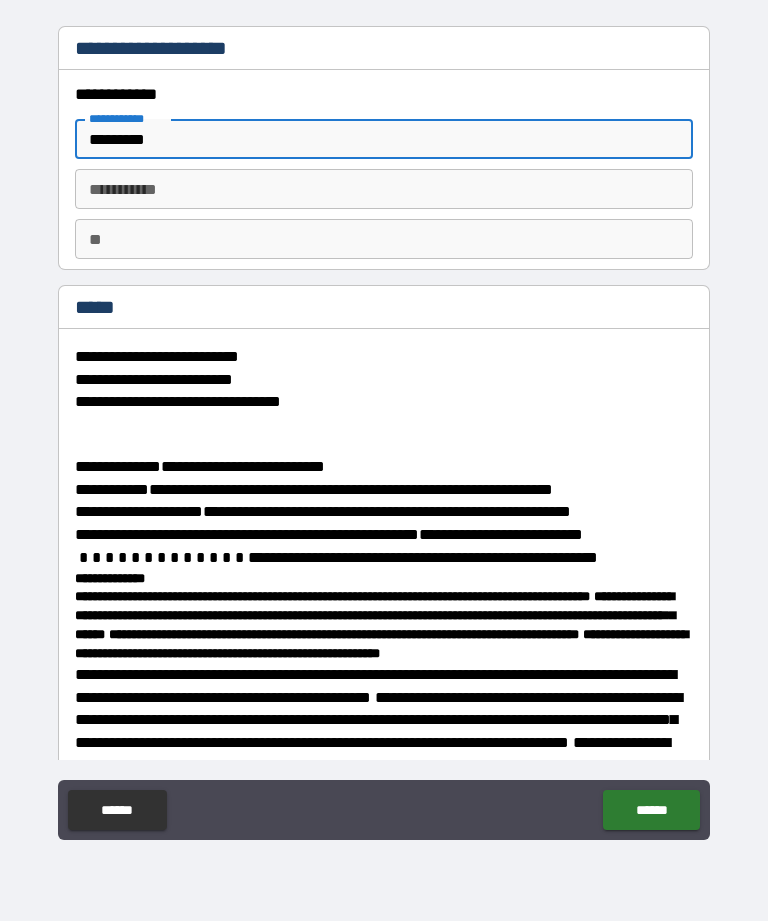 click on "*********   *" at bounding box center (384, 189) 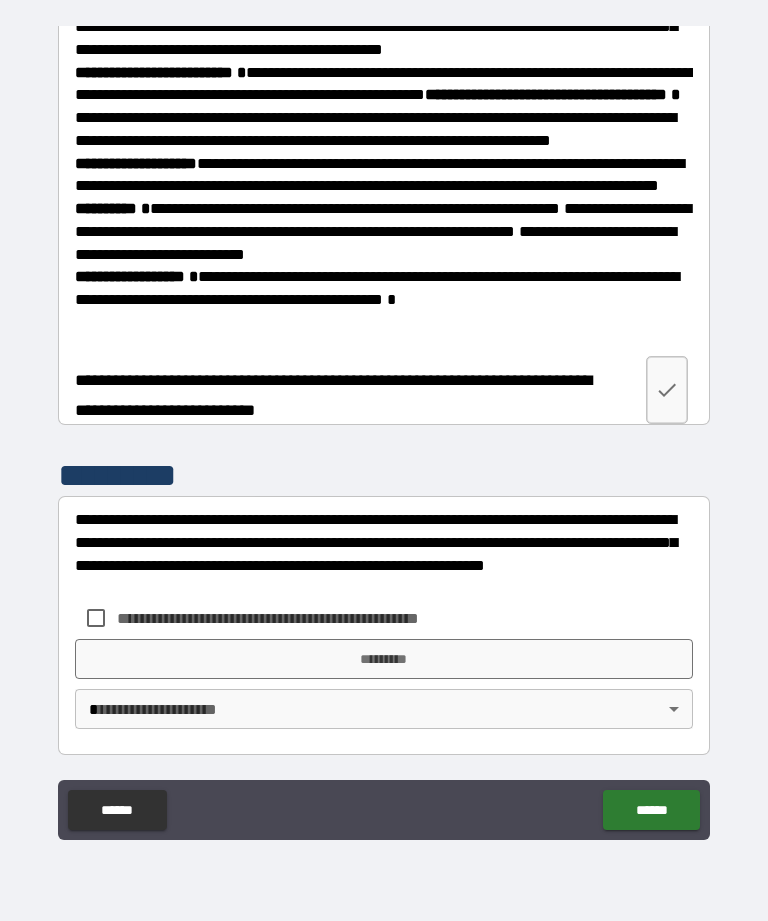scroll, scrollTop: 3236, scrollLeft: 0, axis: vertical 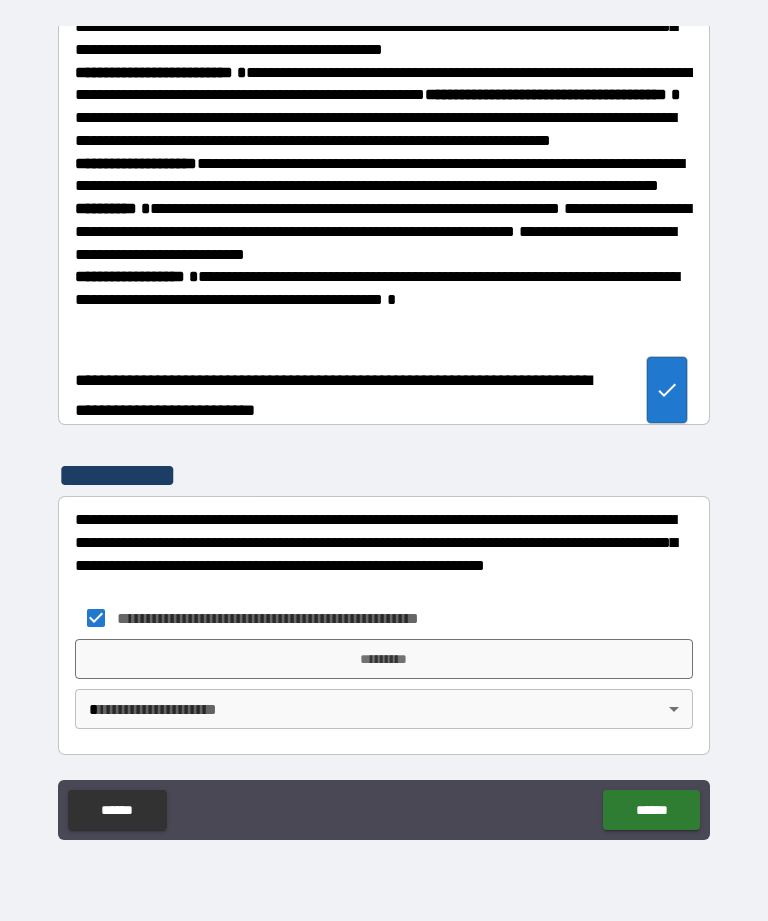 click on "*********" at bounding box center (384, 659) 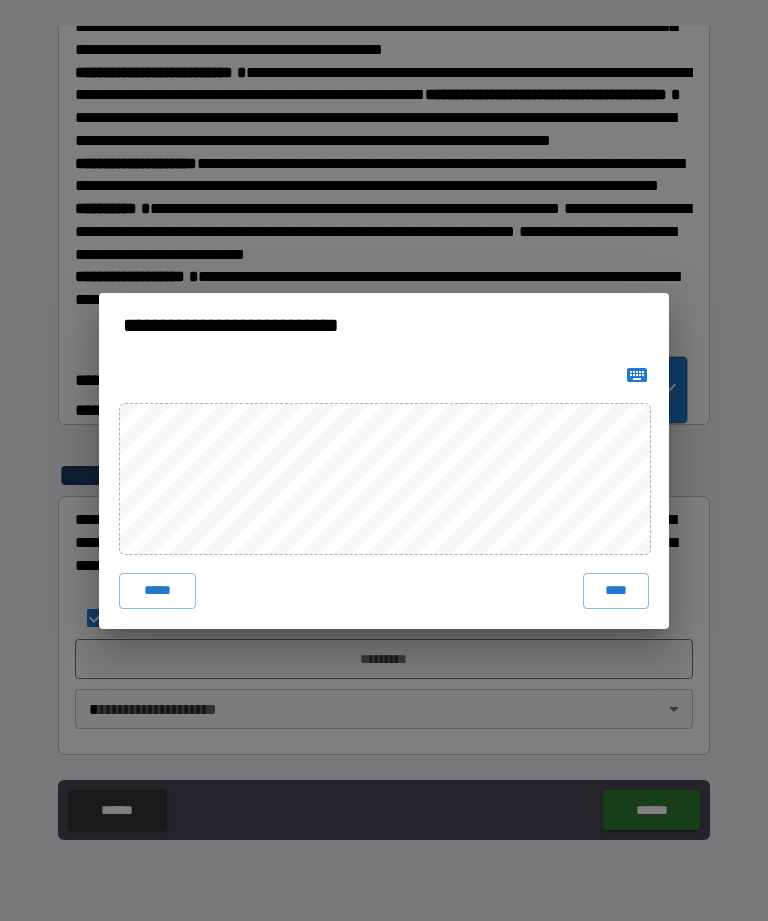 click on "****" at bounding box center (616, 591) 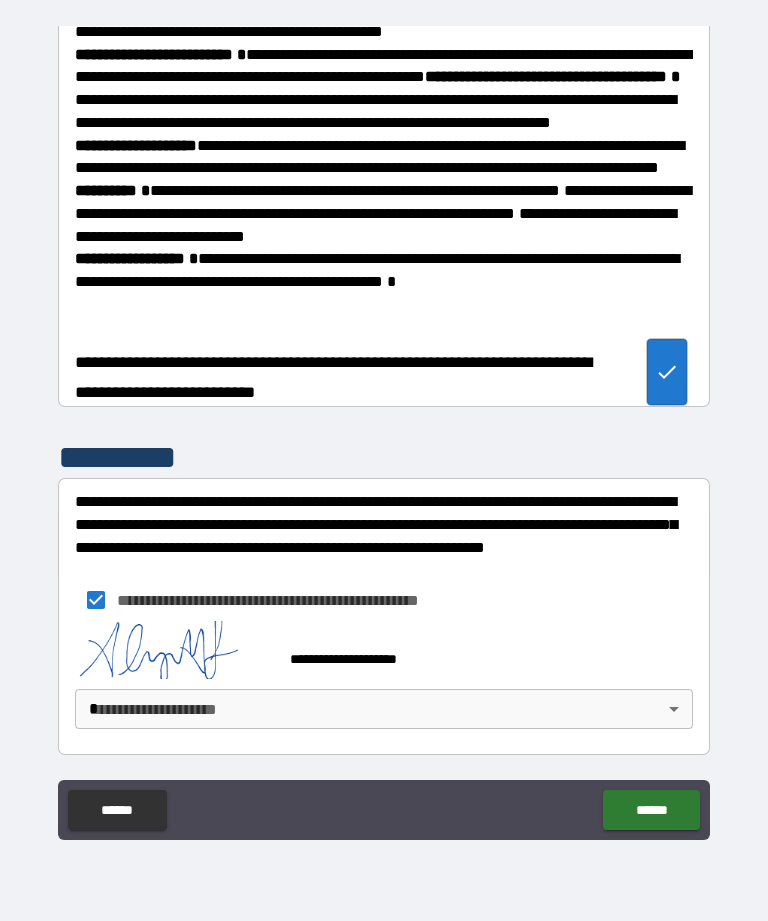 click on "**********" at bounding box center (384, 428) 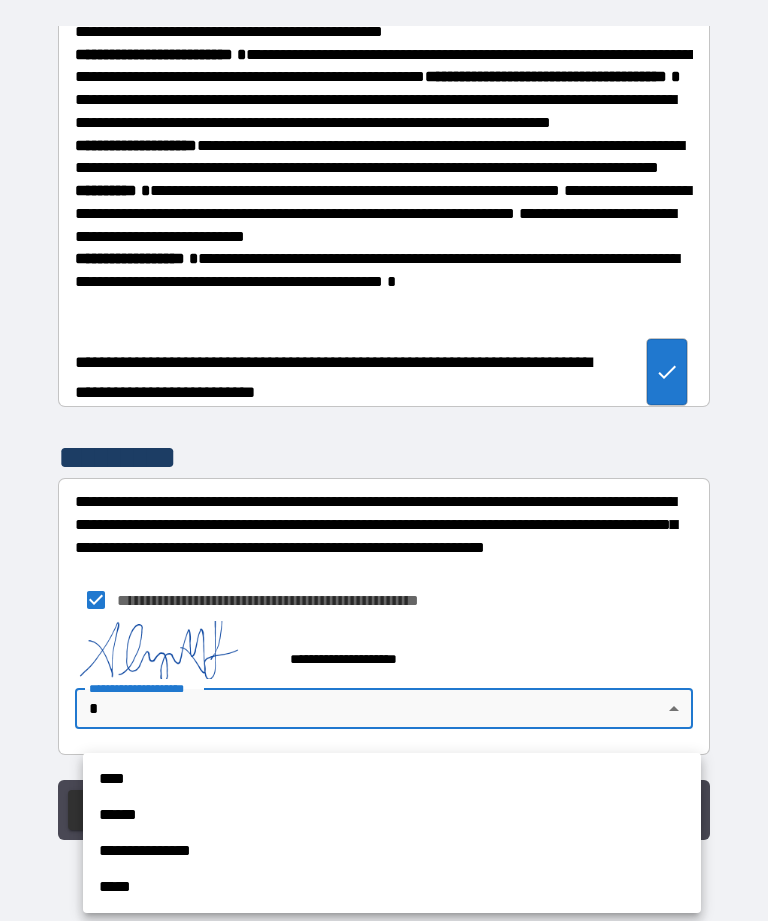 click on "****" at bounding box center (392, 779) 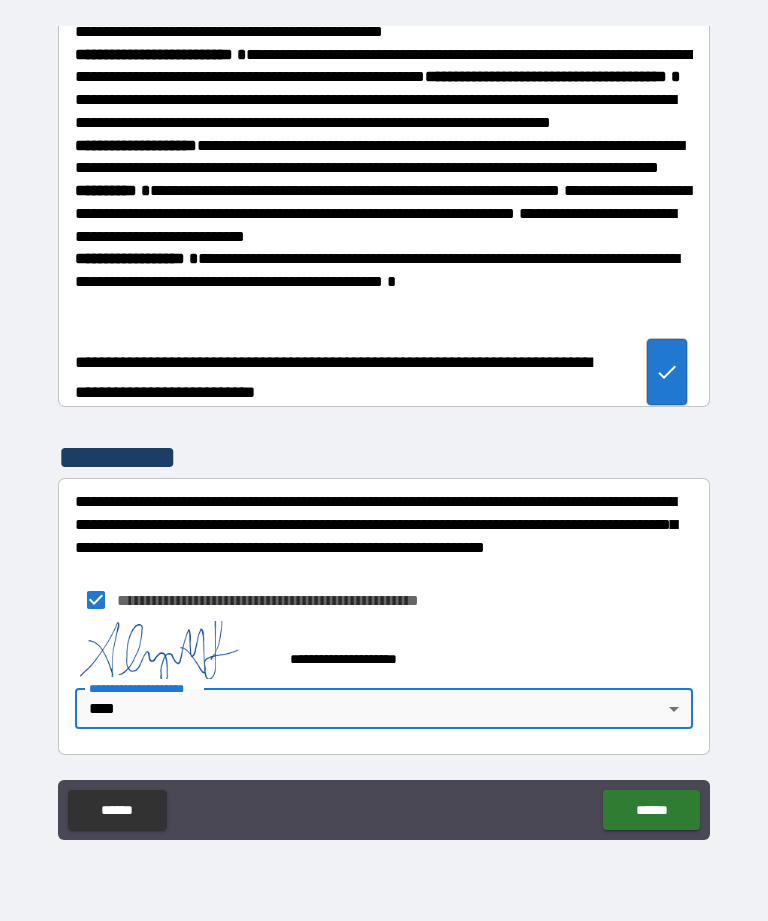 scroll, scrollTop: 3253, scrollLeft: 0, axis: vertical 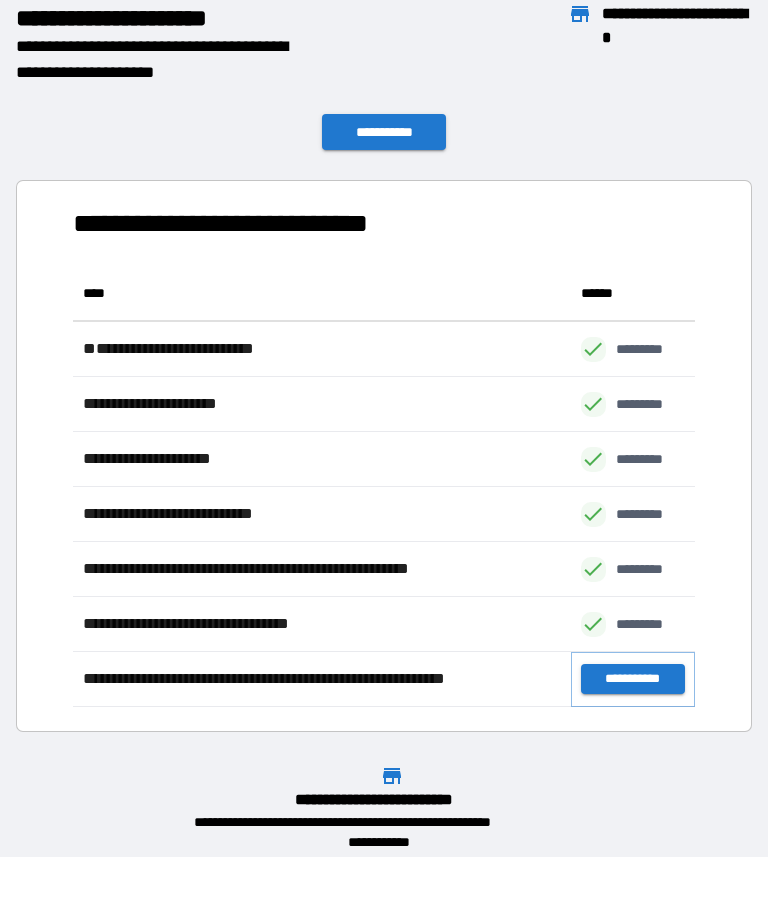 click on "**********" at bounding box center [633, 679] 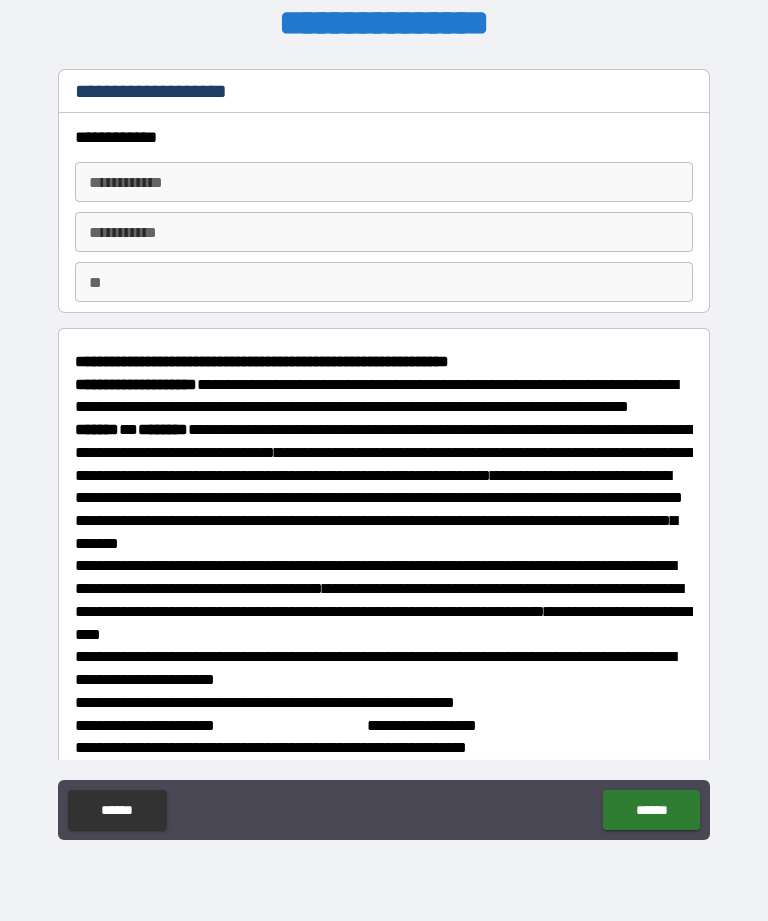 click on "**********" at bounding box center (384, 182) 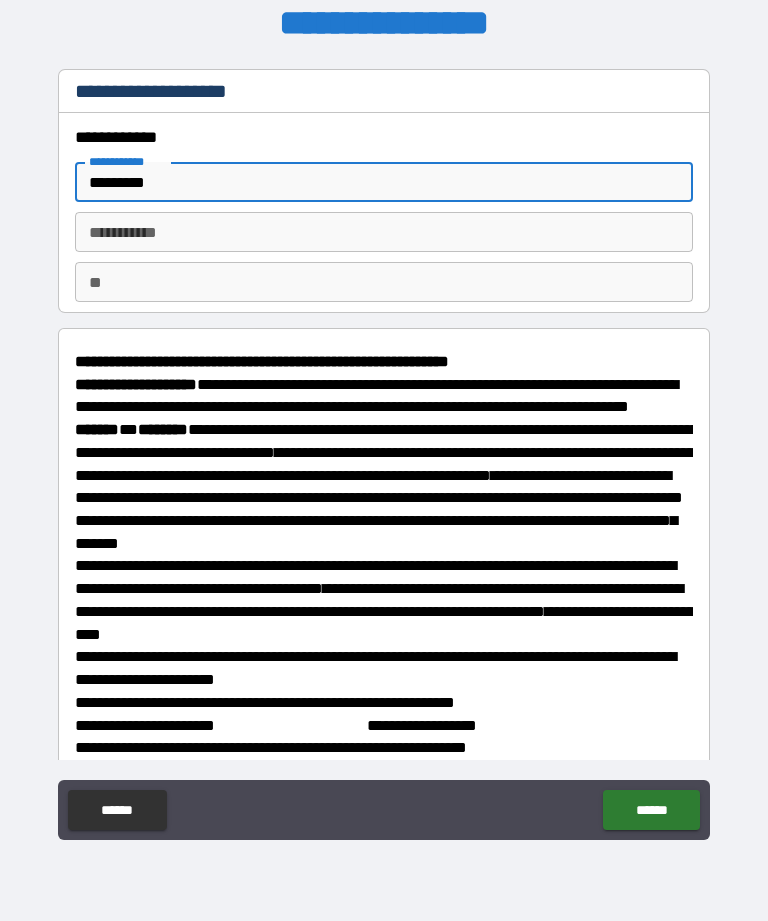 click on "*********   *" at bounding box center (384, 232) 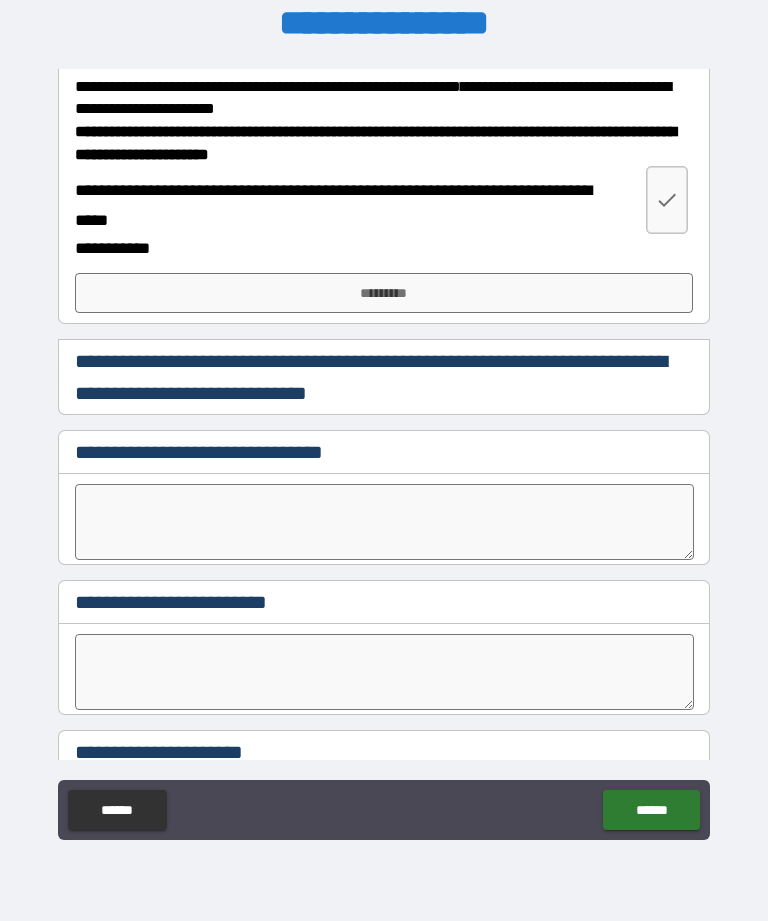 scroll, scrollTop: 955, scrollLeft: 0, axis: vertical 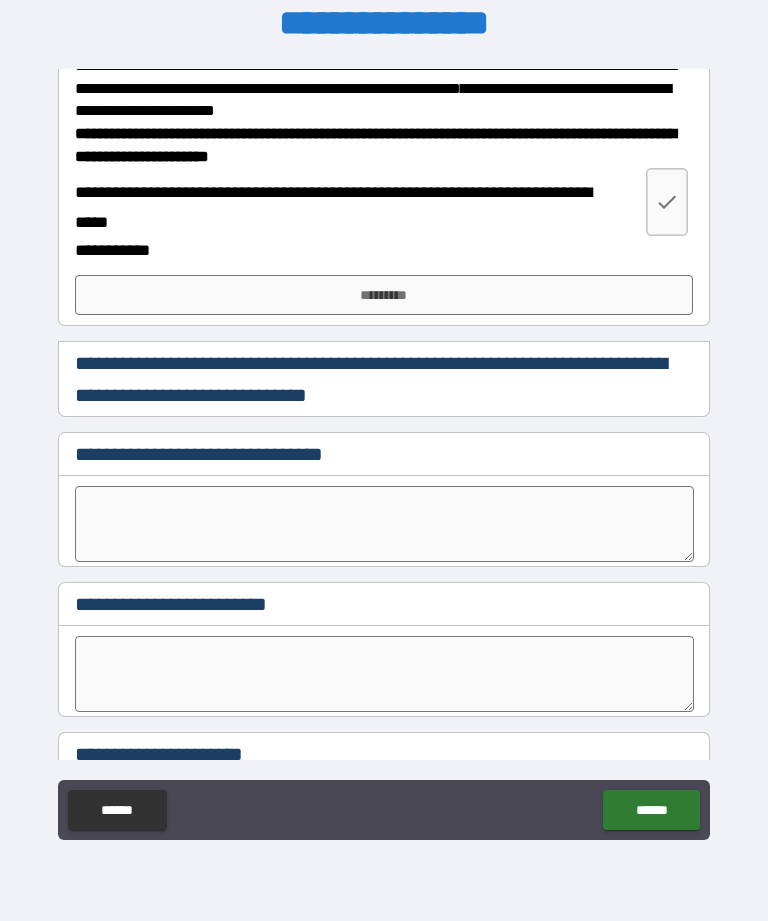 click 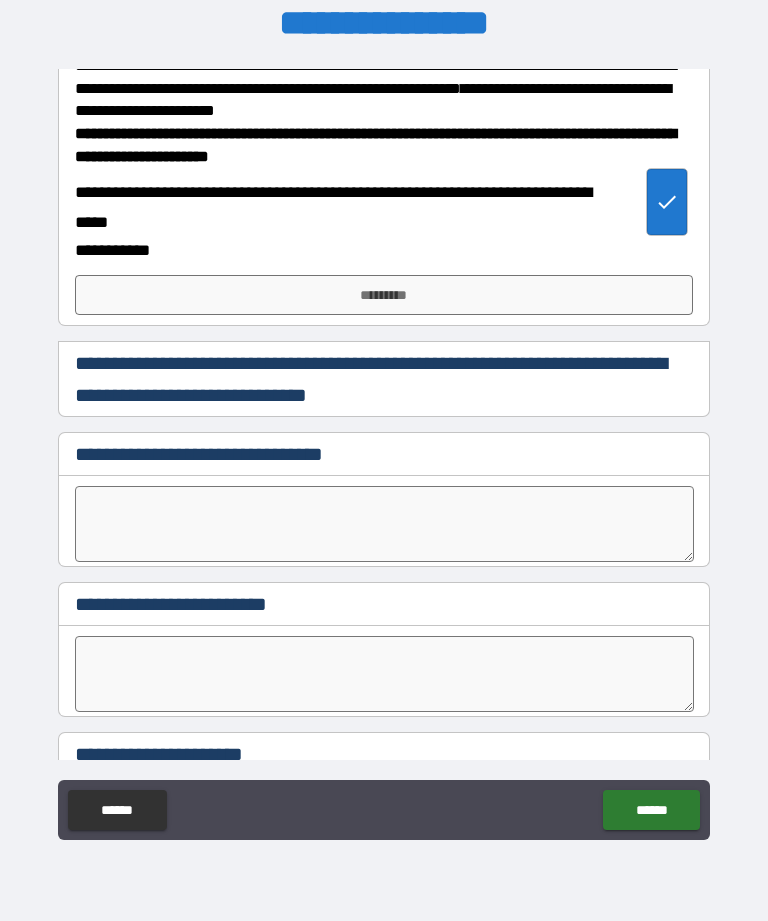 click on "*********" at bounding box center [384, 295] 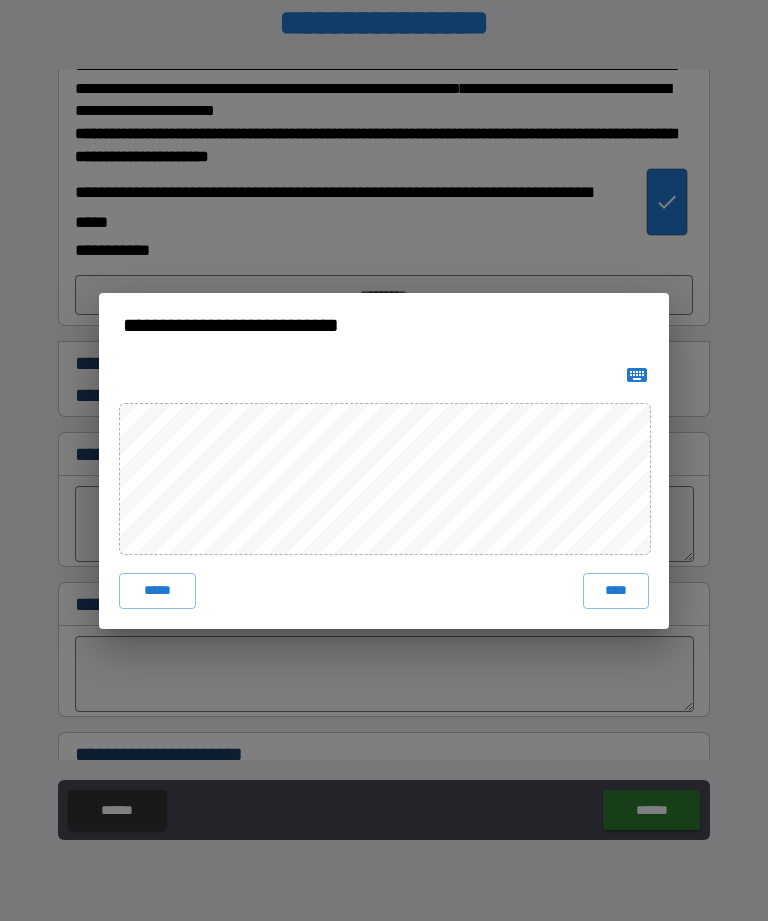 click on "****" at bounding box center (616, 591) 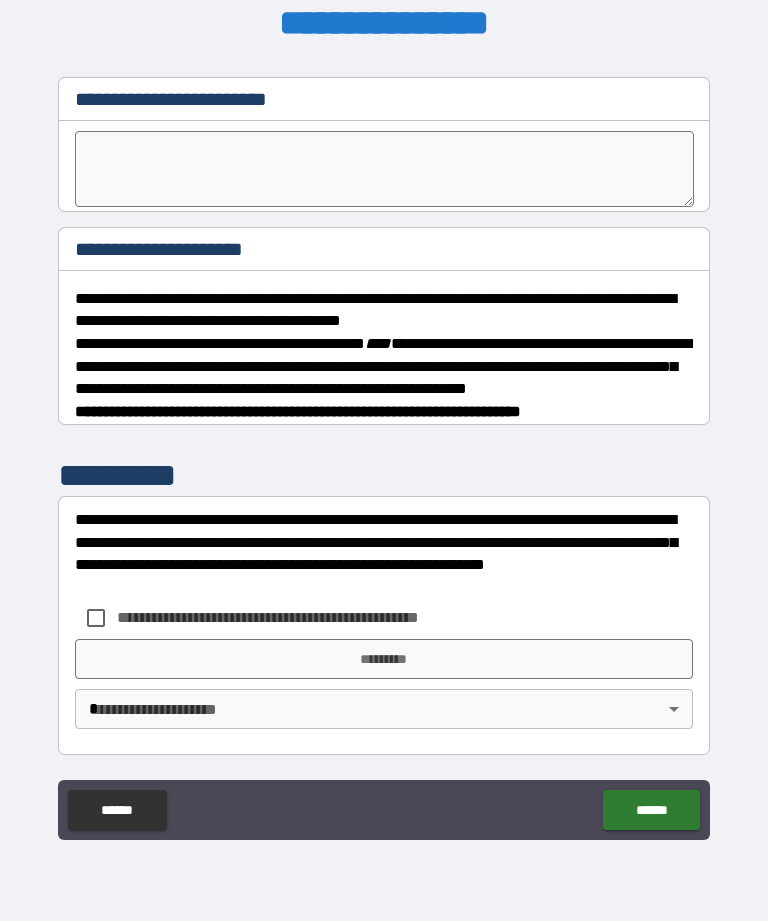 scroll, scrollTop: 1559, scrollLeft: 0, axis: vertical 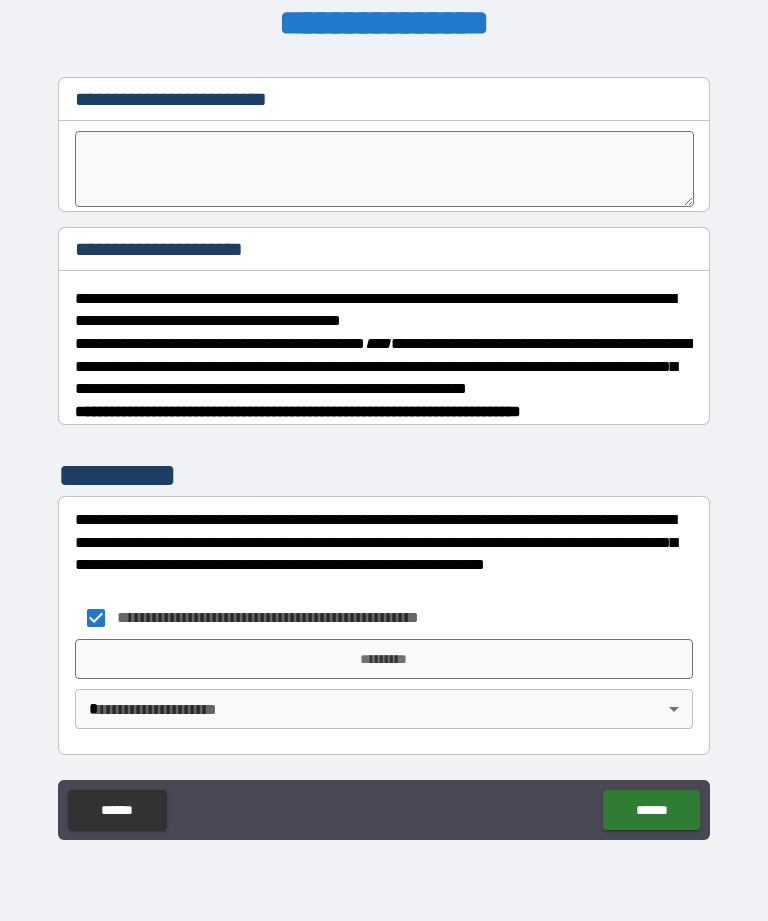 click on "*********" at bounding box center (384, 659) 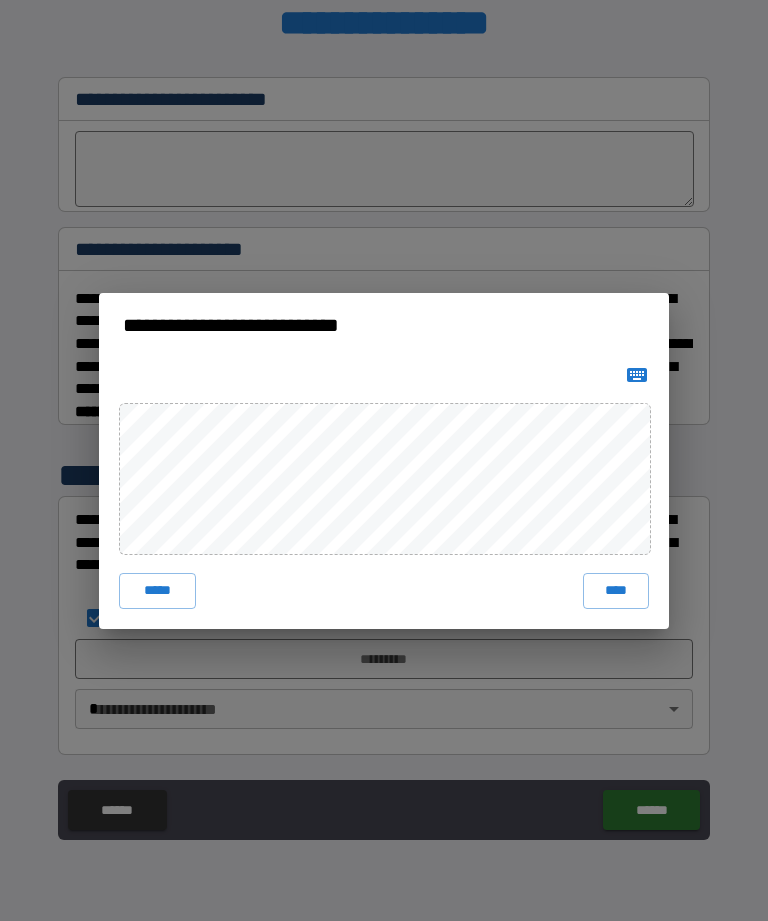 click on "****" at bounding box center (616, 591) 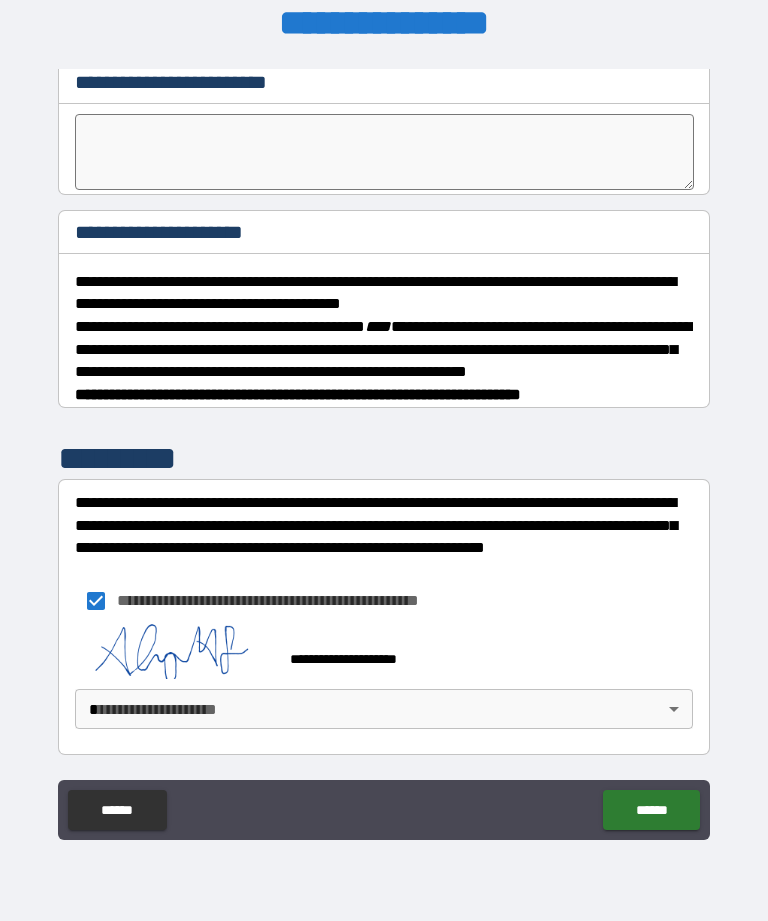 scroll, scrollTop: 1576, scrollLeft: 0, axis: vertical 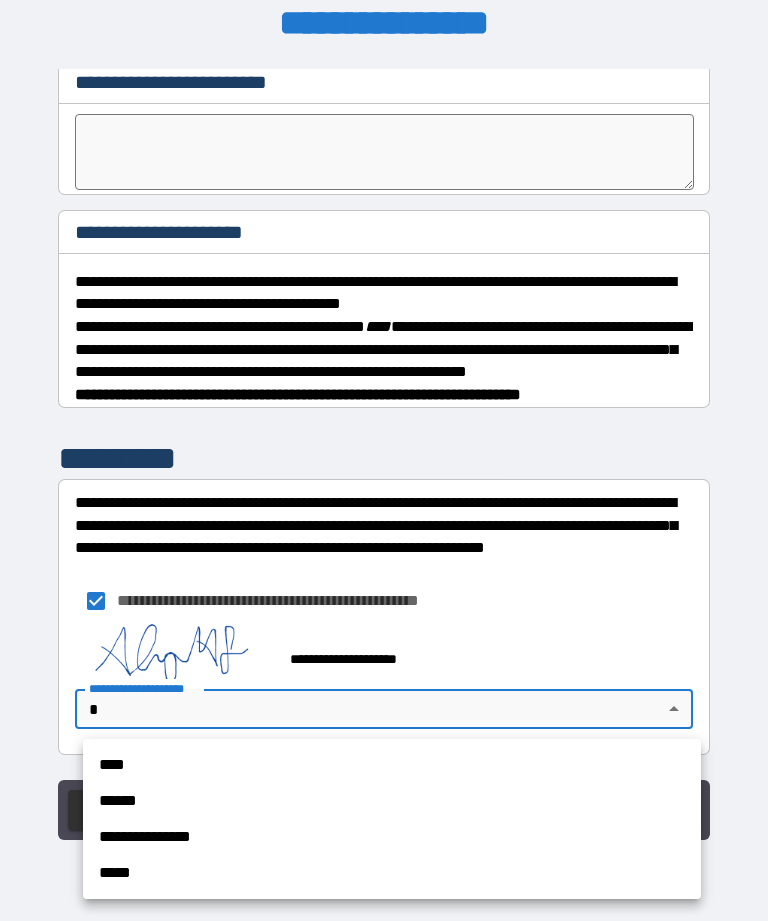 click on "****" at bounding box center [392, 765] 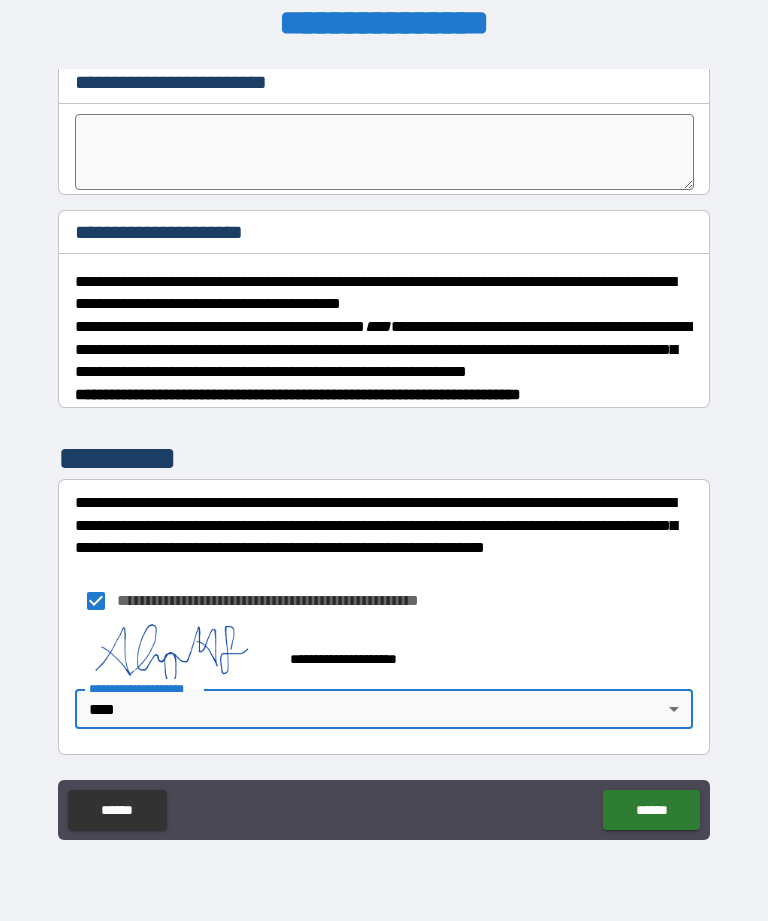 click on "******" at bounding box center (651, 810) 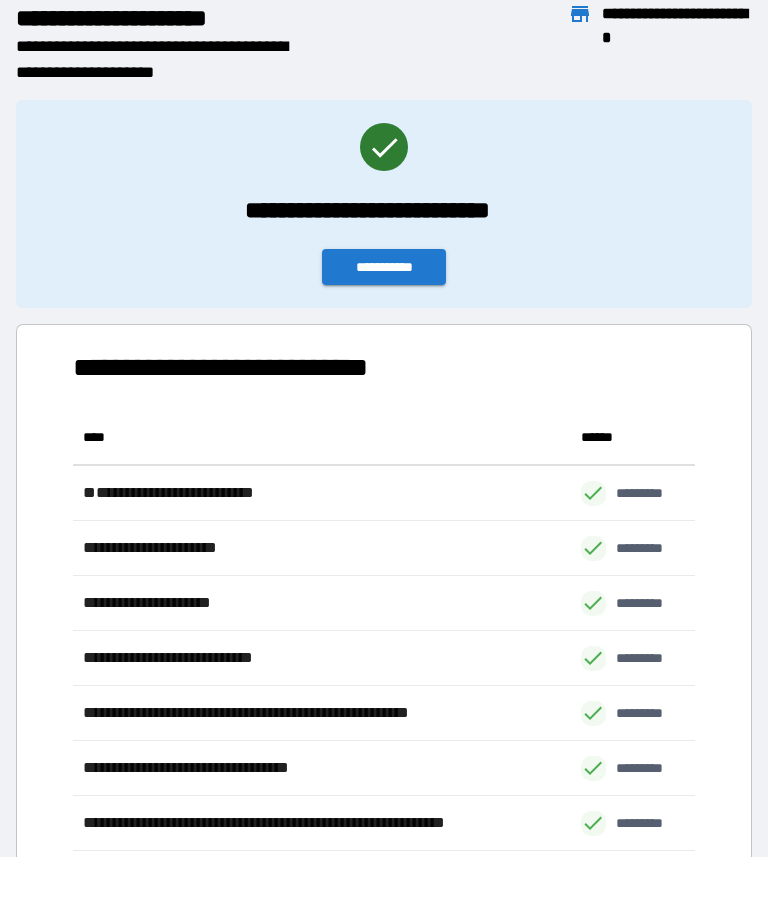 scroll, scrollTop: 441, scrollLeft: 622, axis: both 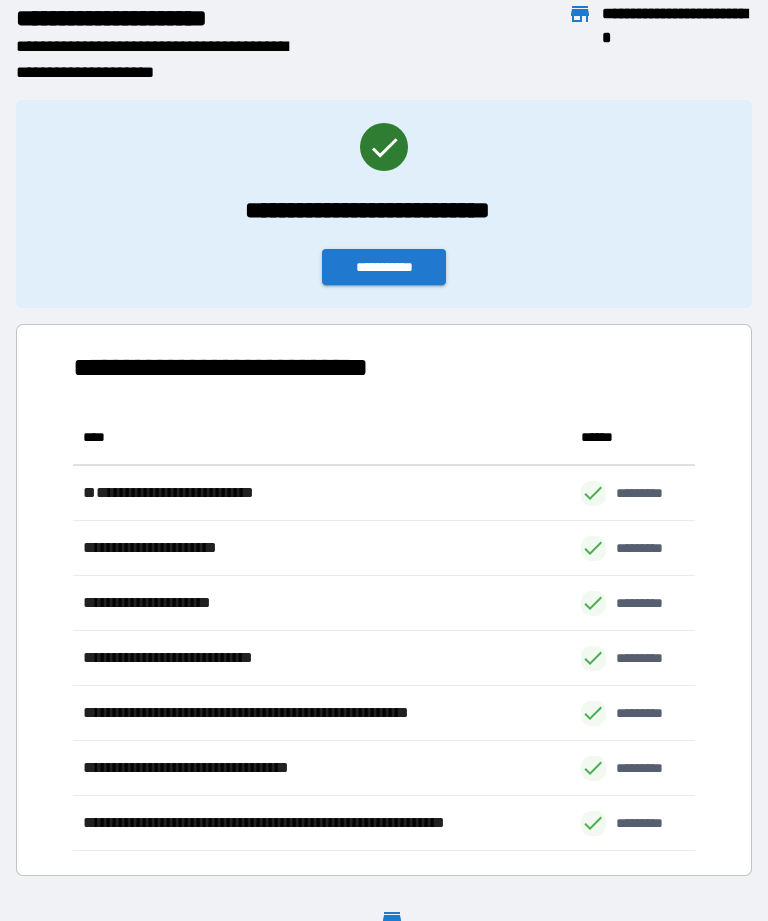 click on "**********" at bounding box center (384, 267) 